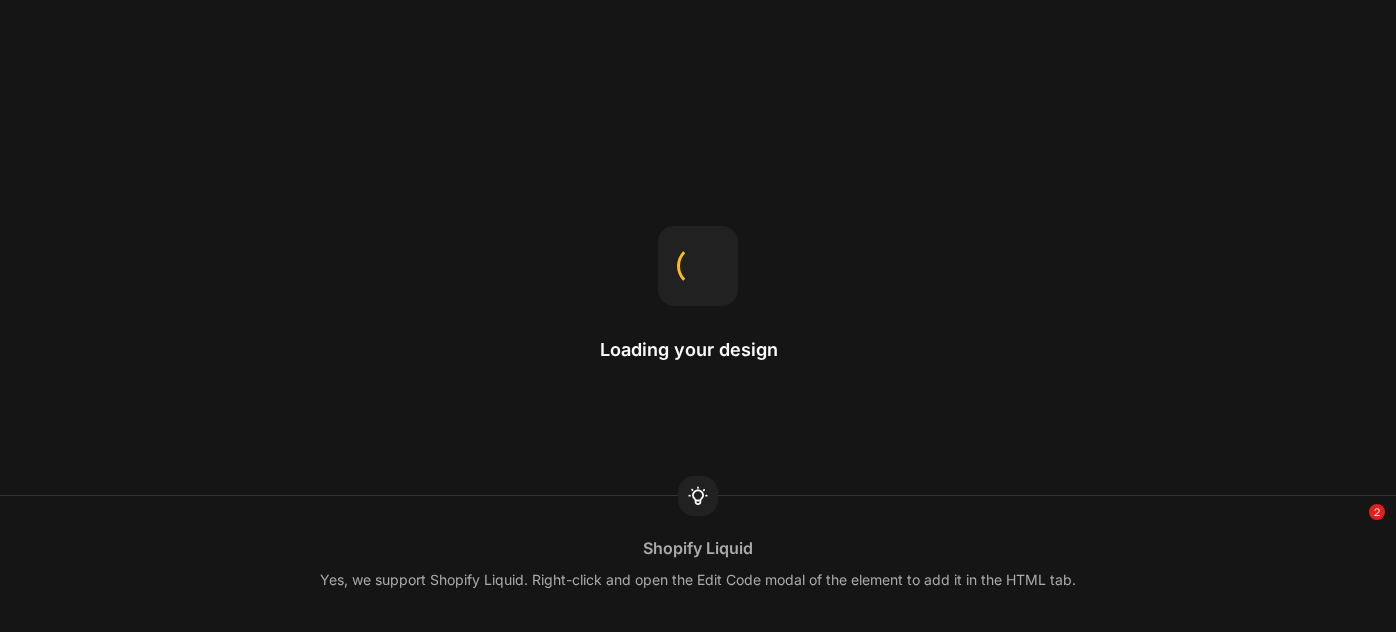 scroll, scrollTop: 0, scrollLeft: 0, axis: both 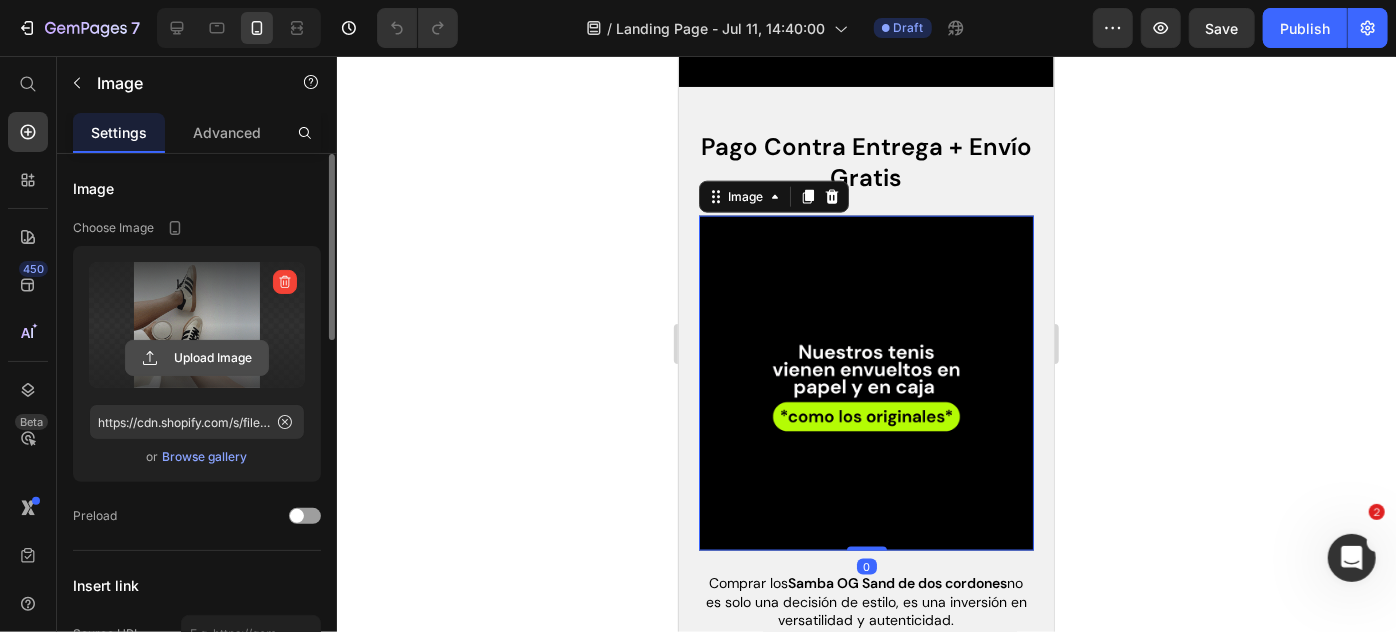 click 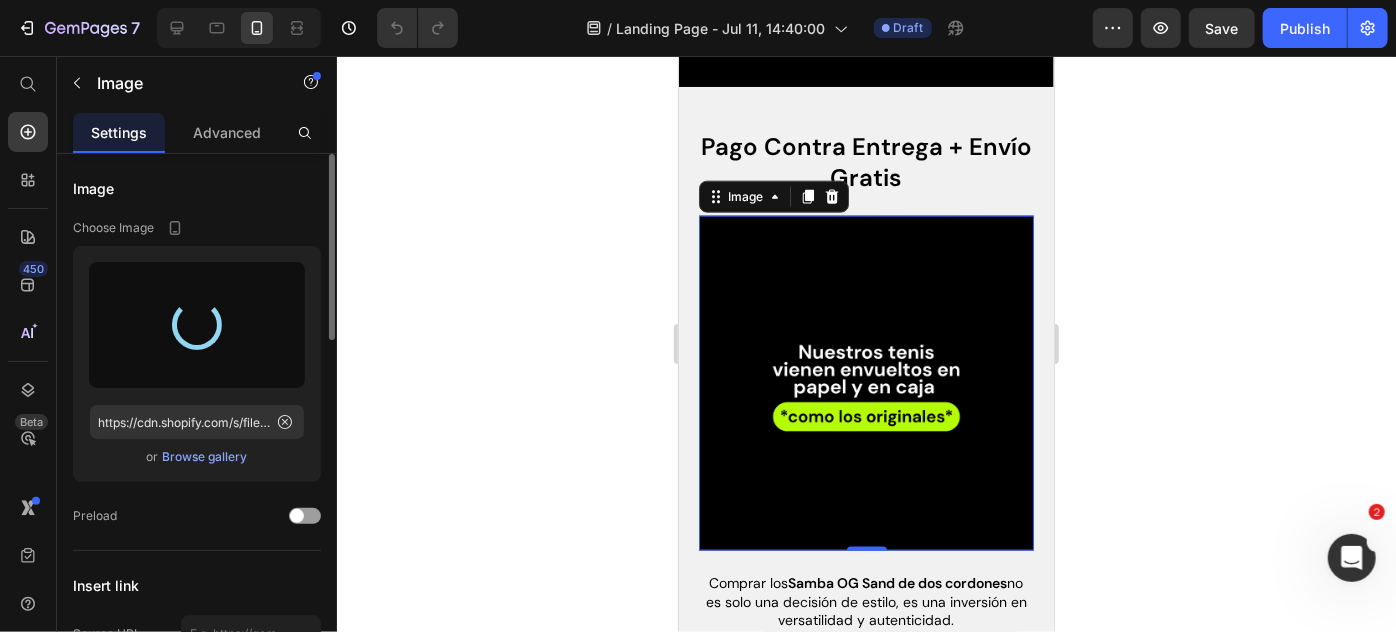 scroll, scrollTop: 0, scrollLeft: 0, axis: both 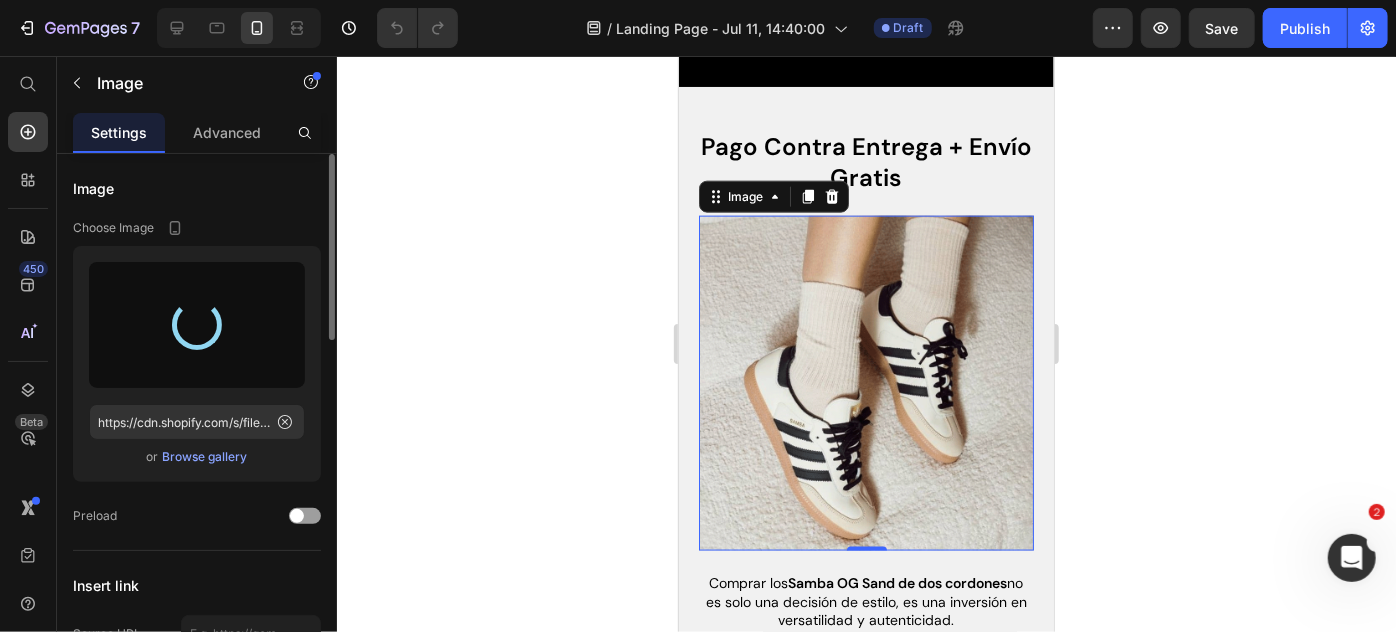type on "https://cdn.shopify.com/s/files/1/0895/8676/2098/files/gempages_553120673636025472-4ffb689e-f495-4751-a9b6-ff96ea069ba7.gif" 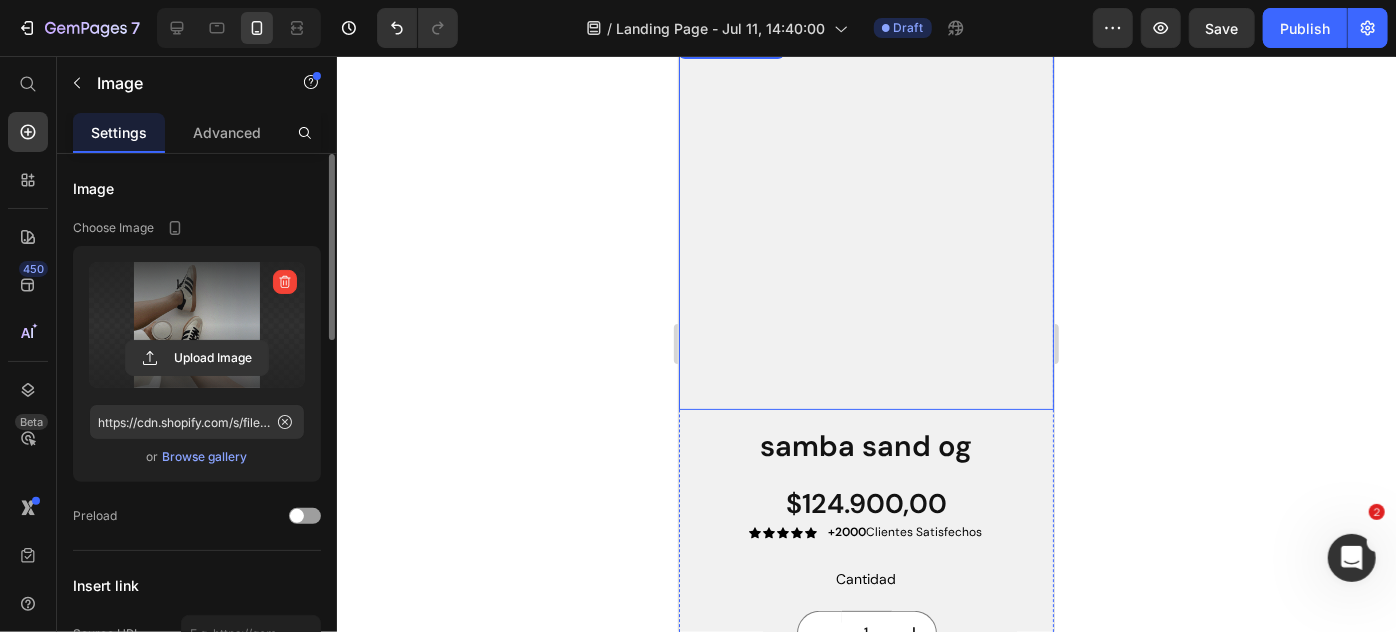 scroll, scrollTop: 0, scrollLeft: 0, axis: both 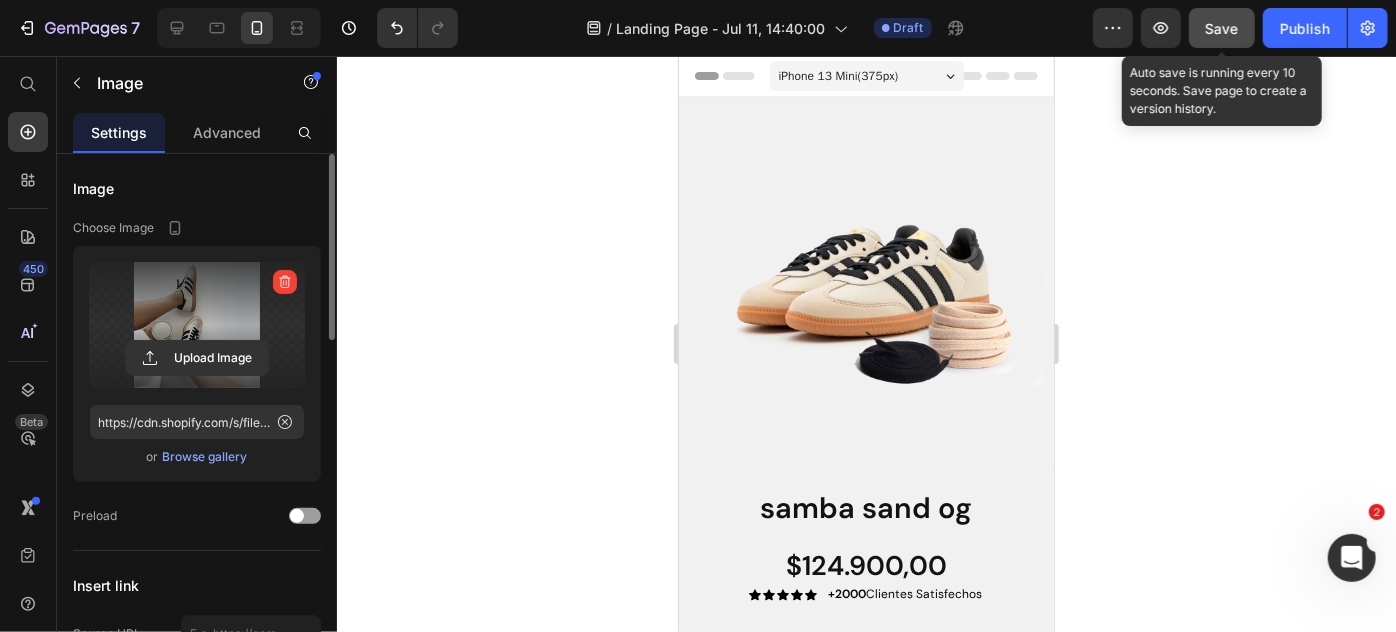 click on "Save" at bounding box center [1222, 28] 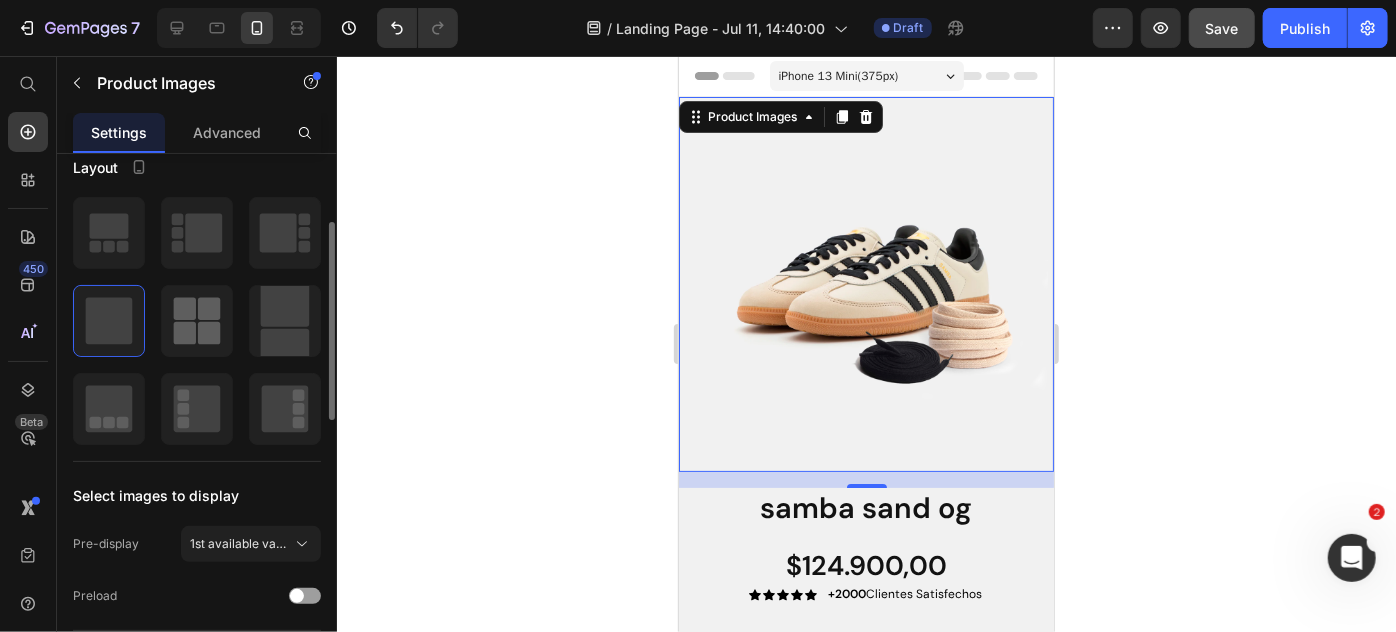 scroll, scrollTop: 183, scrollLeft: 0, axis: vertical 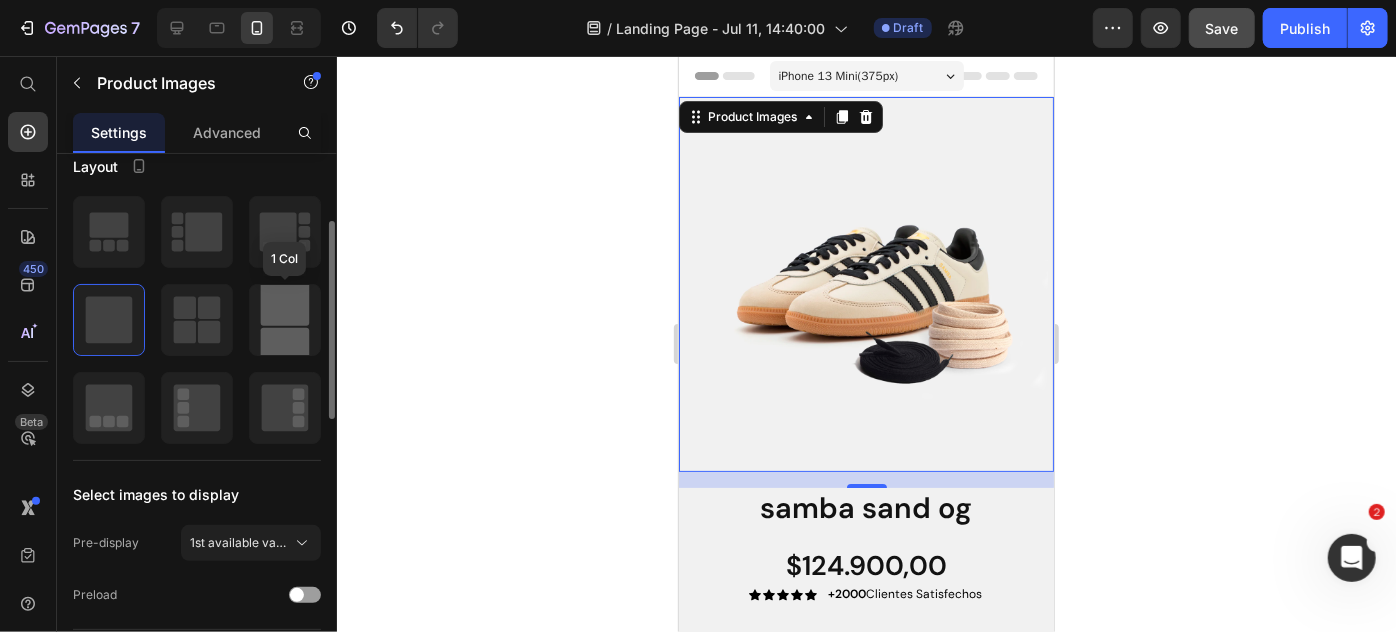 click 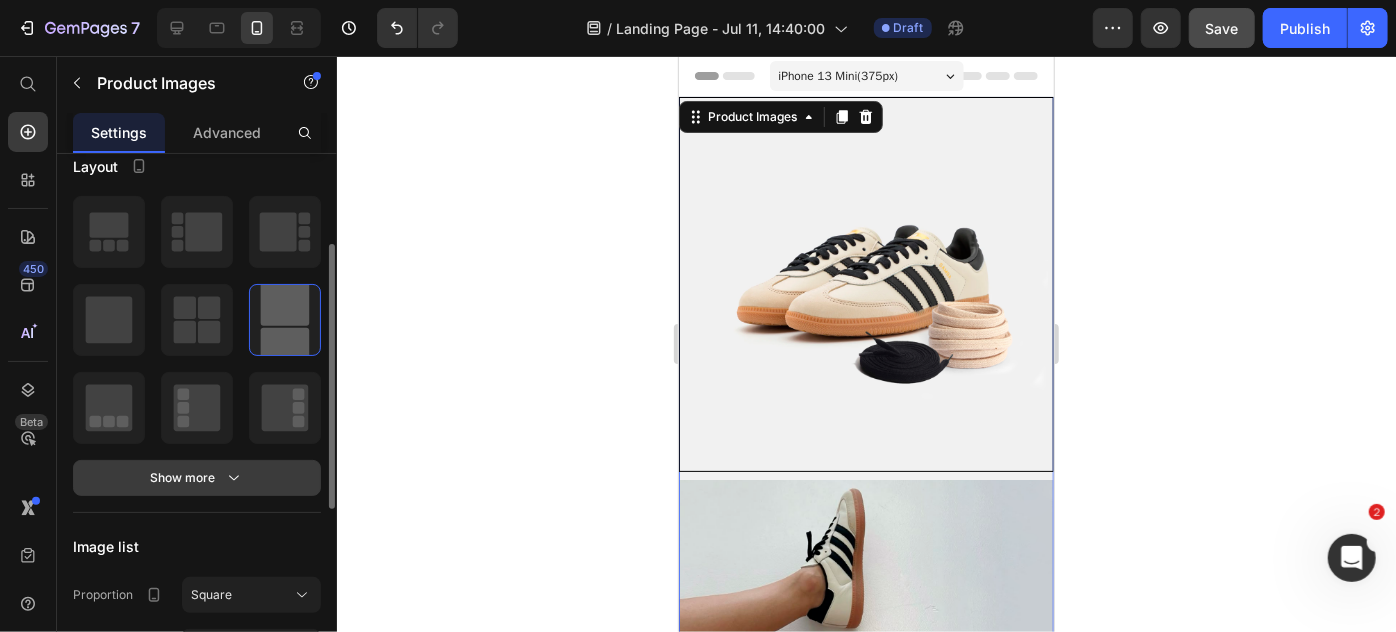 click on "Show more" at bounding box center (197, 478) 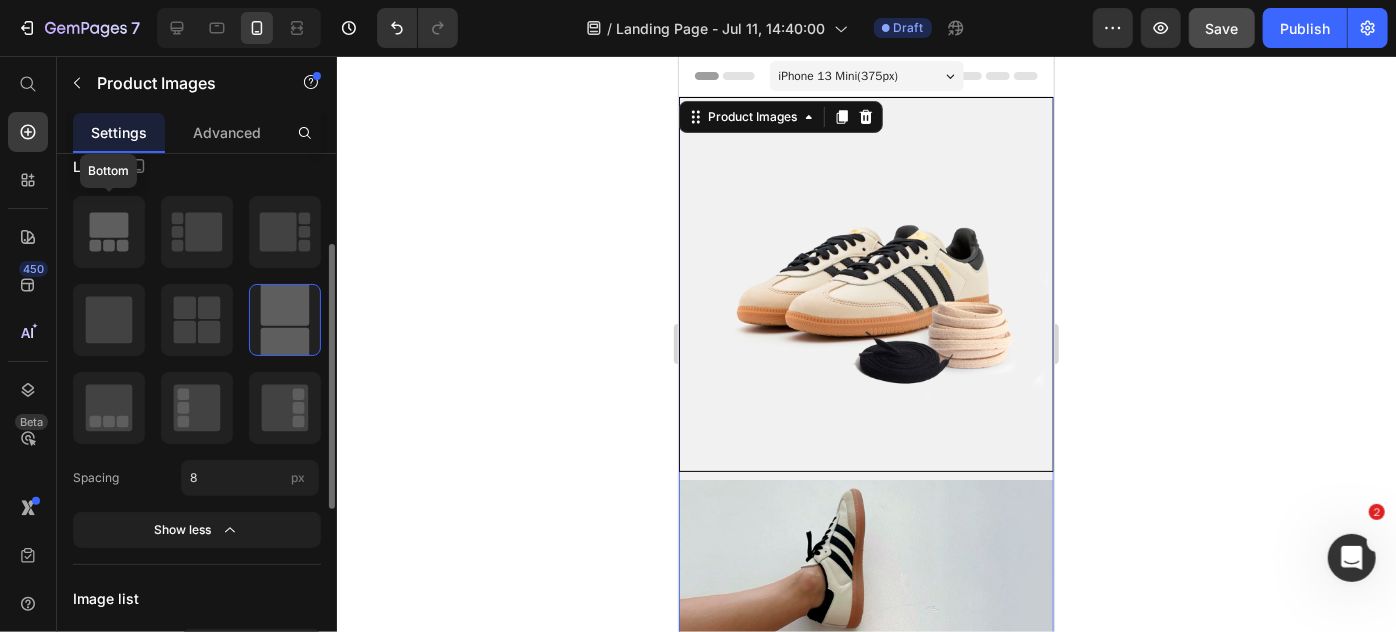 click 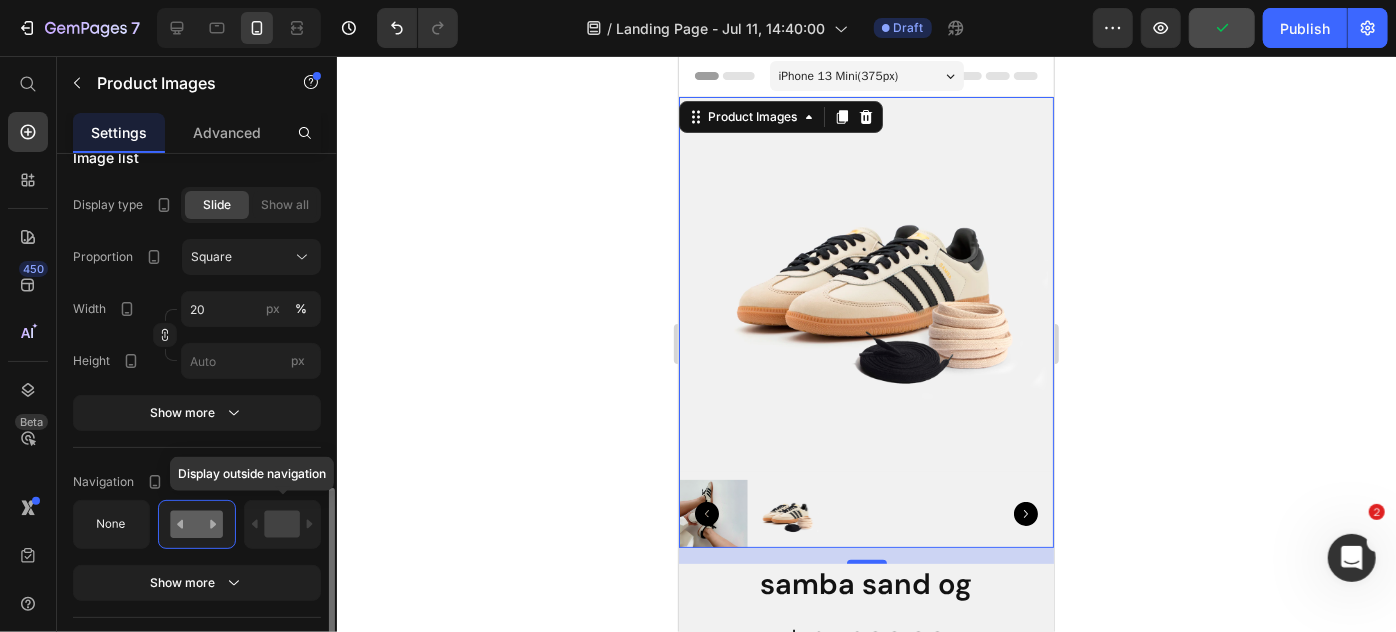 scroll, scrollTop: 1186, scrollLeft: 0, axis: vertical 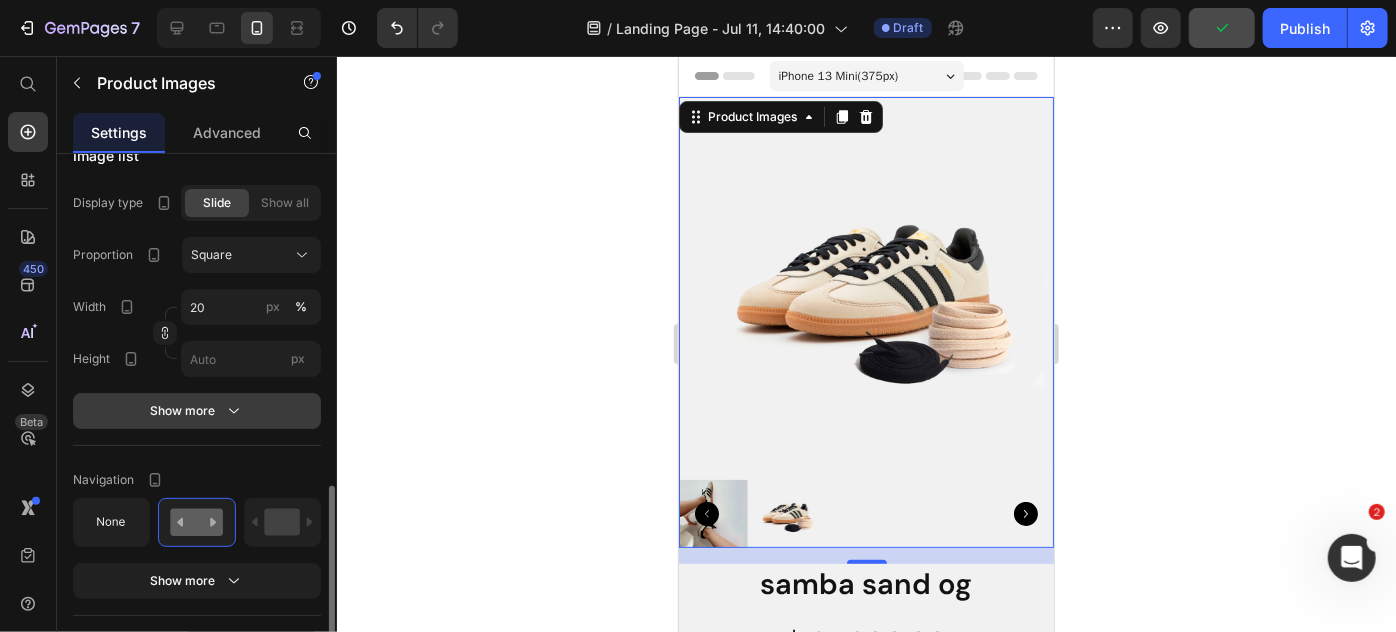 click on "Show more" at bounding box center (197, 411) 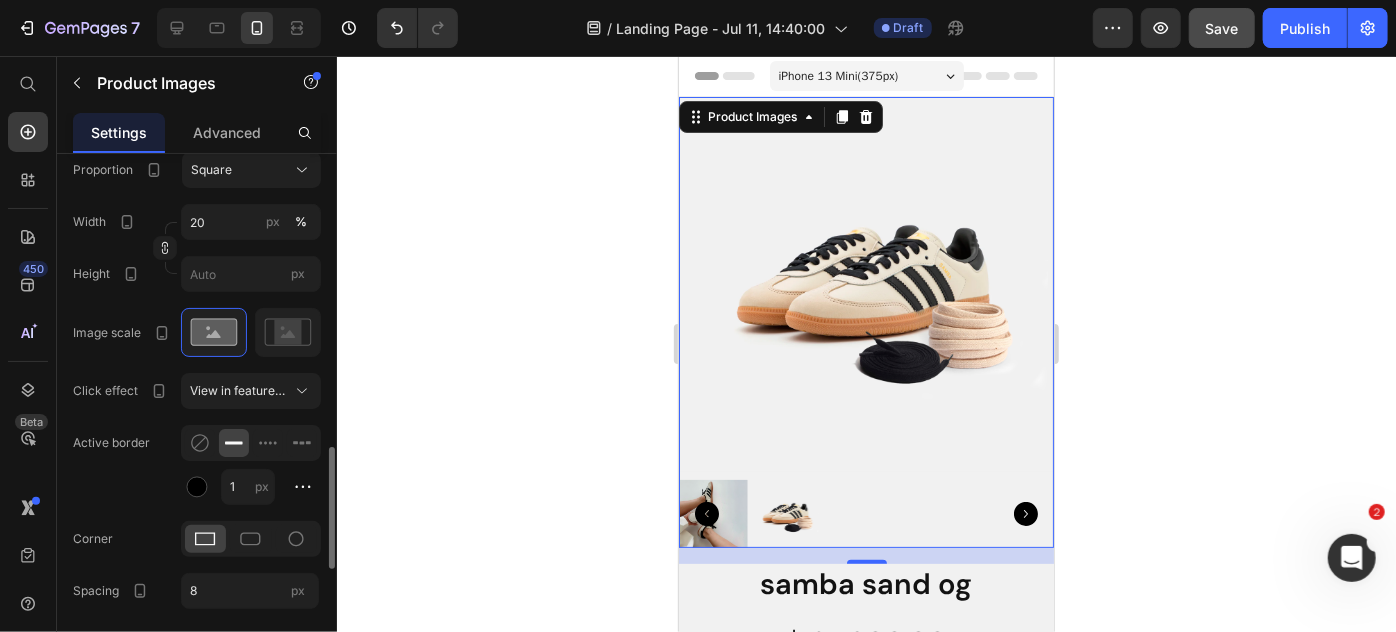 scroll, scrollTop: 1304, scrollLeft: 0, axis: vertical 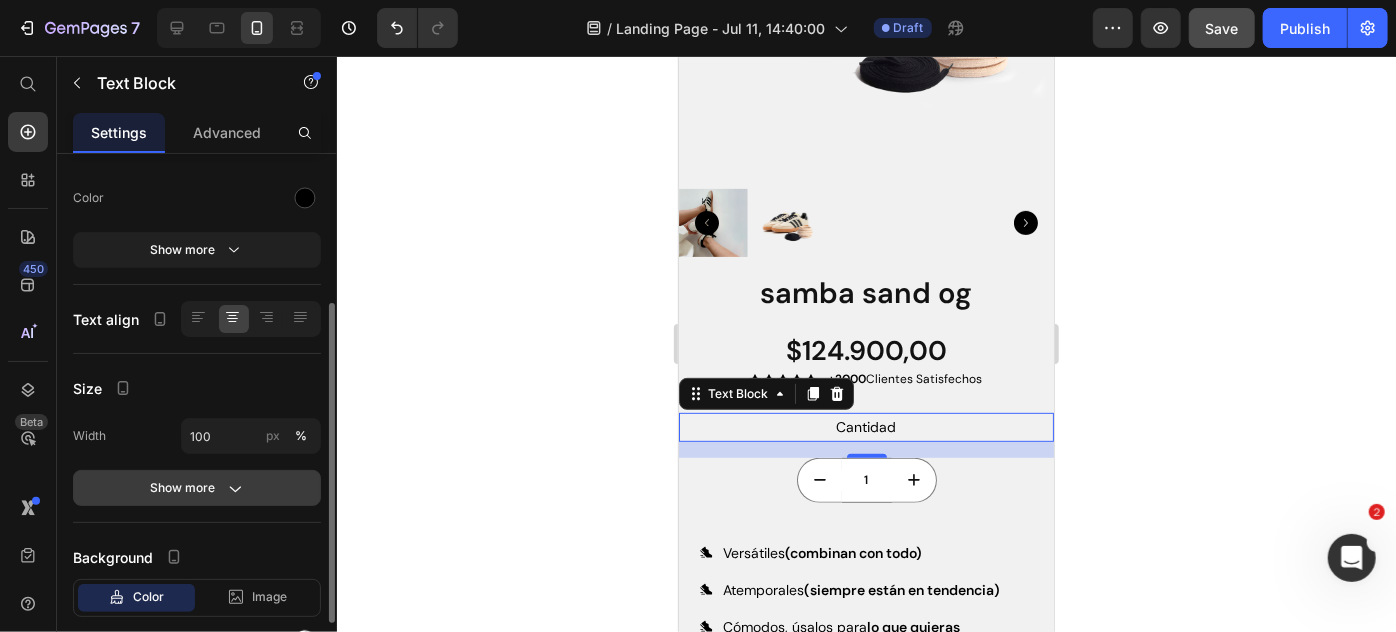 click on "Show more" 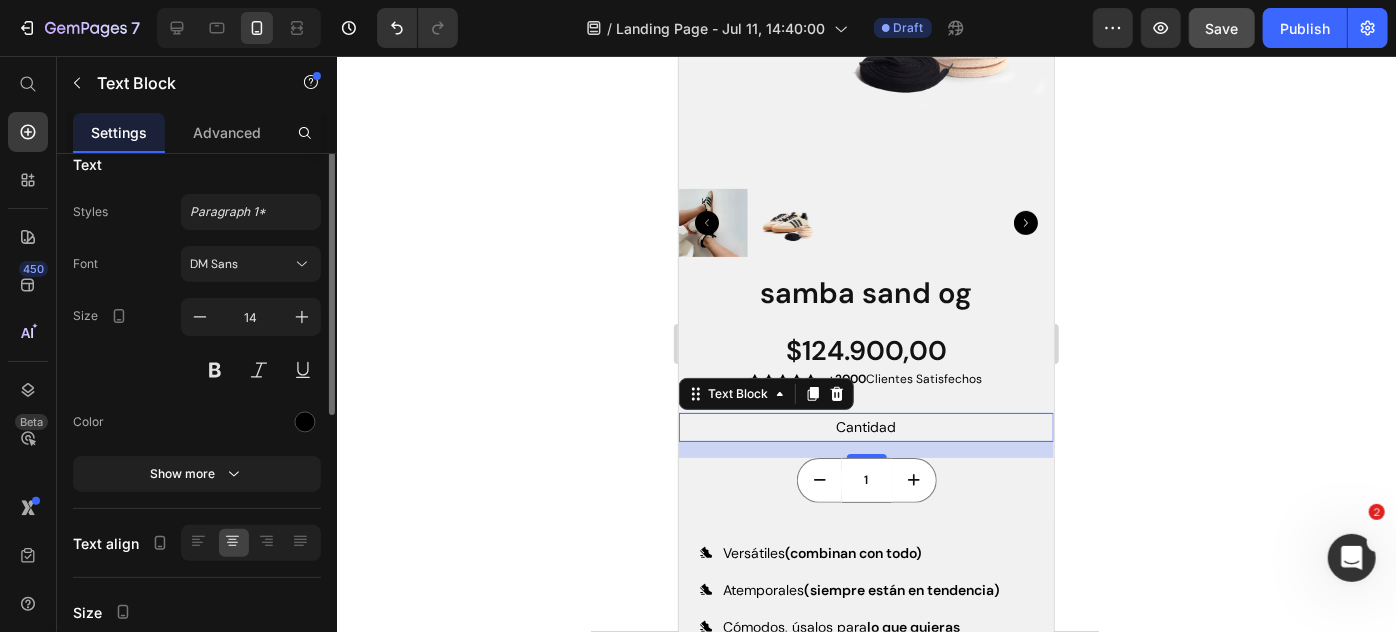scroll, scrollTop: 0, scrollLeft: 0, axis: both 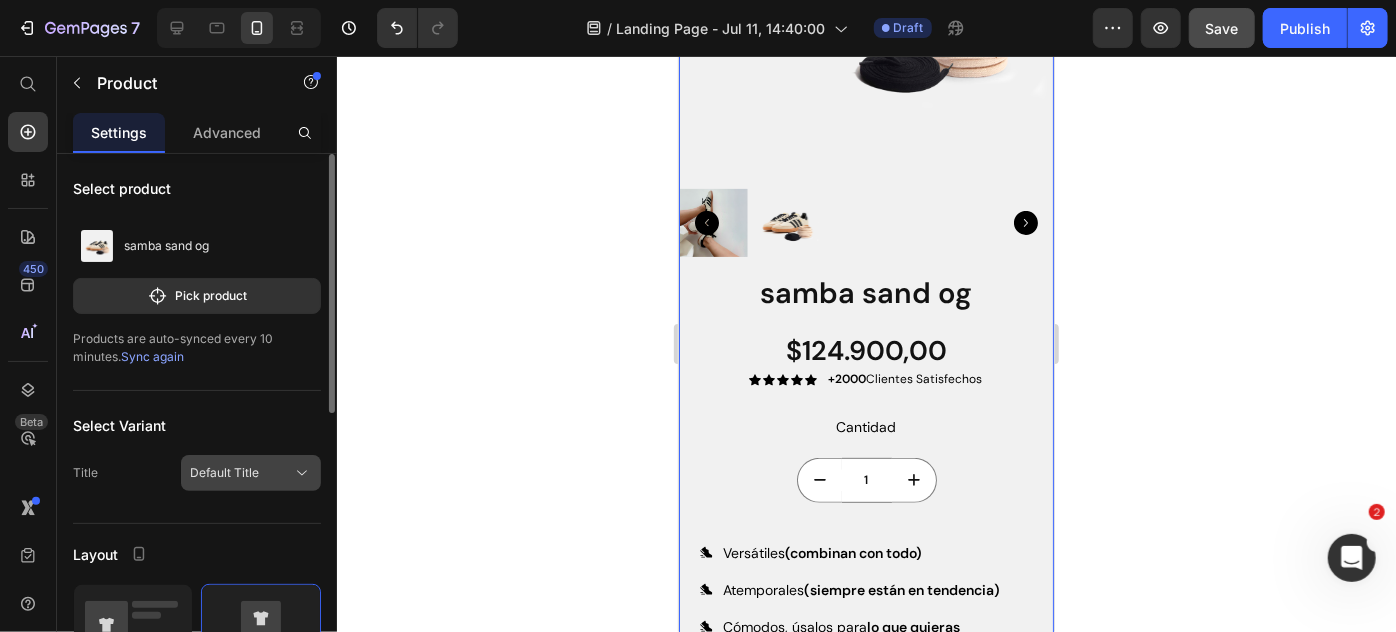 click on "Default Title" at bounding box center [251, 473] 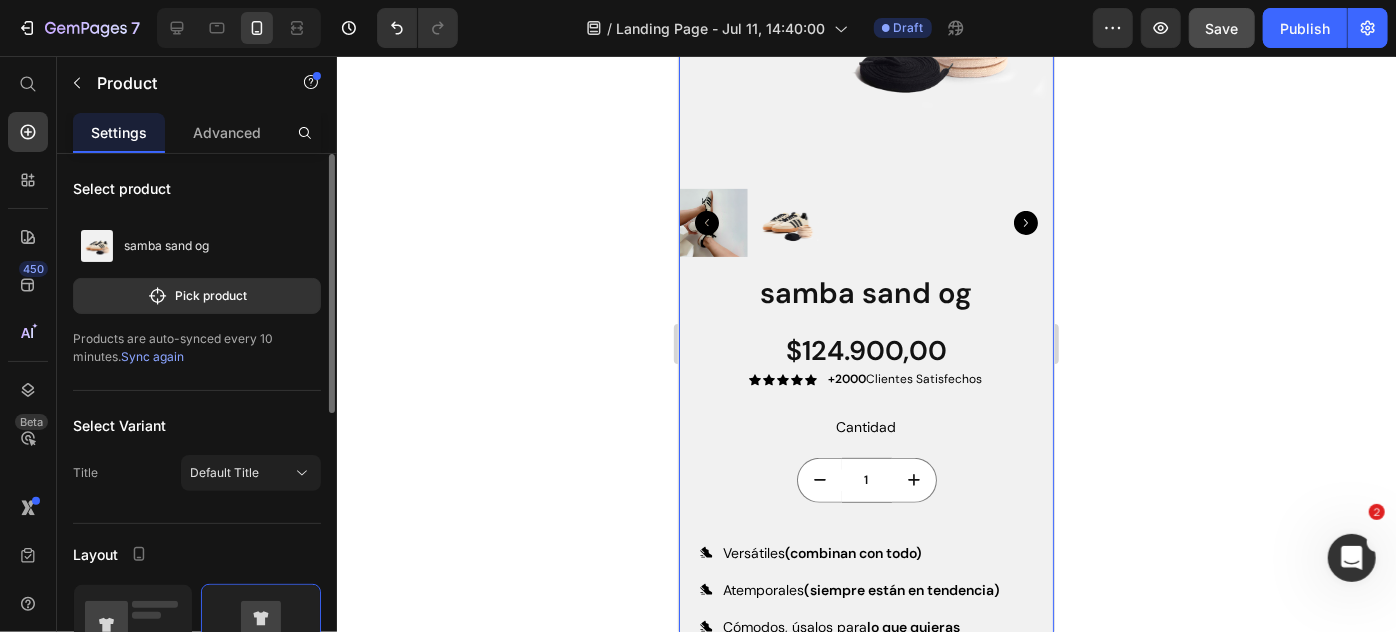 click on "Select Variant" at bounding box center [119, 425] 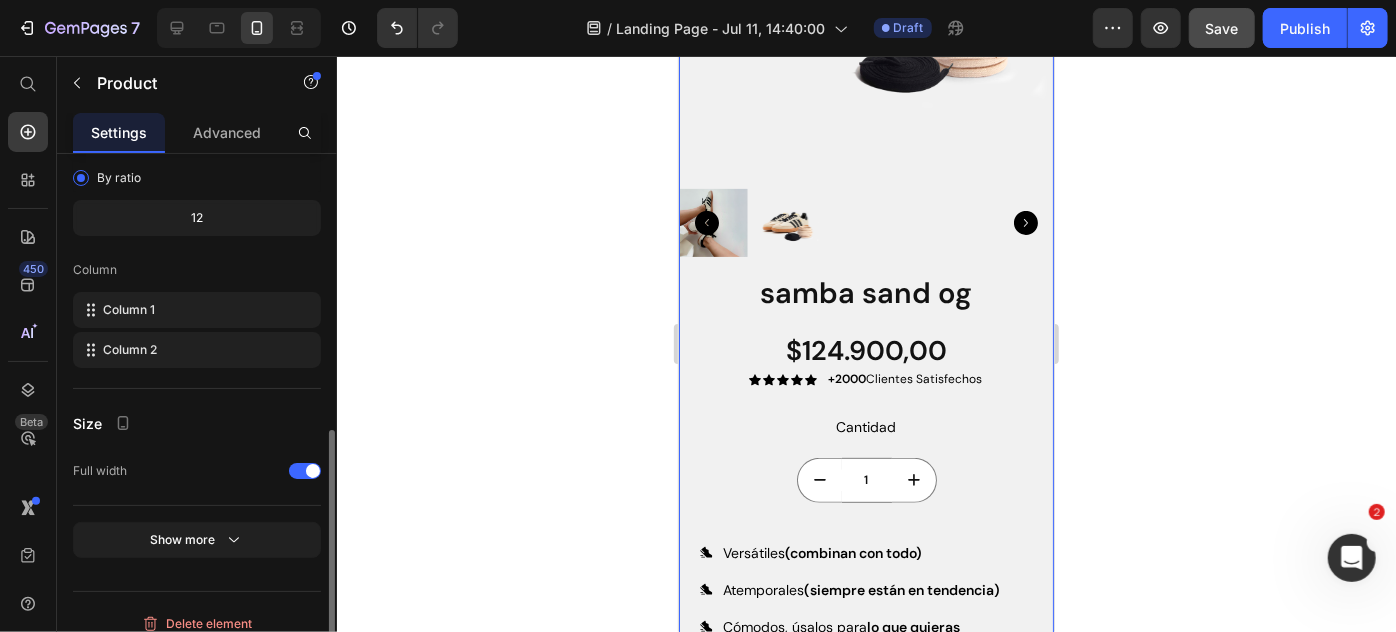 scroll, scrollTop: 600, scrollLeft: 0, axis: vertical 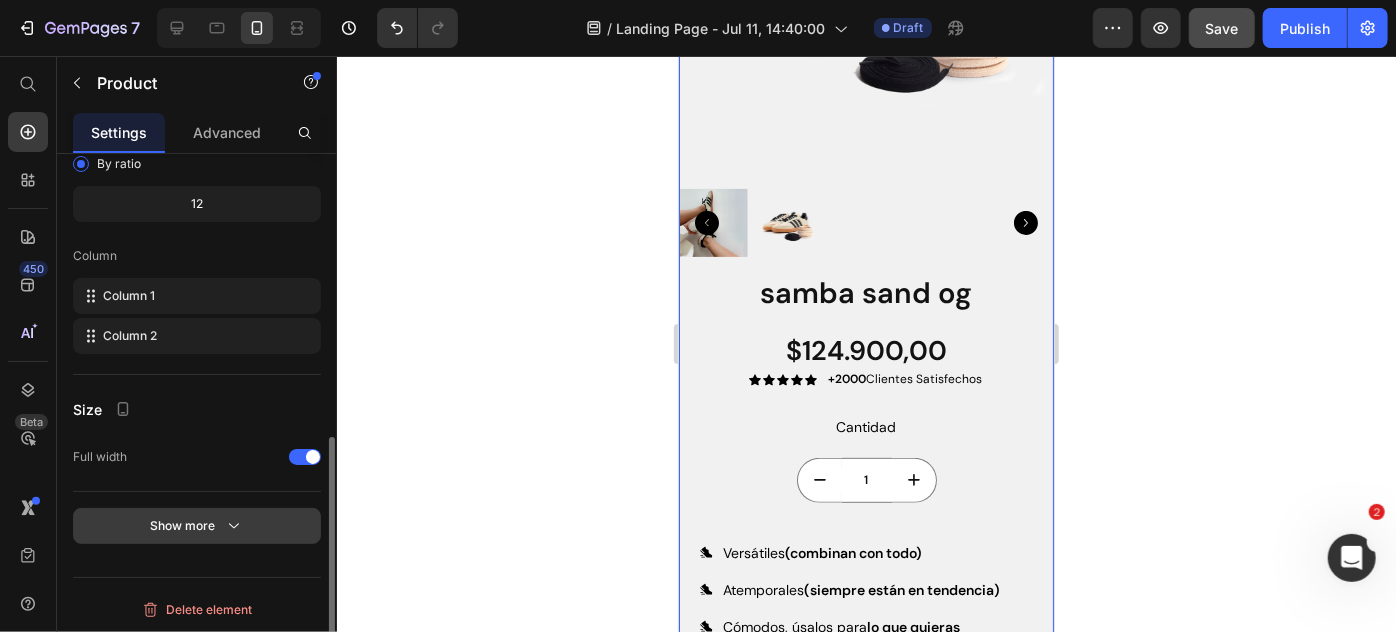 click 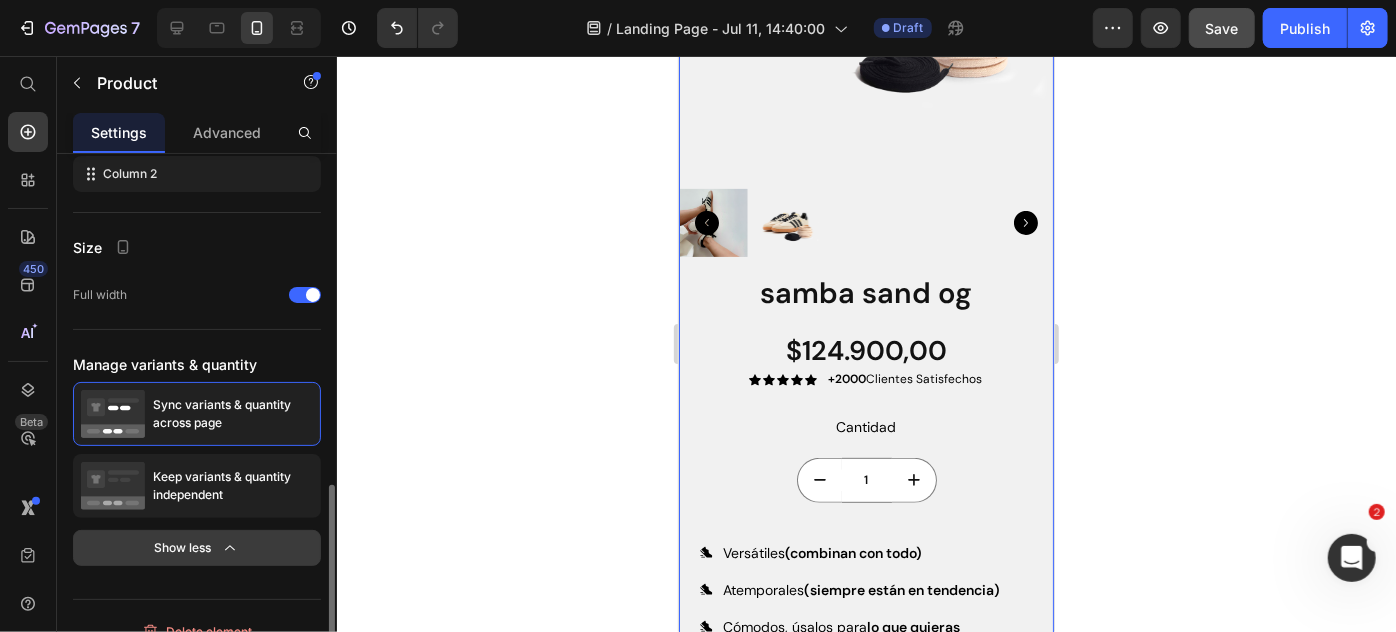scroll, scrollTop: 784, scrollLeft: 0, axis: vertical 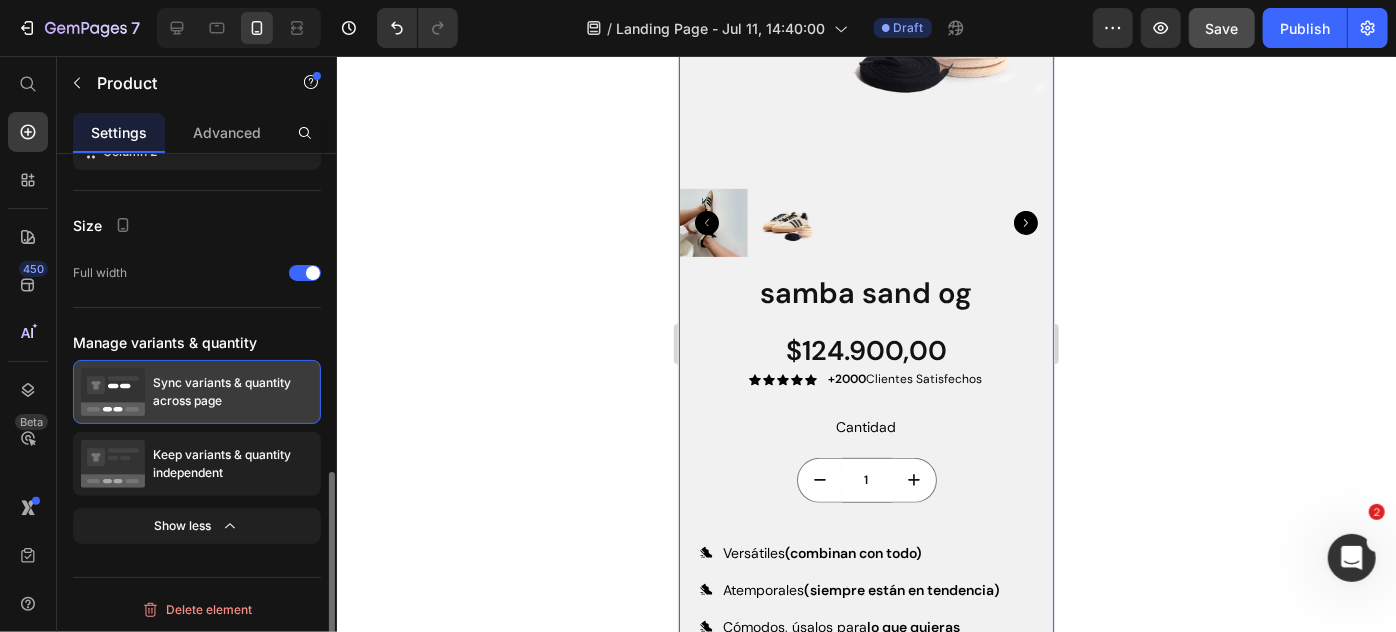 click on "Sync variants & quantity across page" at bounding box center (197, 392) 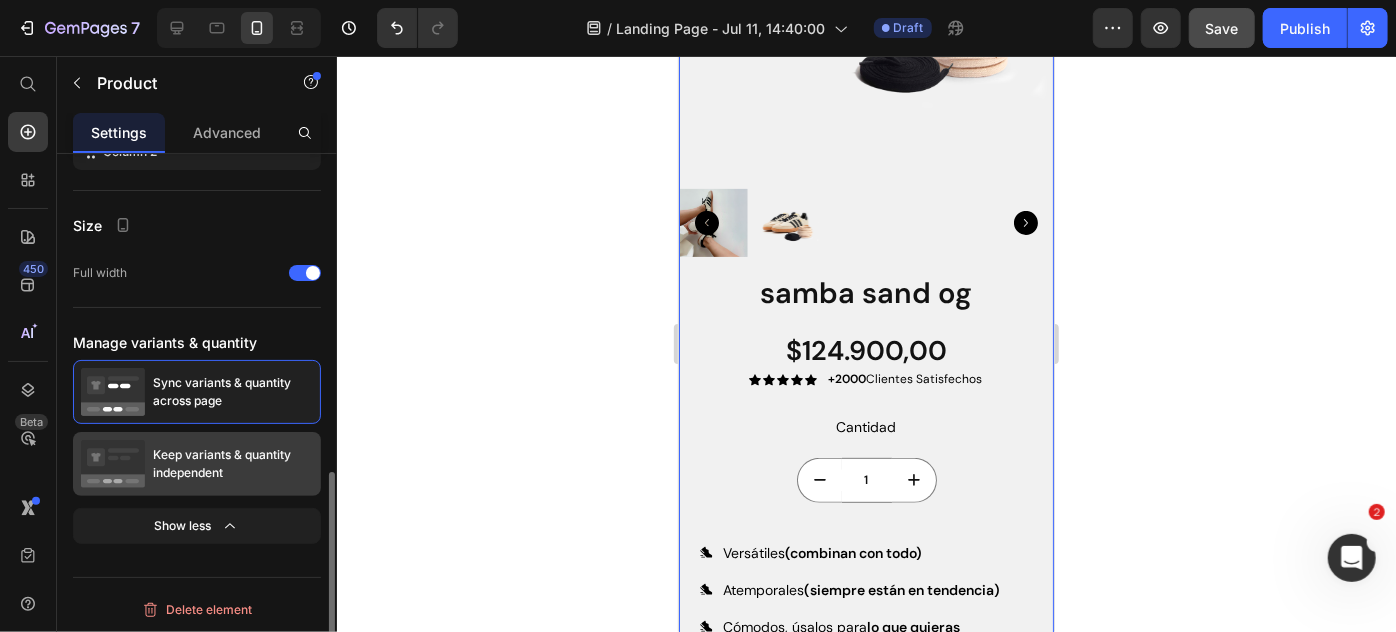 click on "Keep variants & quantity independent" at bounding box center (233, 464) 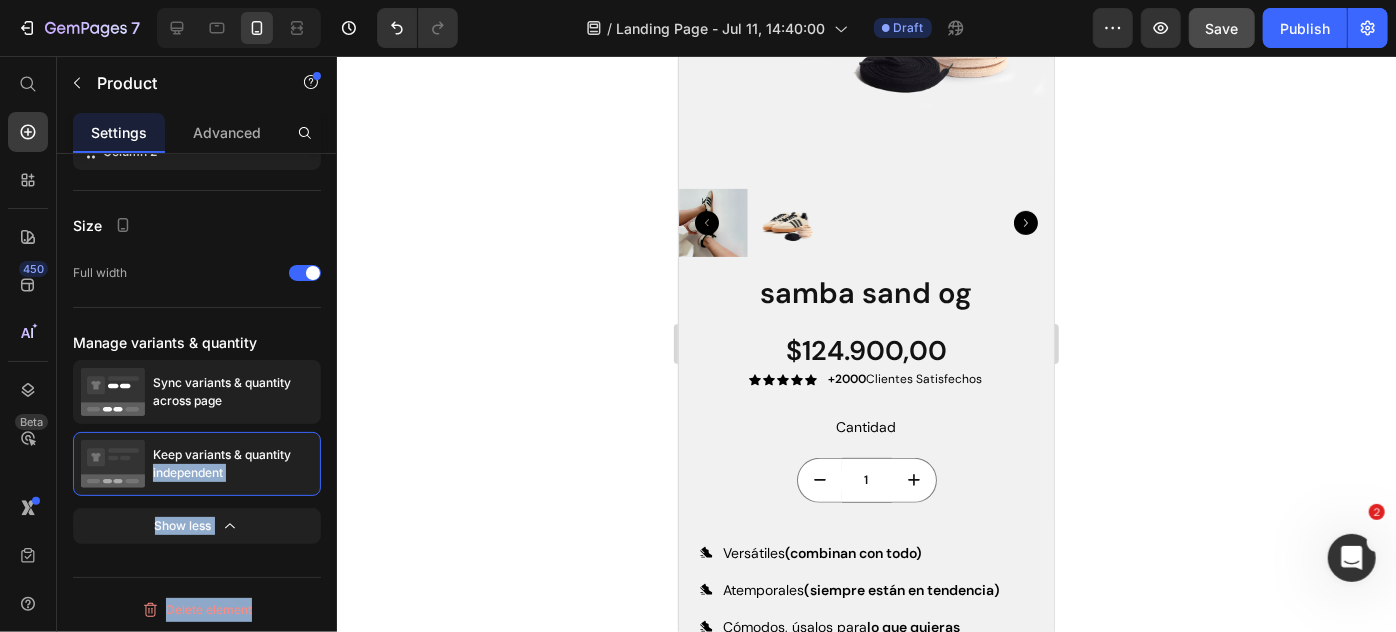 drag, startPoint x: 300, startPoint y: 455, endPoint x: 614, endPoint y: 231, distance: 385.70975 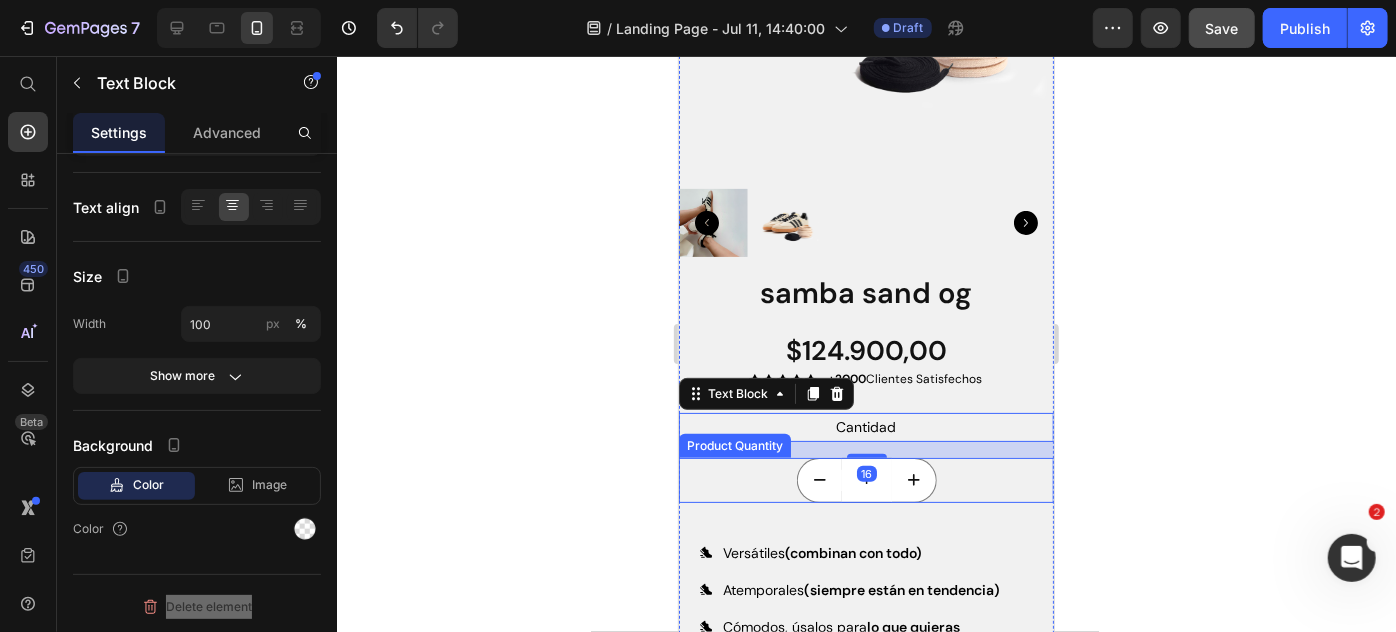 scroll, scrollTop: 0, scrollLeft: 0, axis: both 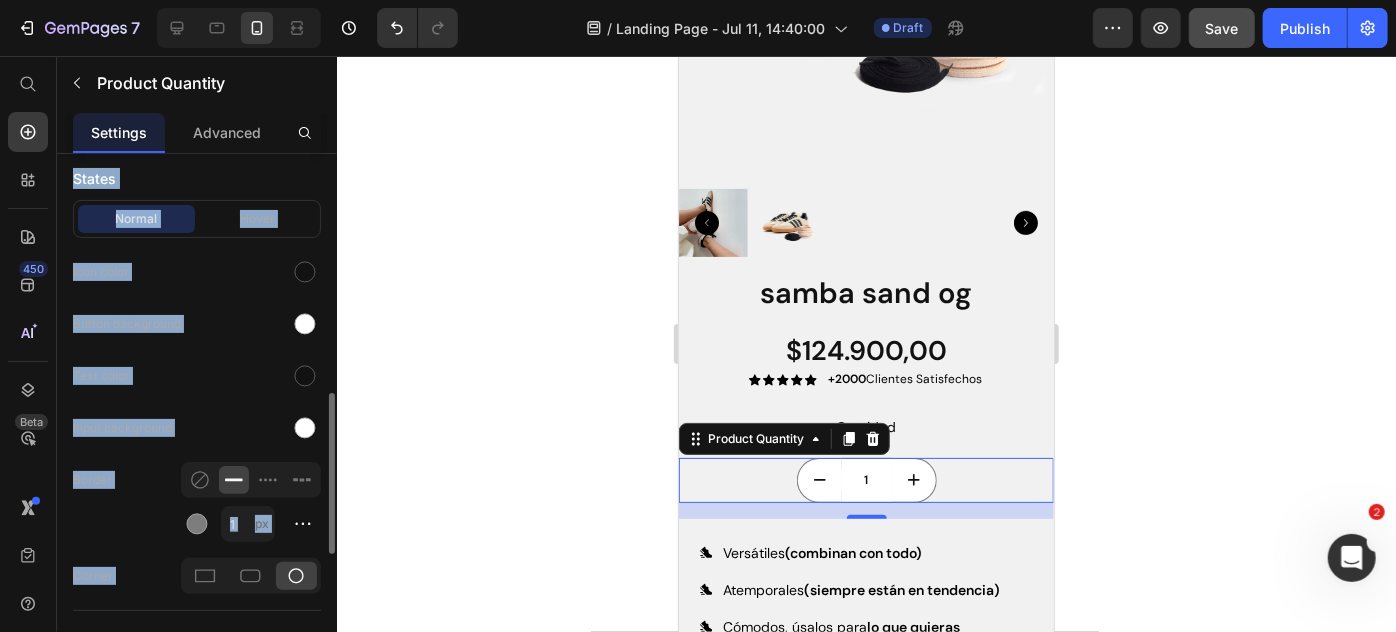 click on "Button background" 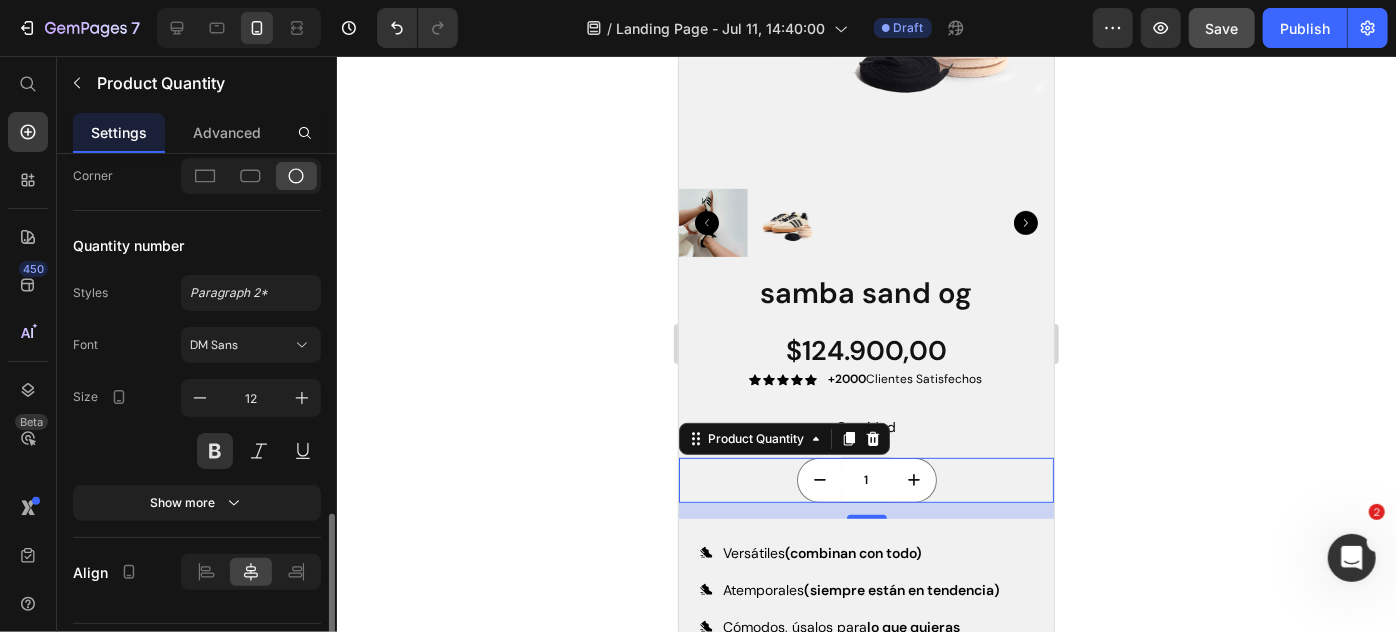 scroll, scrollTop: 1233, scrollLeft: 0, axis: vertical 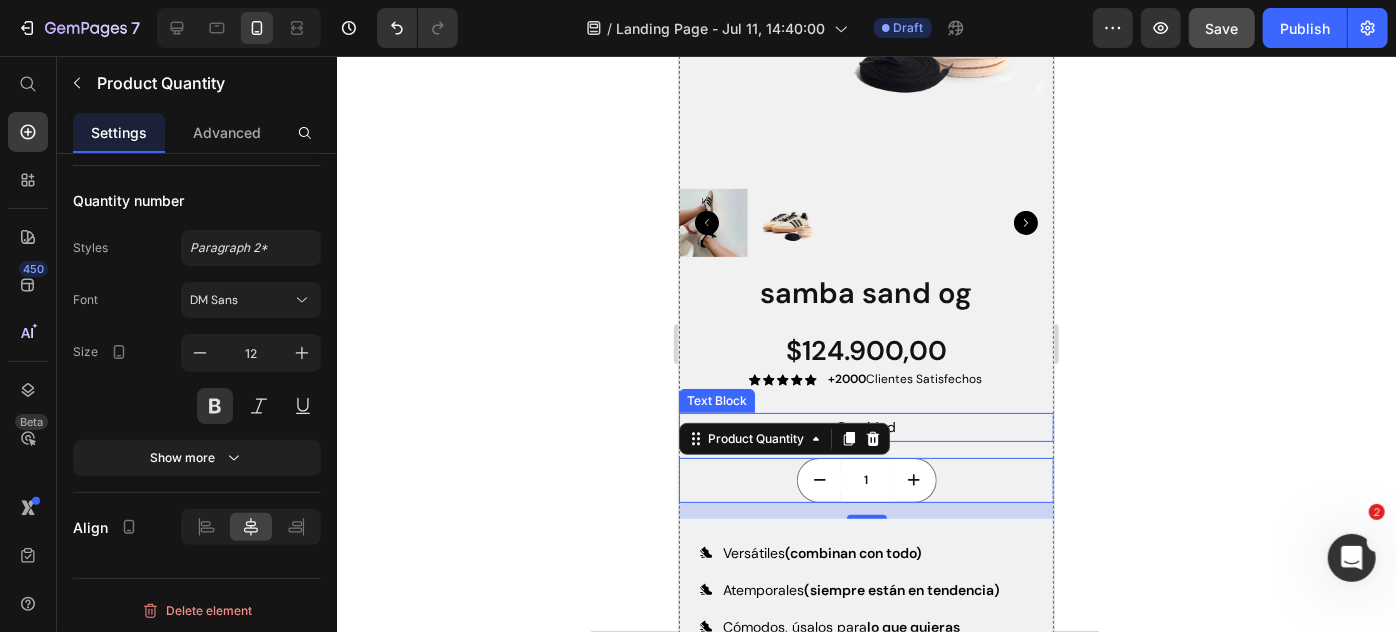 click on "Cantidad" at bounding box center (865, 426) 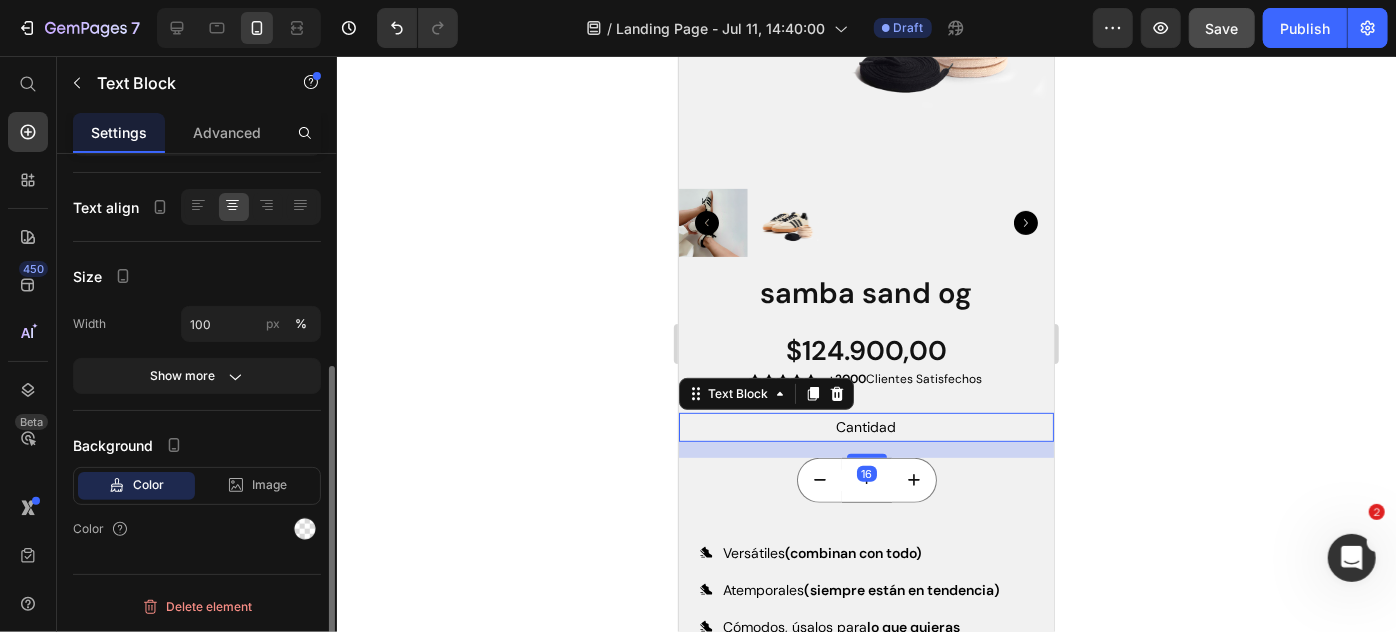 scroll, scrollTop: 0, scrollLeft: 0, axis: both 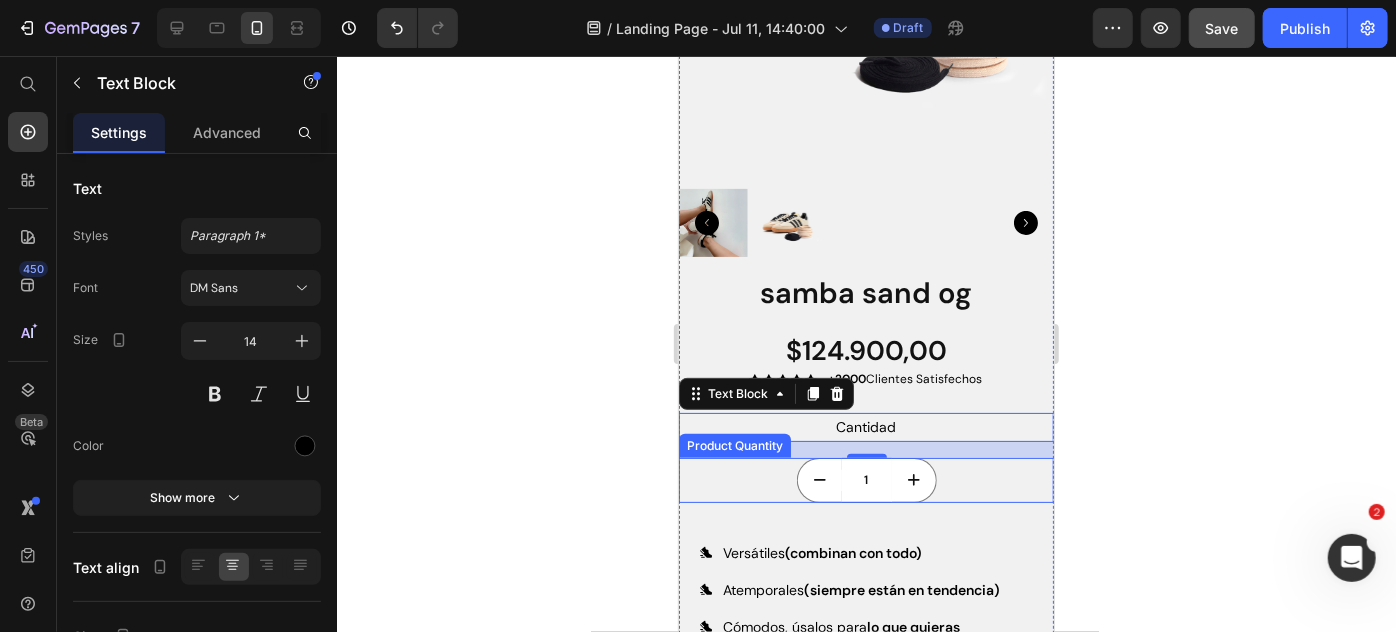 click on "1" at bounding box center [865, 479] 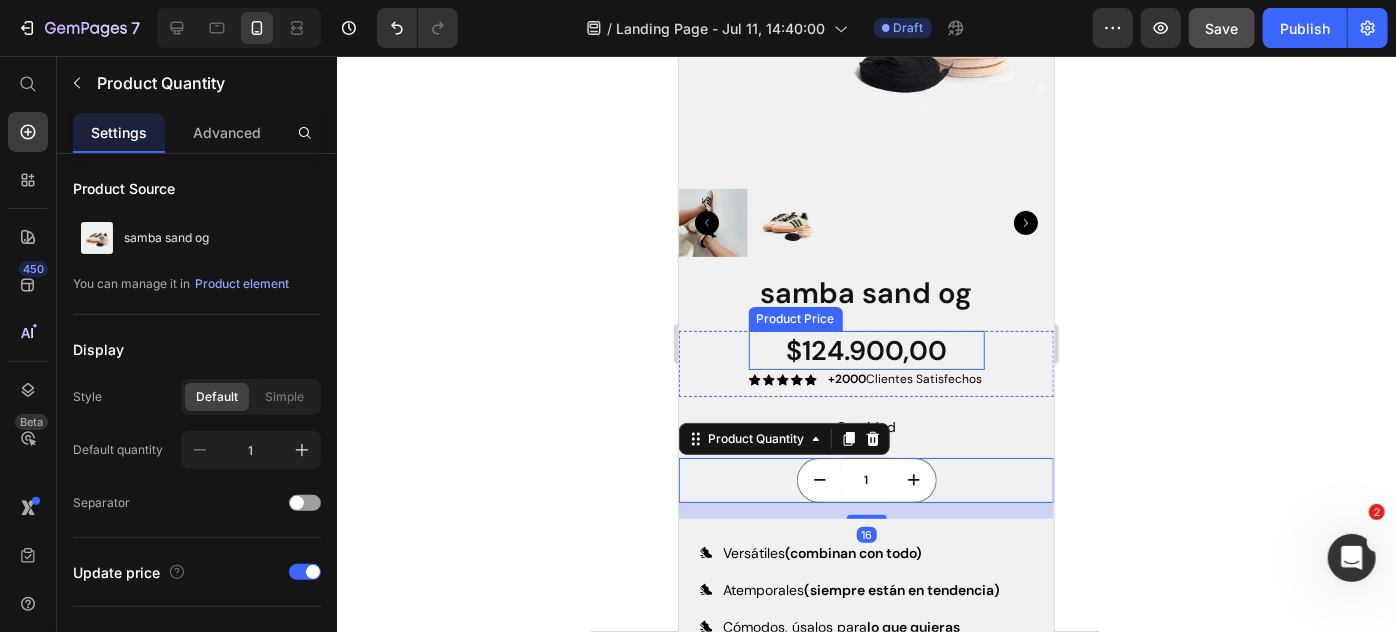 click on "$124.900,00" at bounding box center [866, 349] 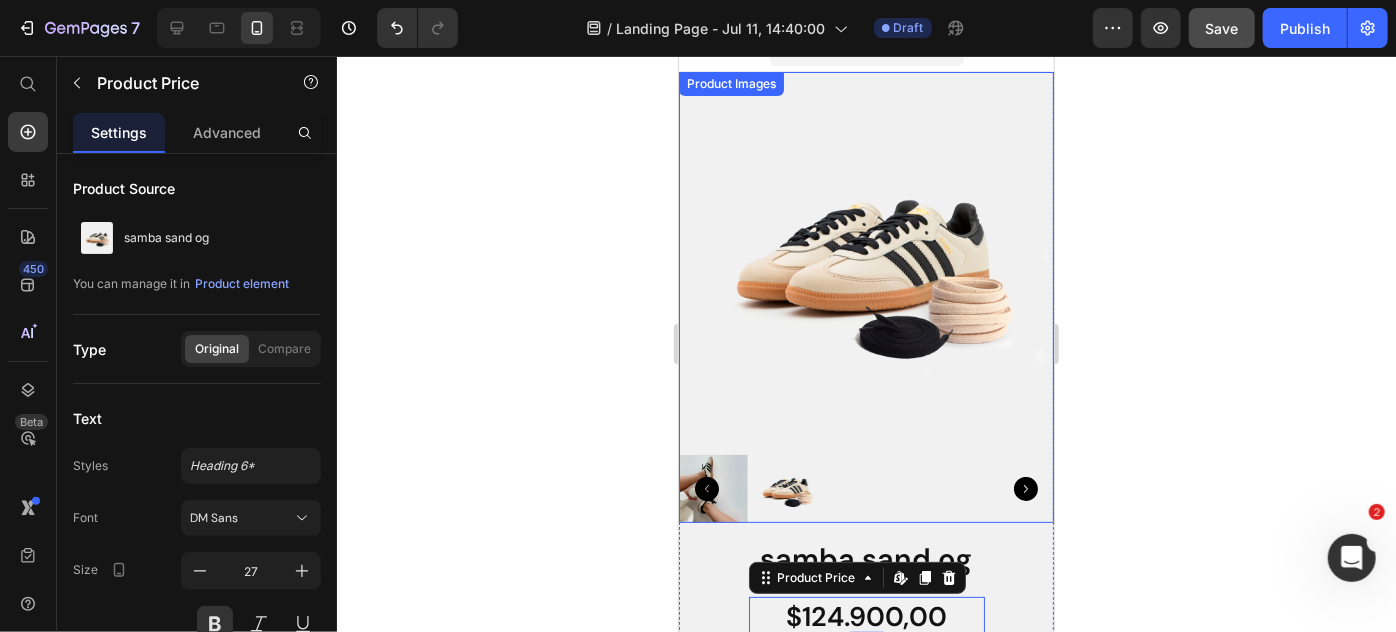 scroll, scrollTop: 0, scrollLeft: 0, axis: both 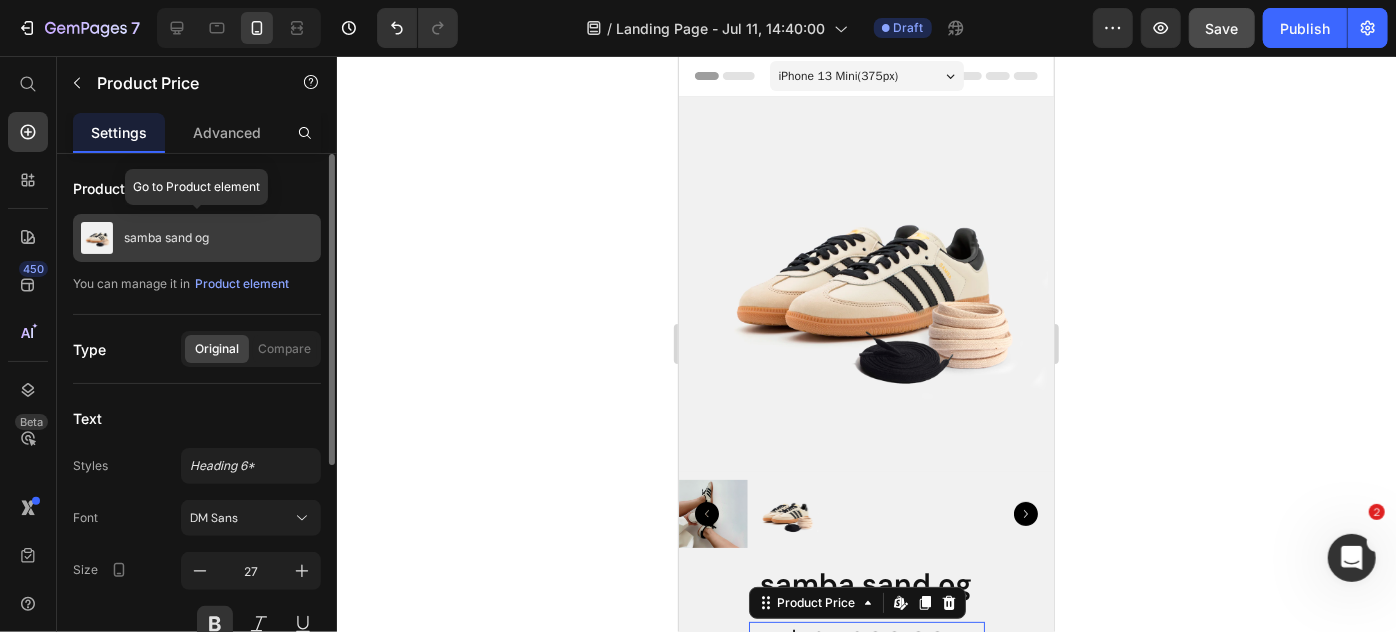 click on "samba sand og" at bounding box center (197, 238) 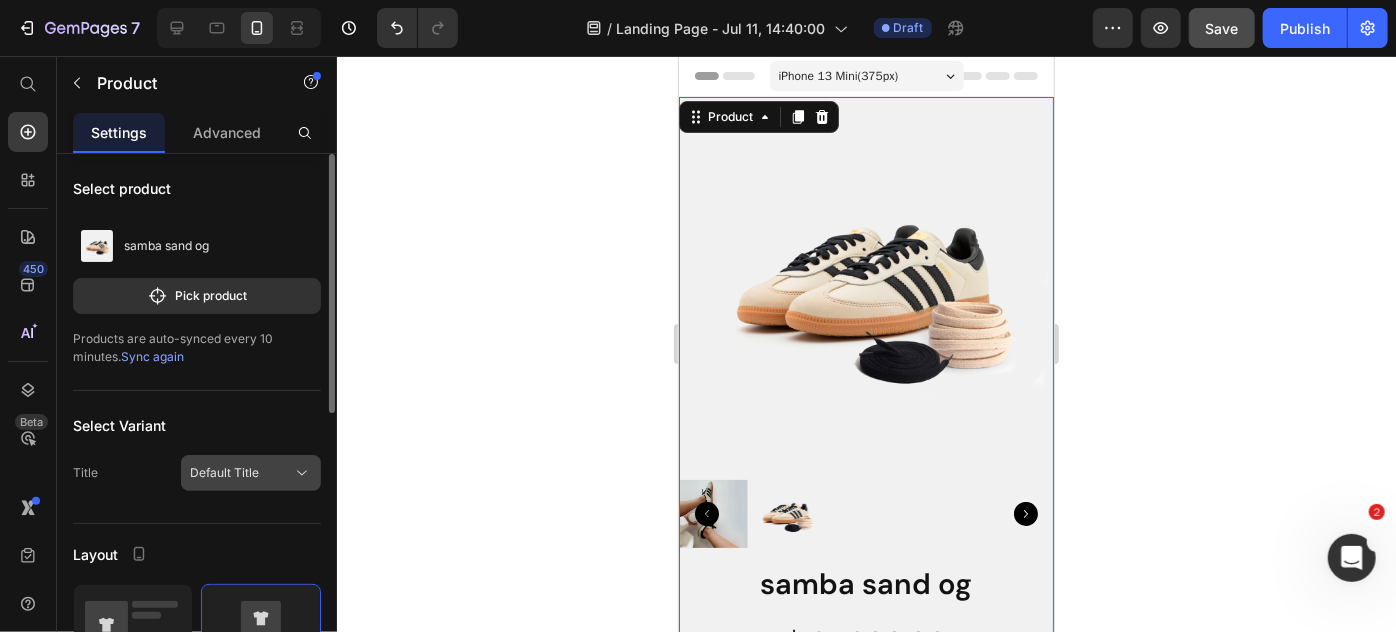 click on "Default Title" at bounding box center [224, 473] 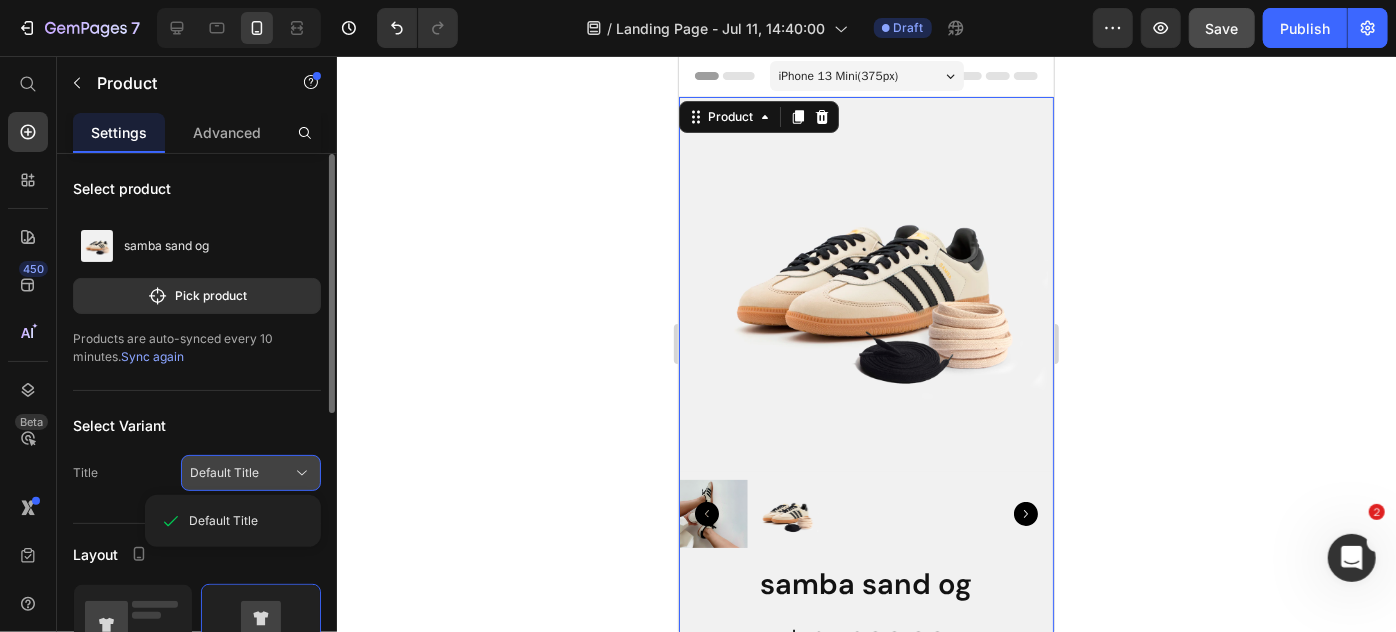 click on "Default Title" at bounding box center [224, 473] 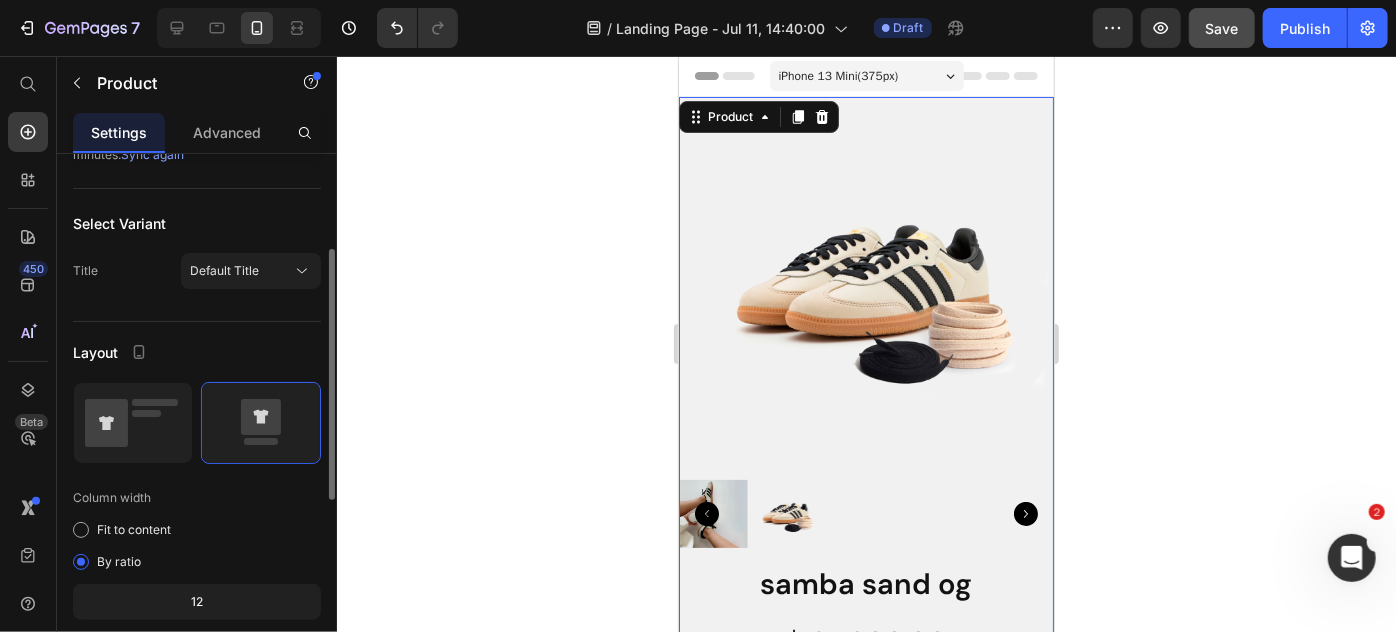 scroll, scrollTop: 203, scrollLeft: 0, axis: vertical 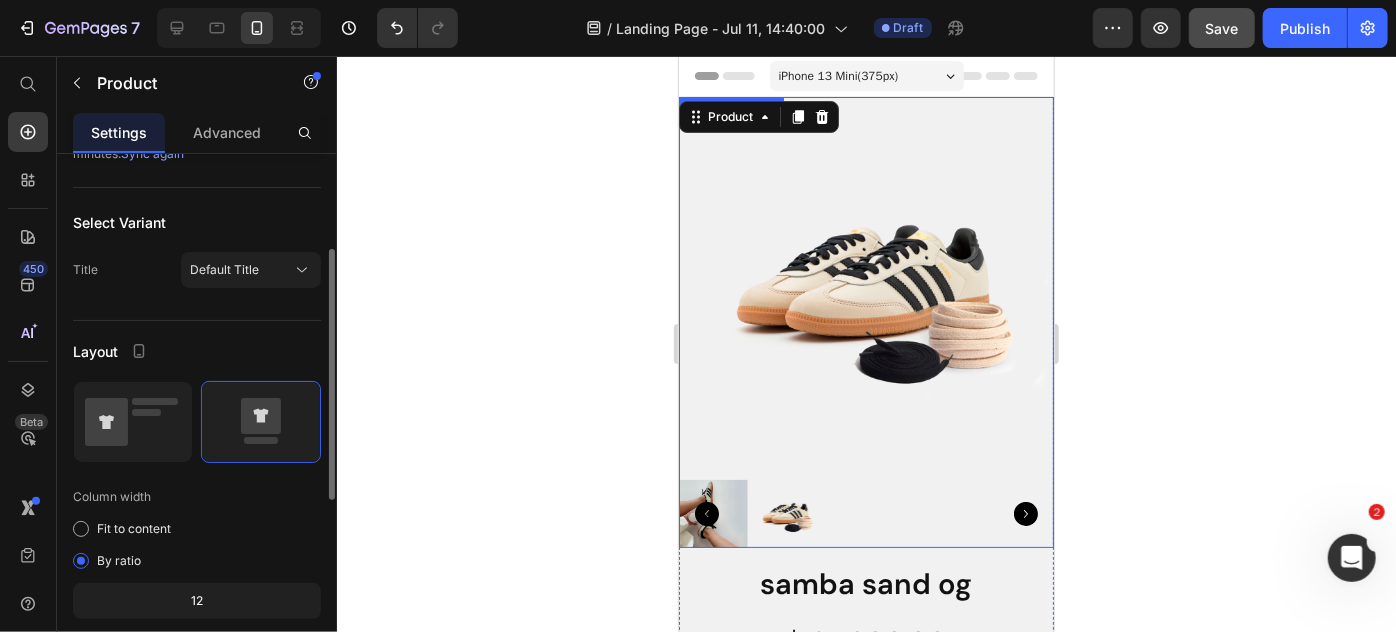 click at bounding box center [865, 283] 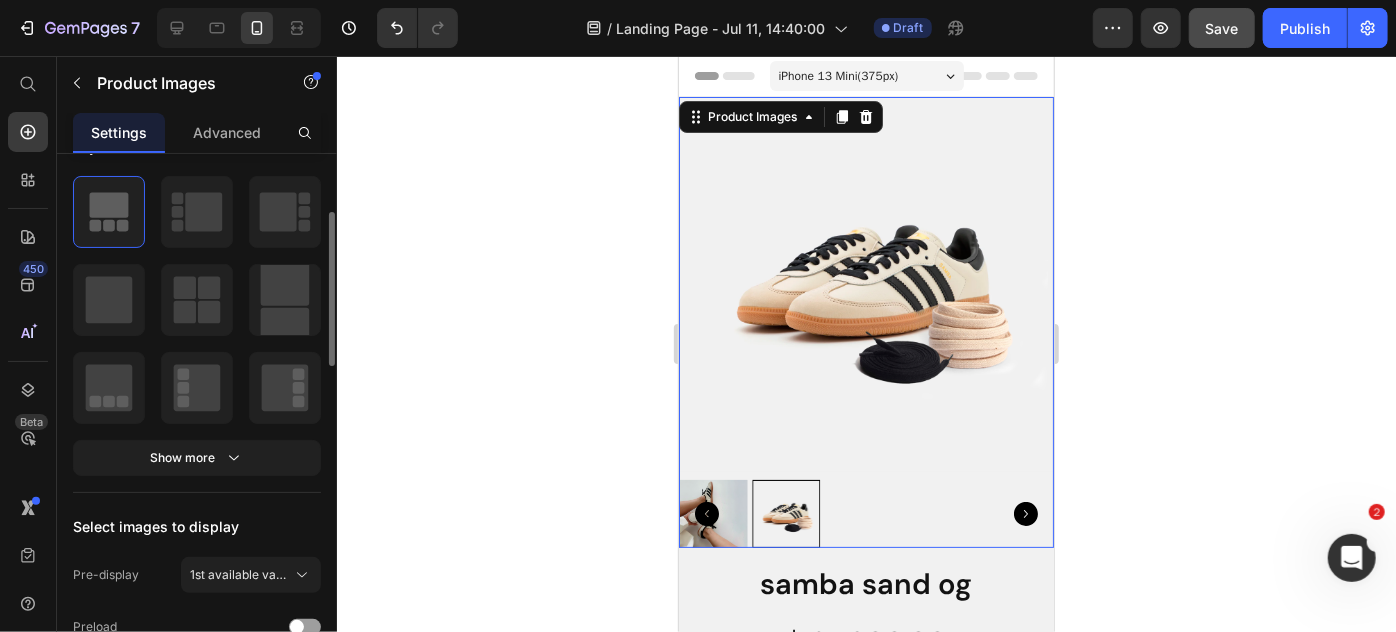 scroll, scrollTop: 0, scrollLeft: 0, axis: both 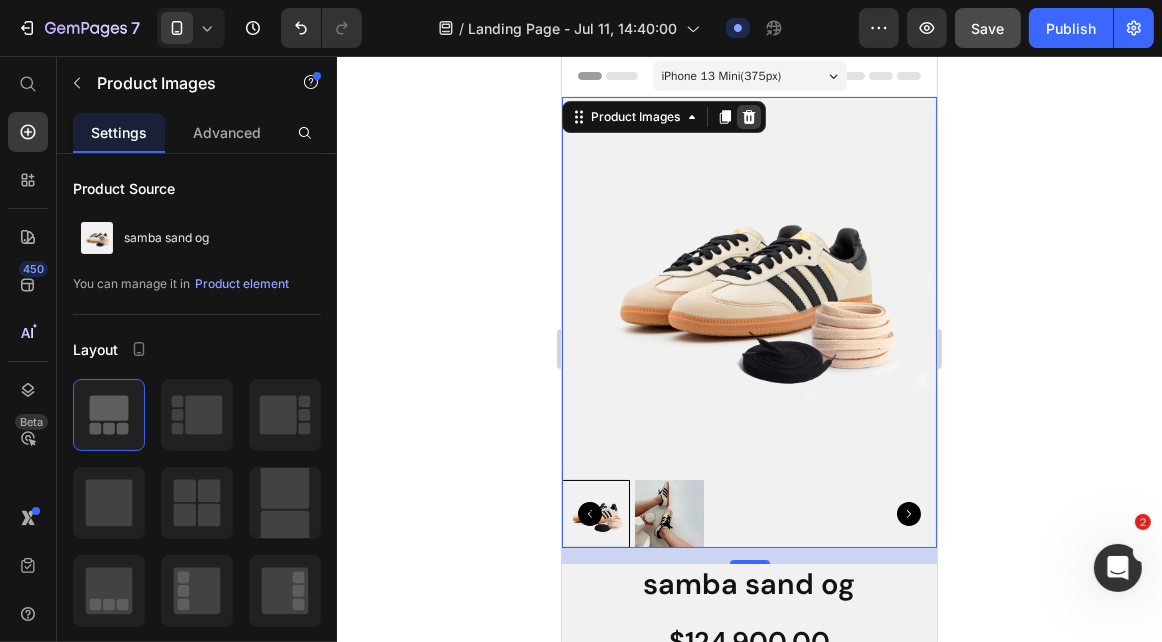 click 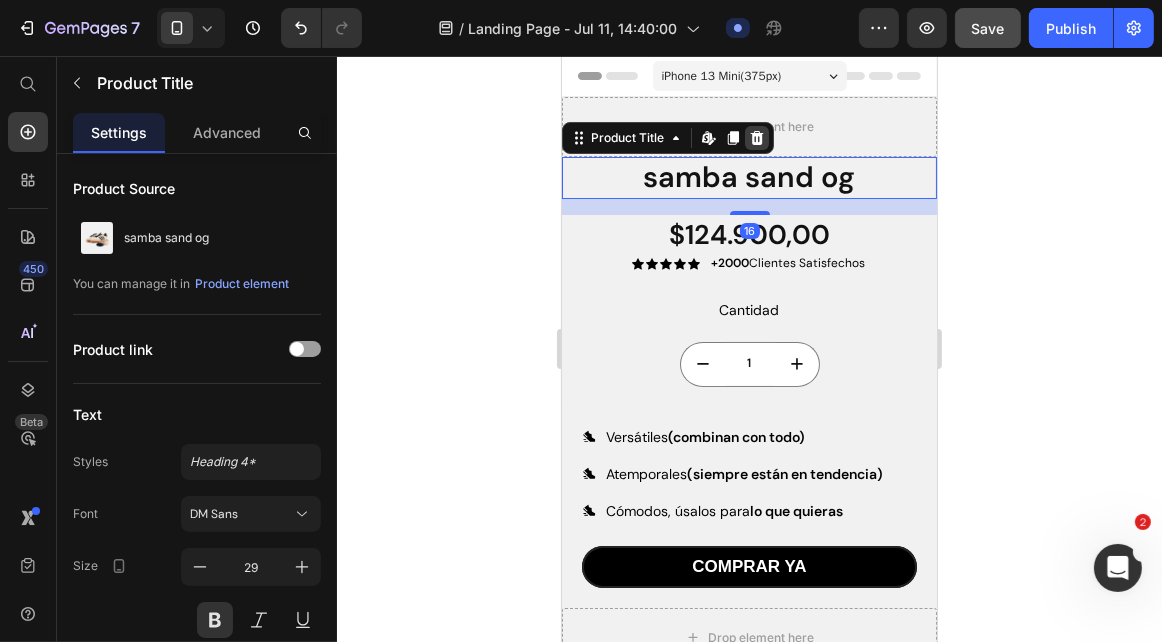 click at bounding box center (756, 137) 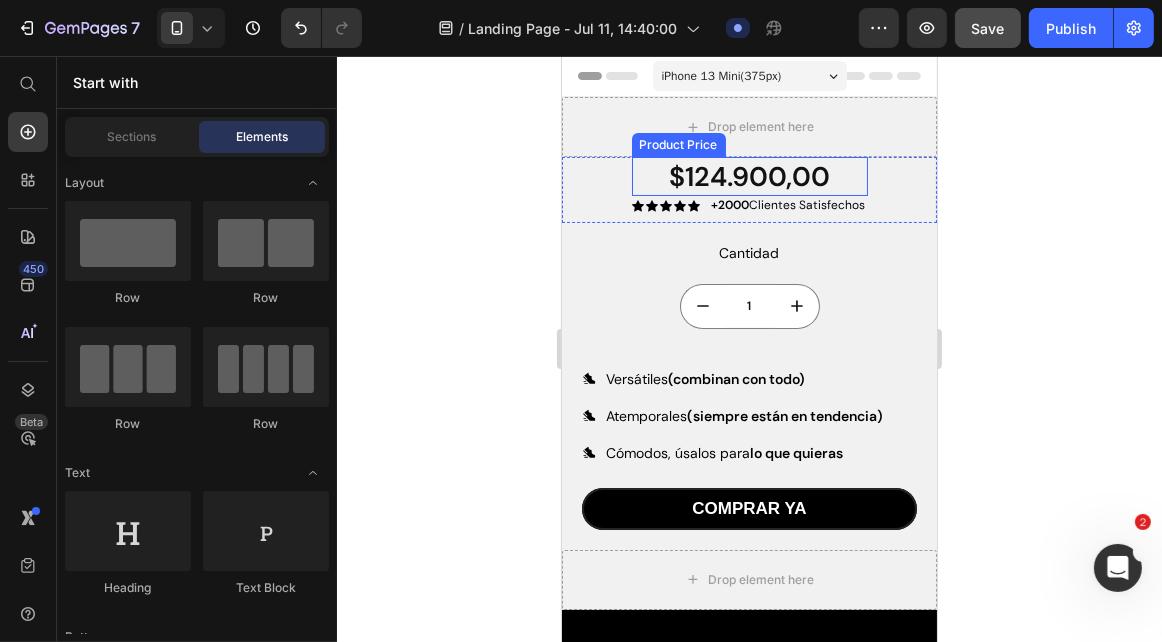 click on "$124.900,00" at bounding box center [749, 175] 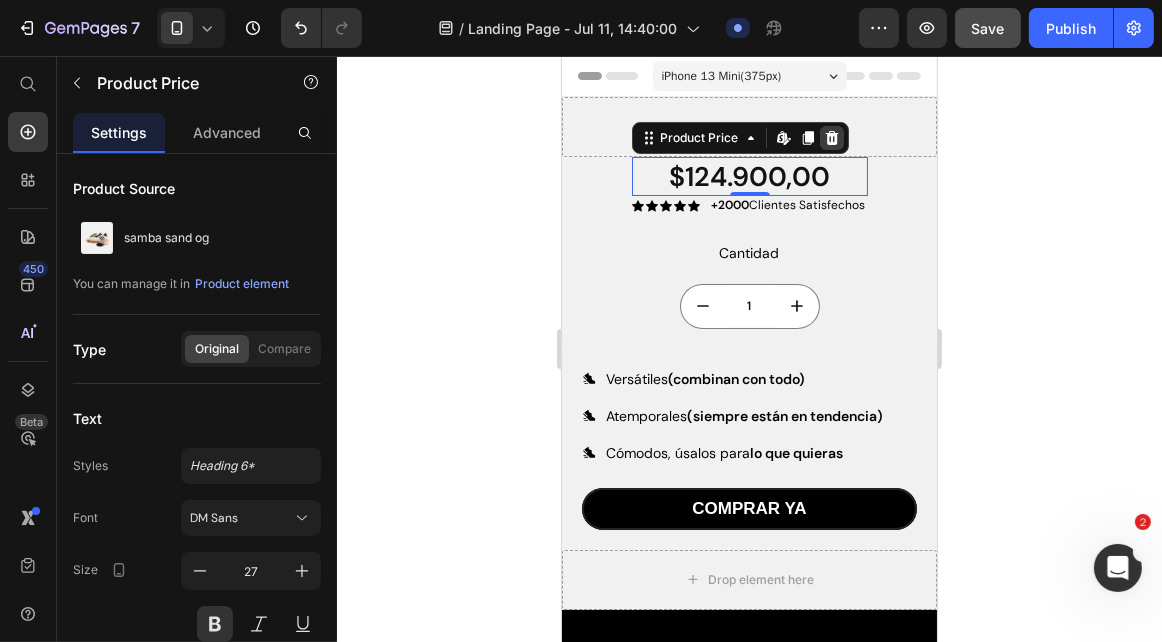 click 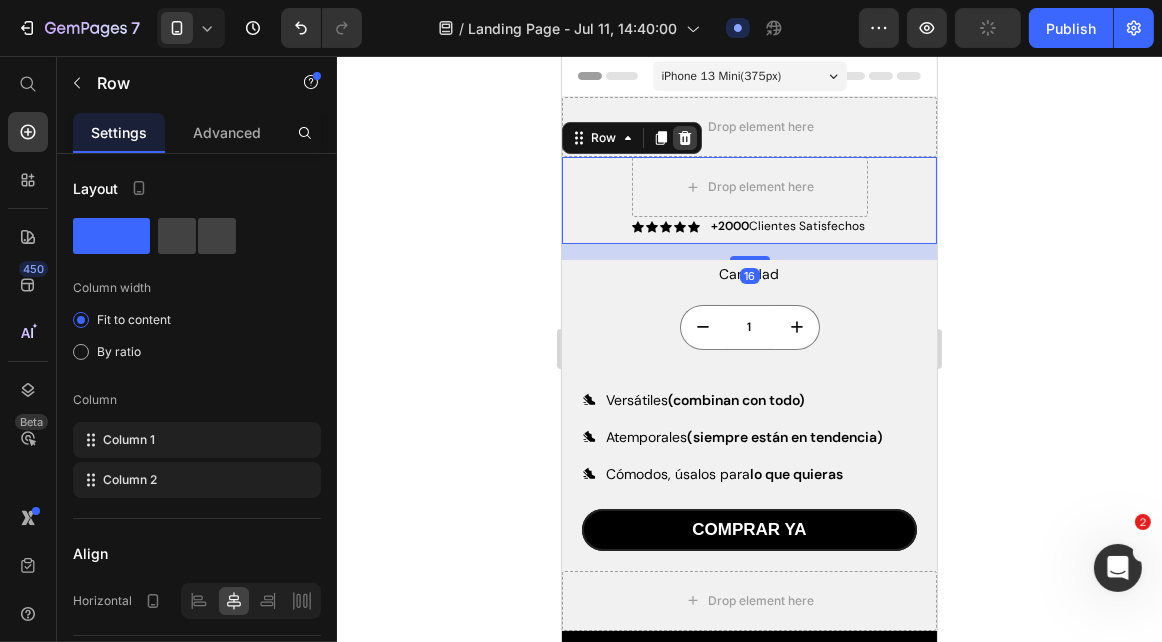 click 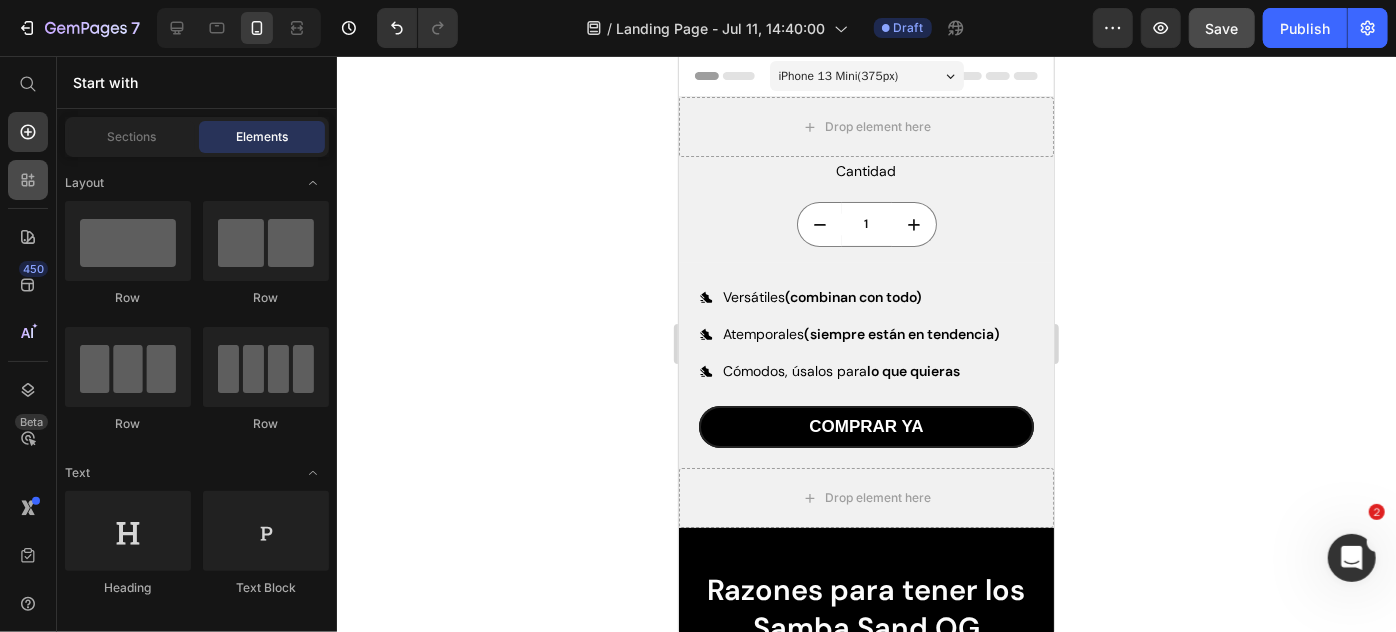 drag, startPoint x: 34, startPoint y: 201, endPoint x: 24, endPoint y: 180, distance: 23.259407 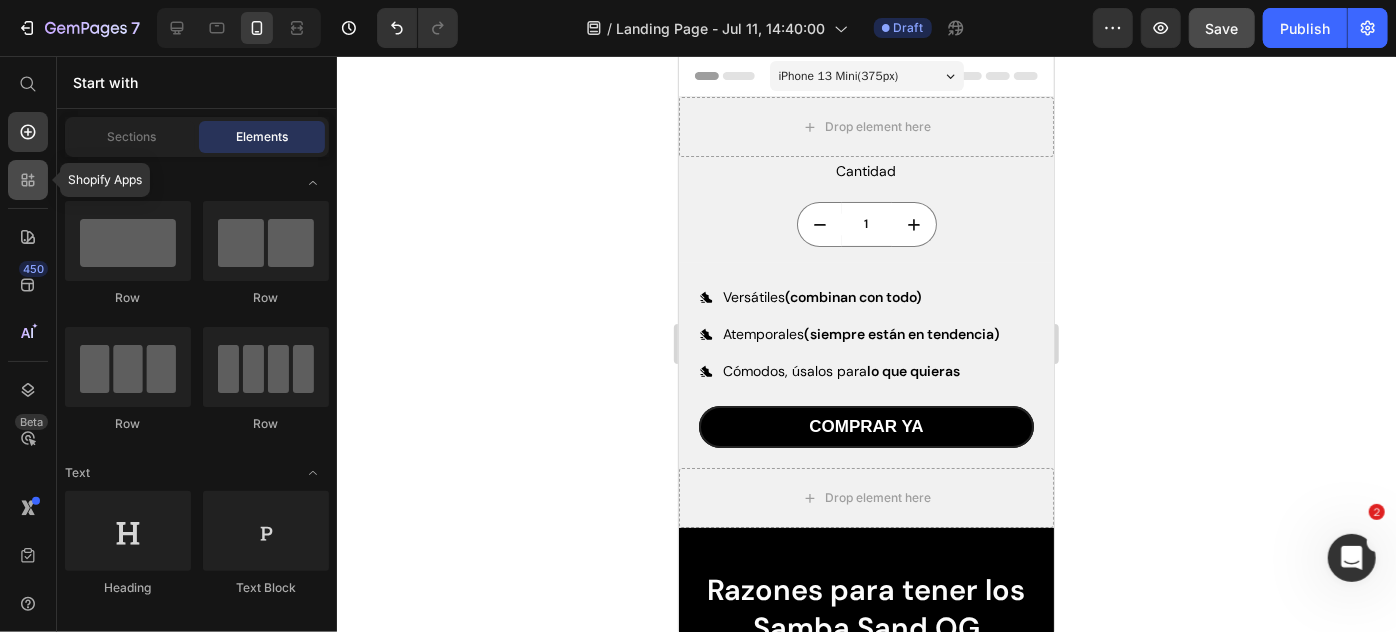 click 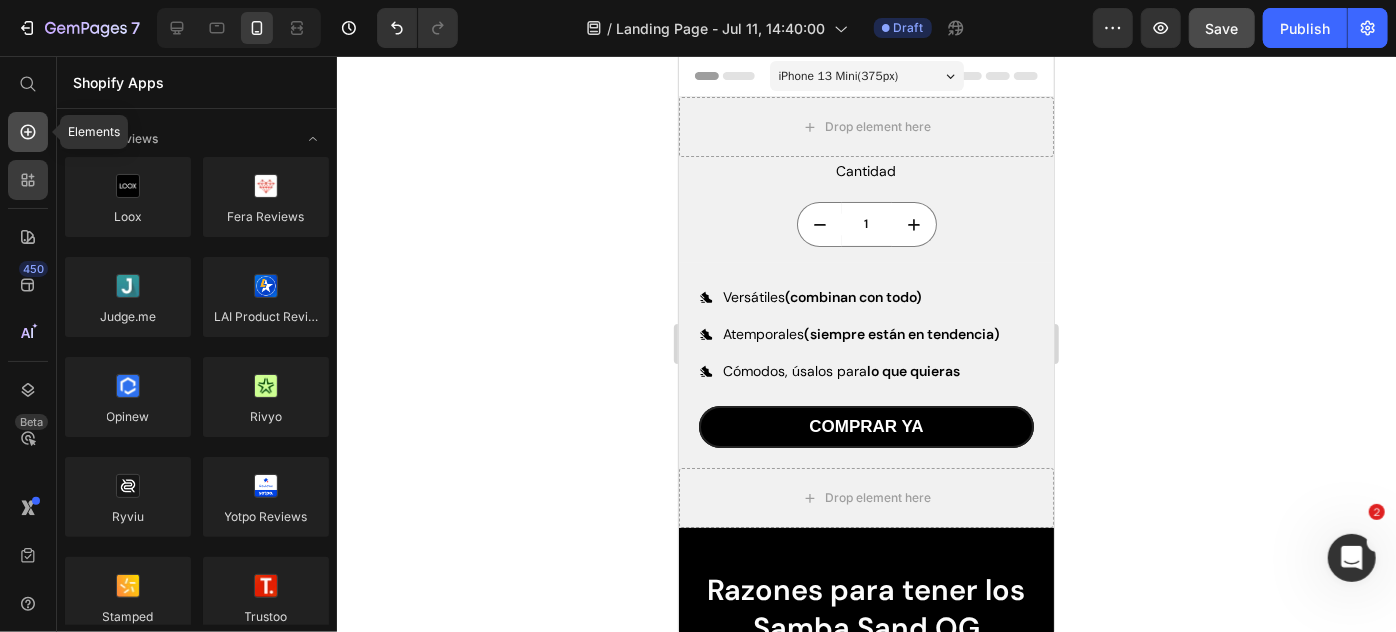 click 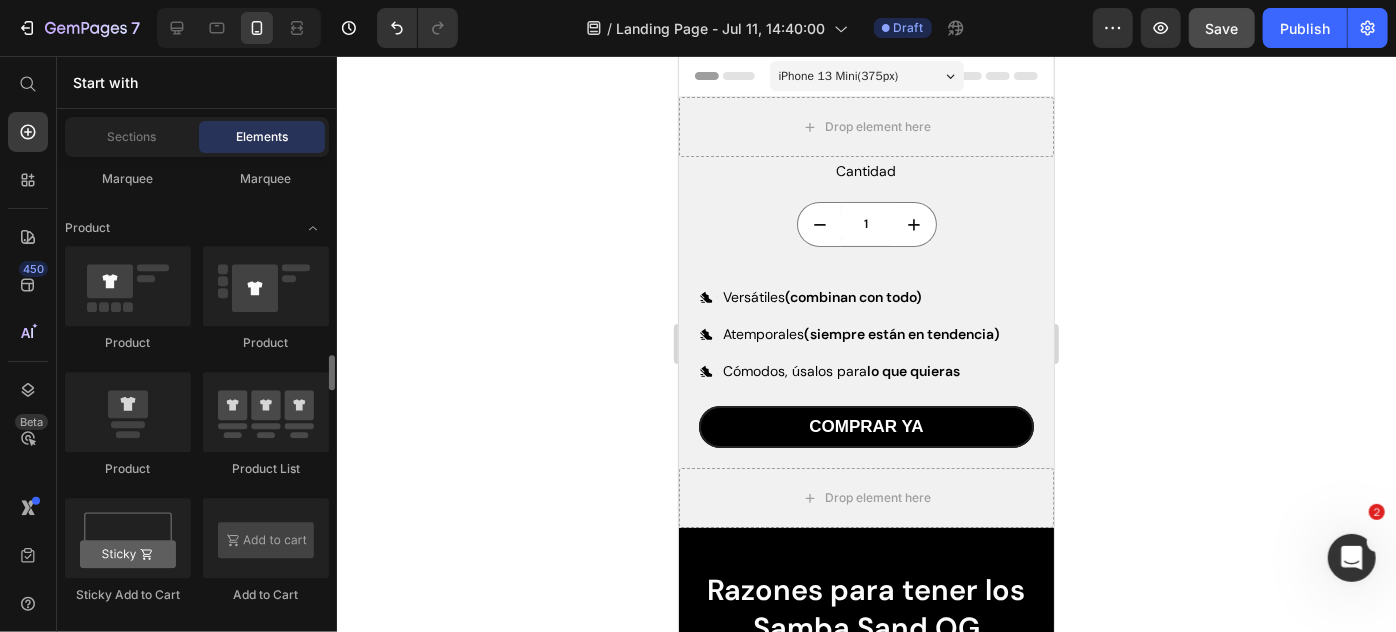 scroll, scrollTop: 2628, scrollLeft: 0, axis: vertical 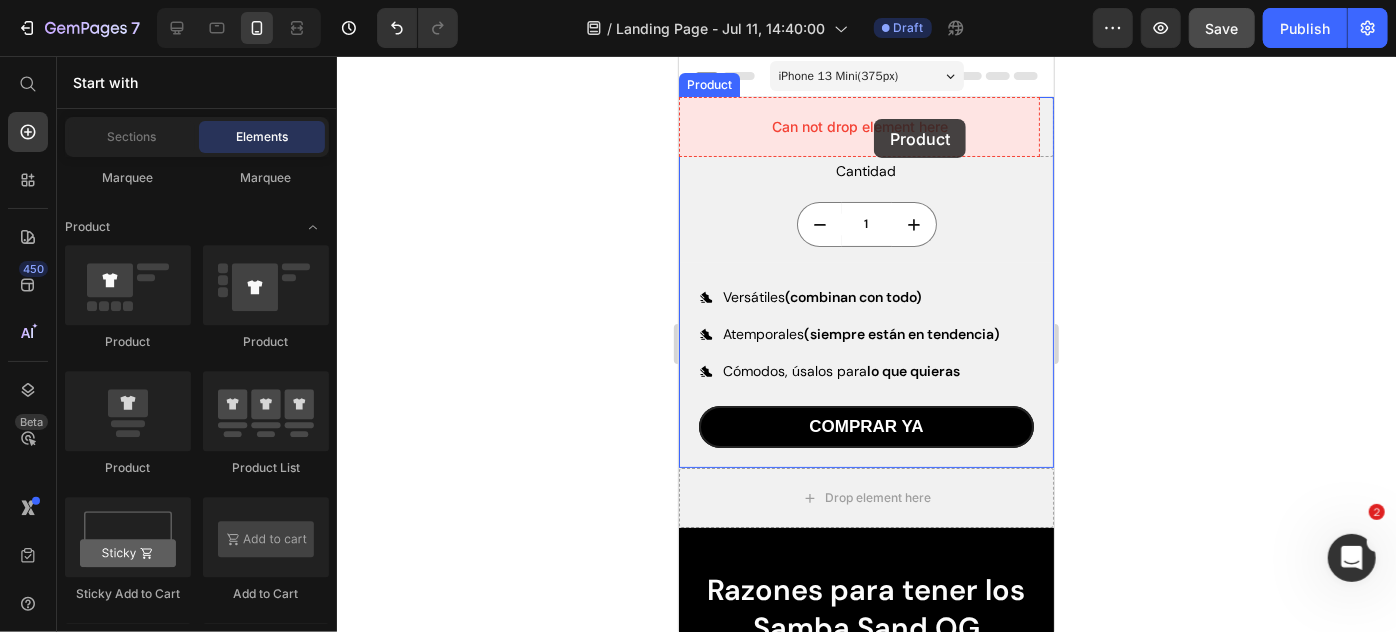 drag, startPoint x: 814, startPoint y: 490, endPoint x: 873, endPoint y: 118, distance: 376.64972 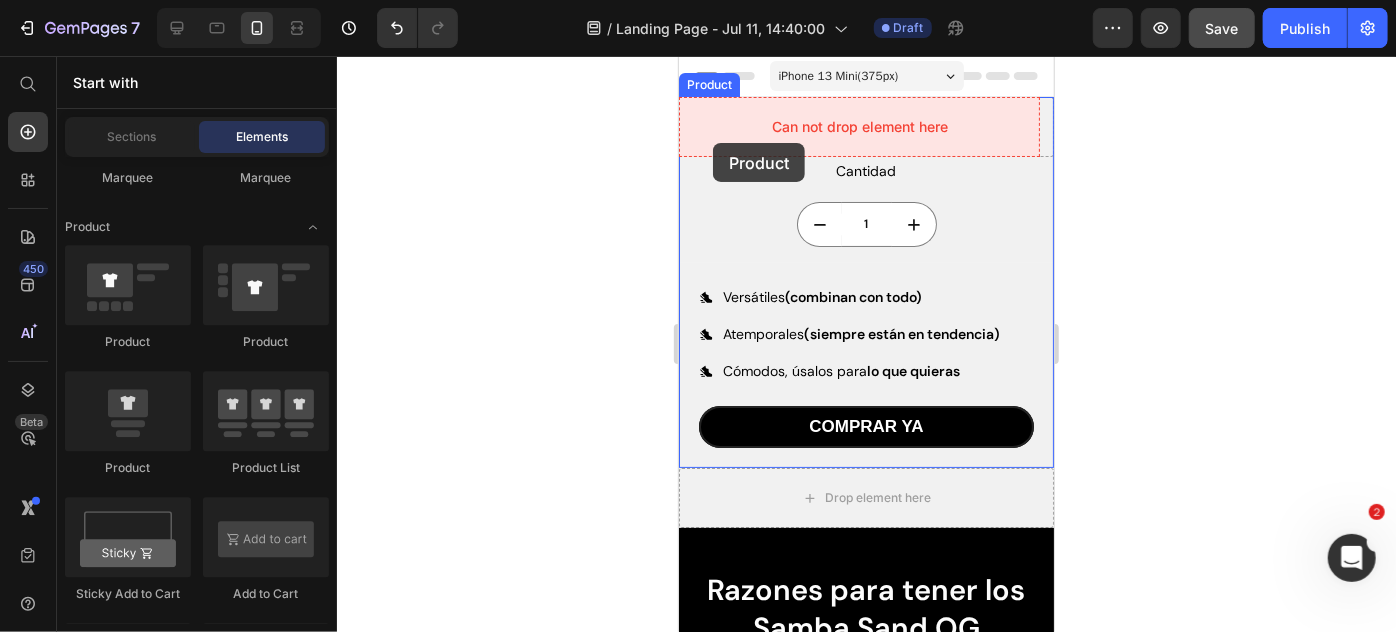 drag, startPoint x: 789, startPoint y: 488, endPoint x: 712, endPoint y: 142, distance: 354.4644 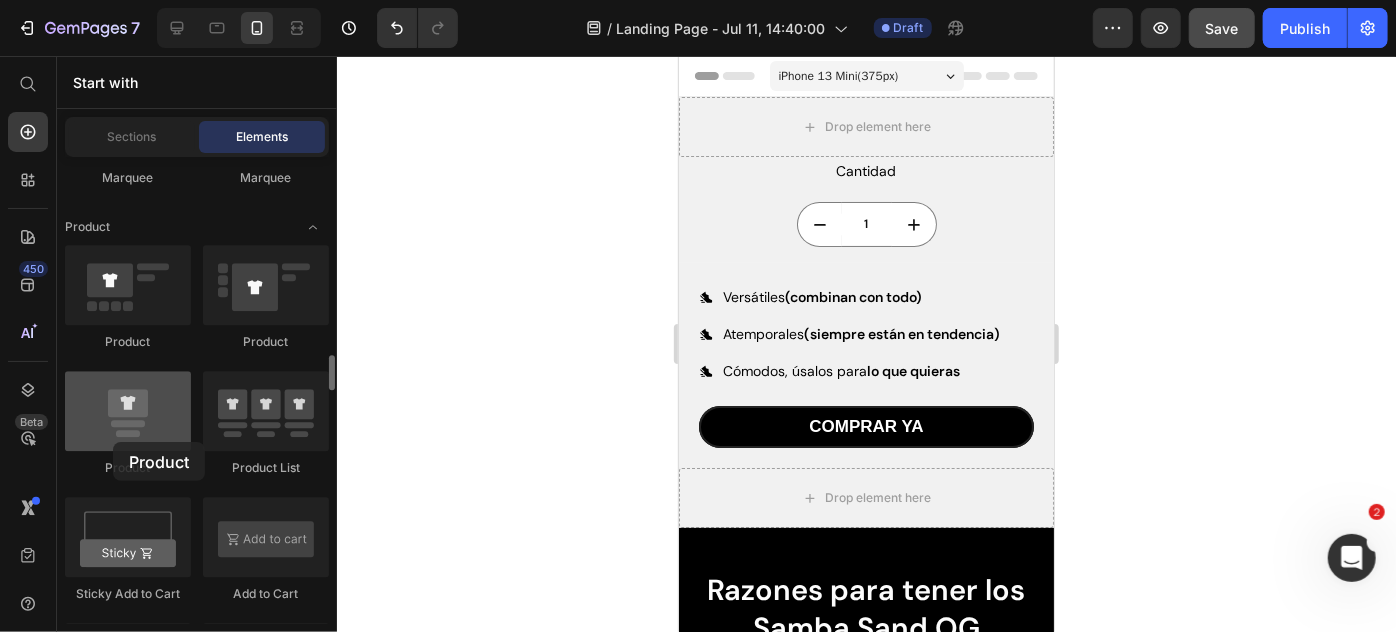 click at bounding box center [128, 411] 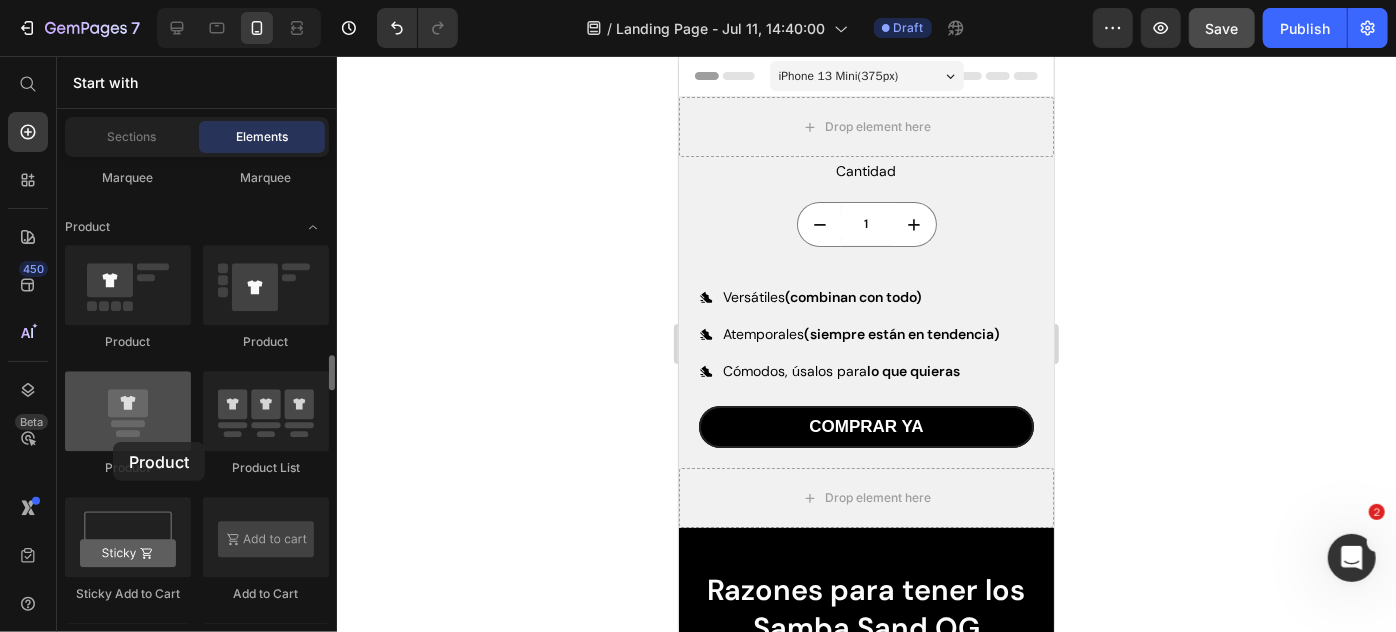 click at bounding box center [128, 411] 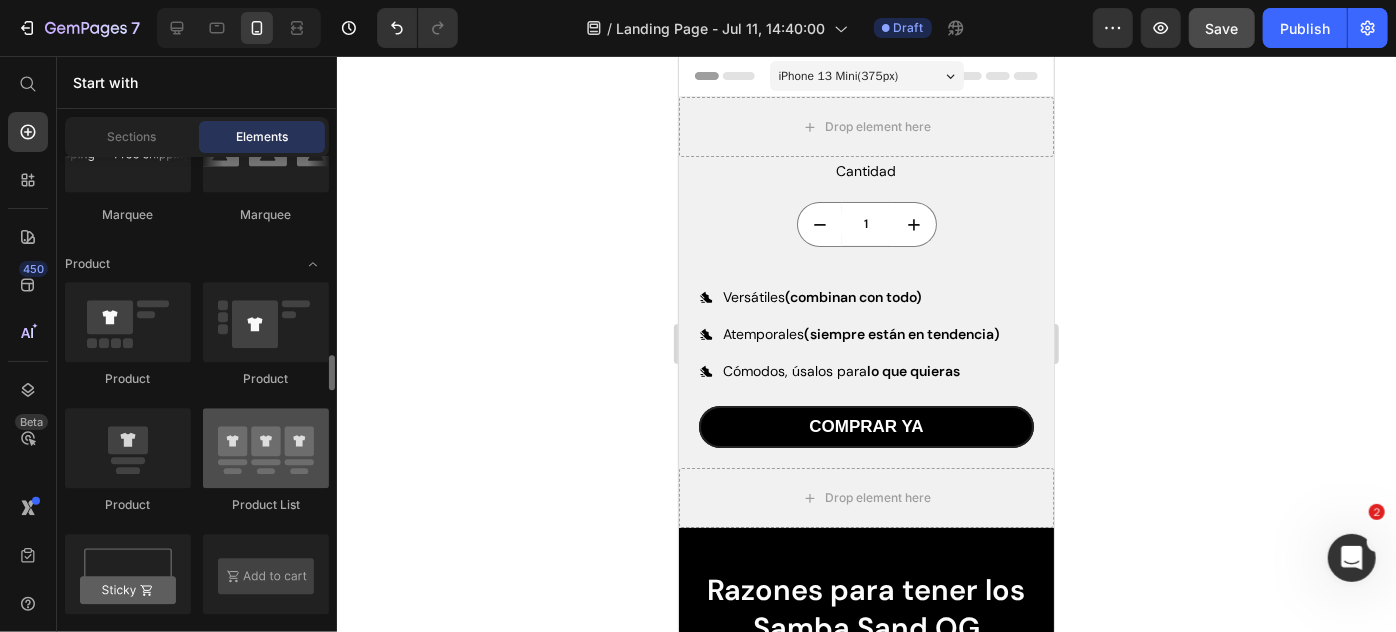 scroll, scrollTop: 2590, scrollLeft: 0, axis: vertical 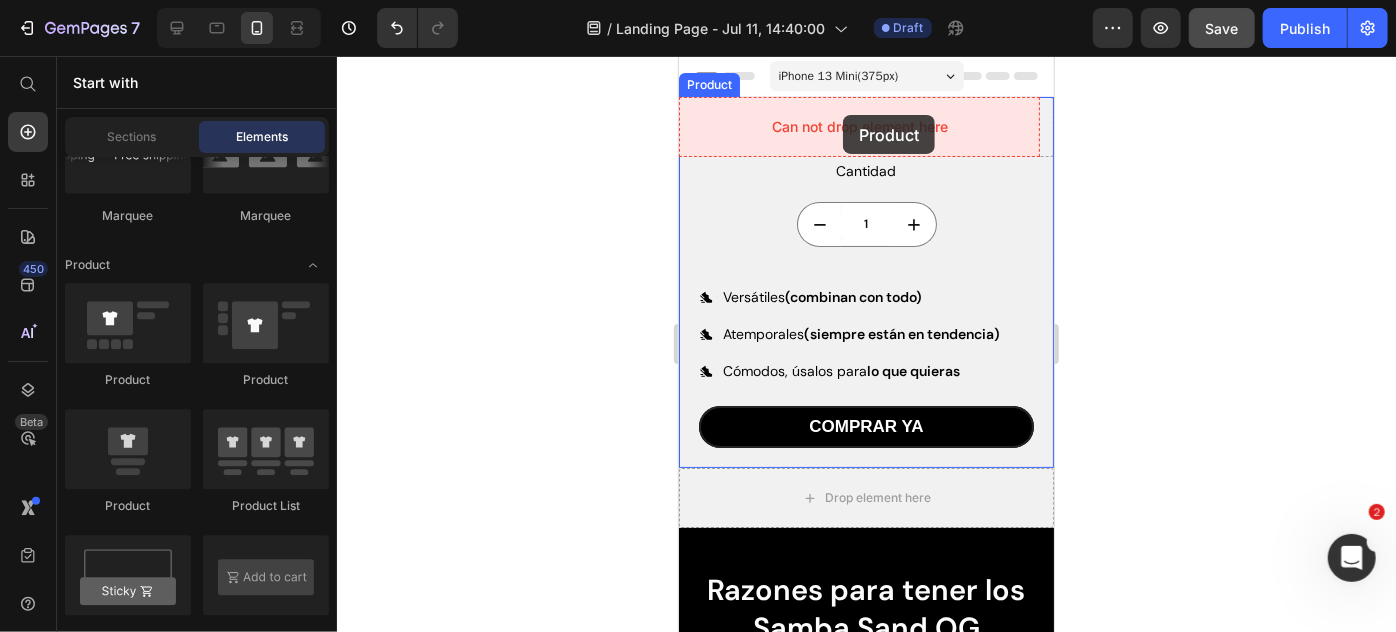 drag, startPoint x: 828, startPoint y: 513, endPoint x: 842, endPoint y: 114, distance: 399.24554 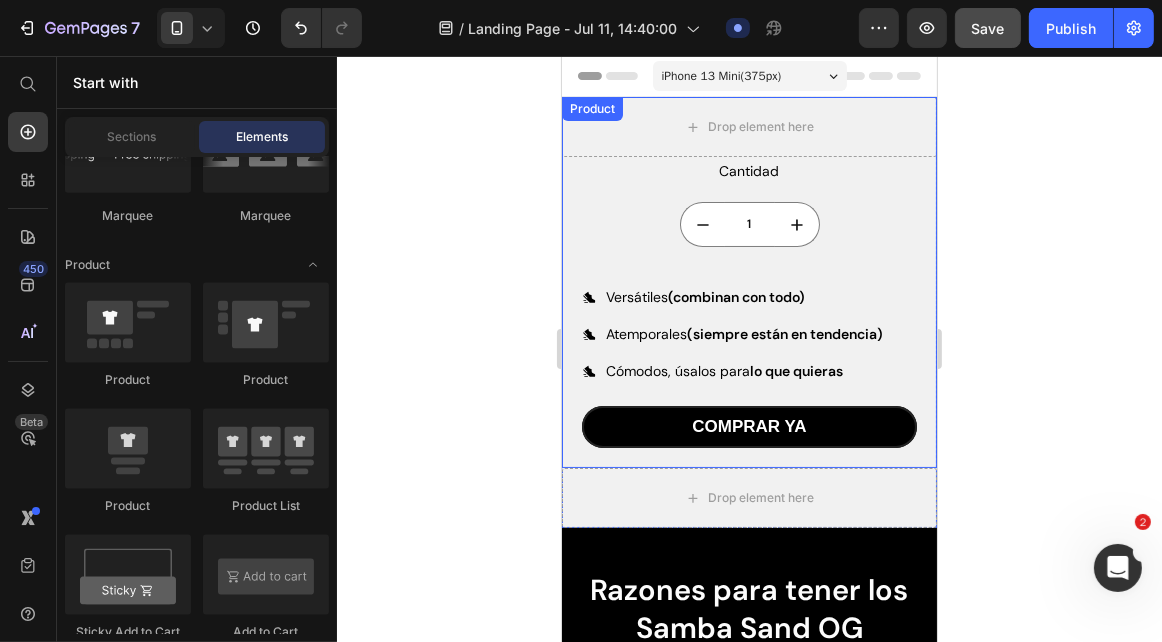 click on "Cantidad Text Block 1 Product Quantity Tenis samba de cuero sintético, punta redonda y líneas verticales en color negro. Viene en su caja original e incluye dos pares de cordones (negro, ivory) Text Block comprar ya Button
Versátiles  (combinan con todo)
Atemporales  (siempre están en tendencia)
Cómodos, úsalos para  lo que quieras Item List COMPRAR YA Button Row" at bounding box center (748, 311) 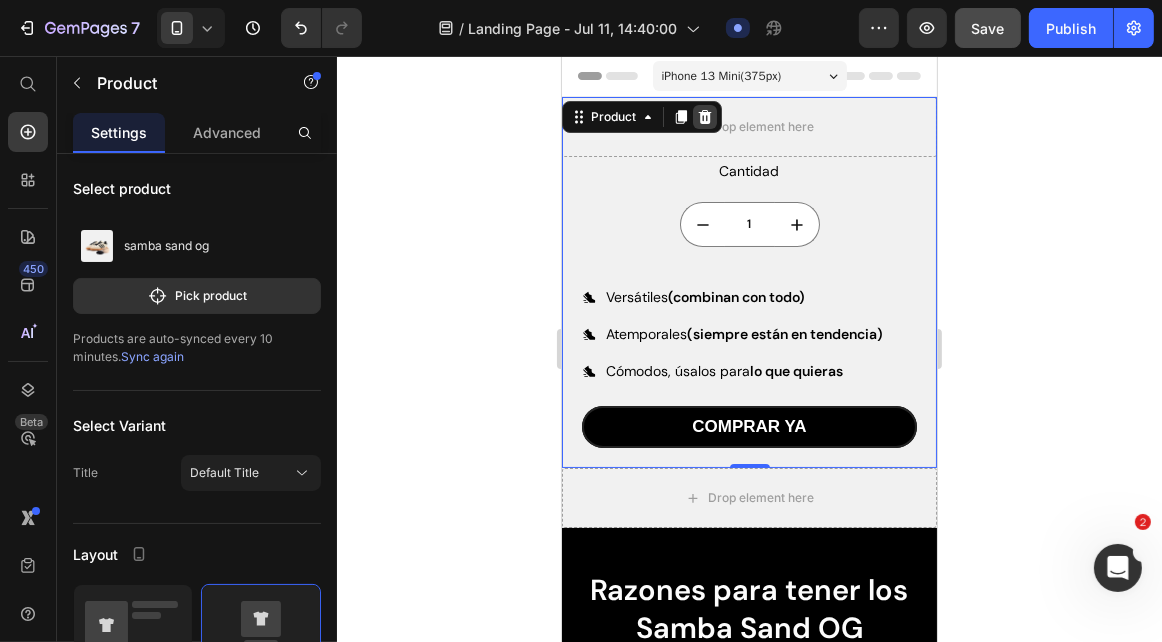 click 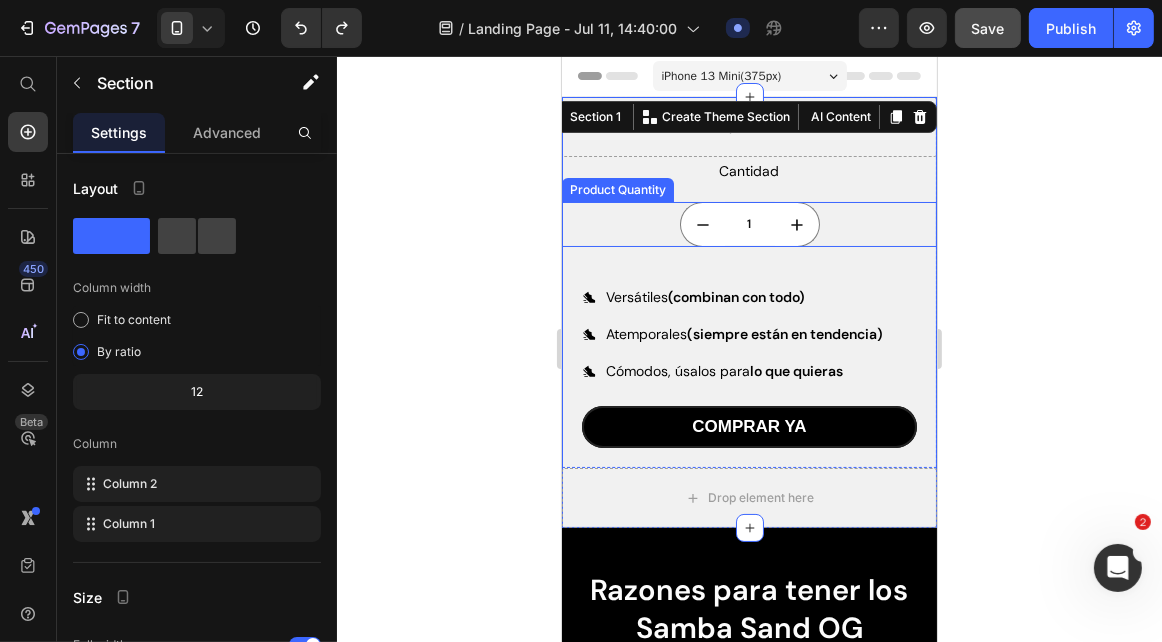 click on "1" at bounding box center [748, 223] 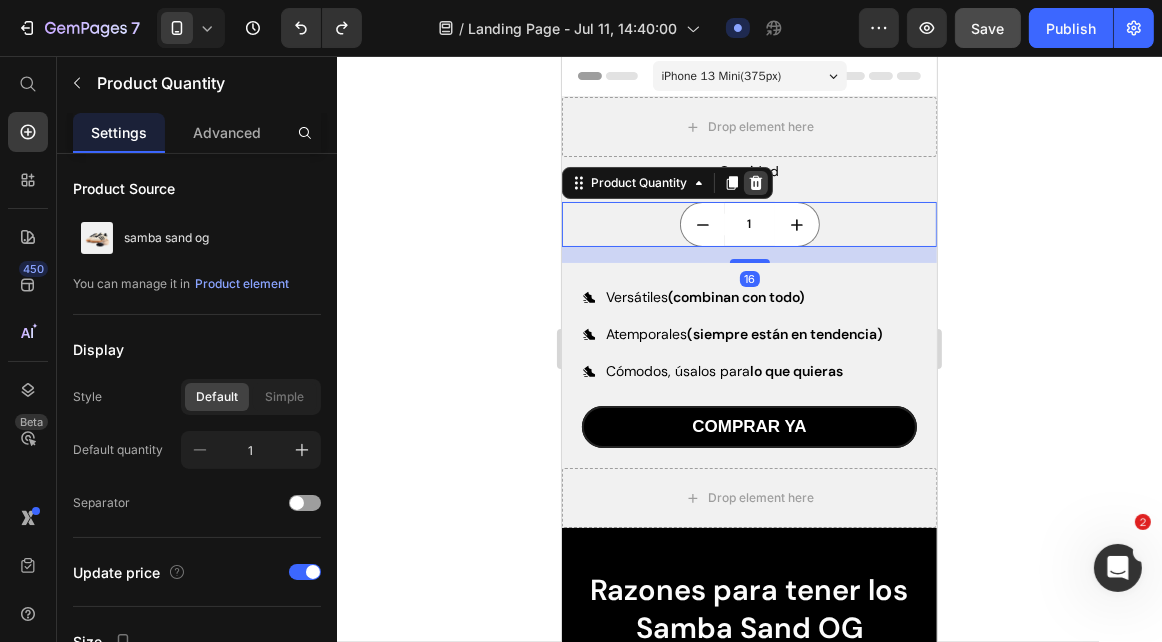 click 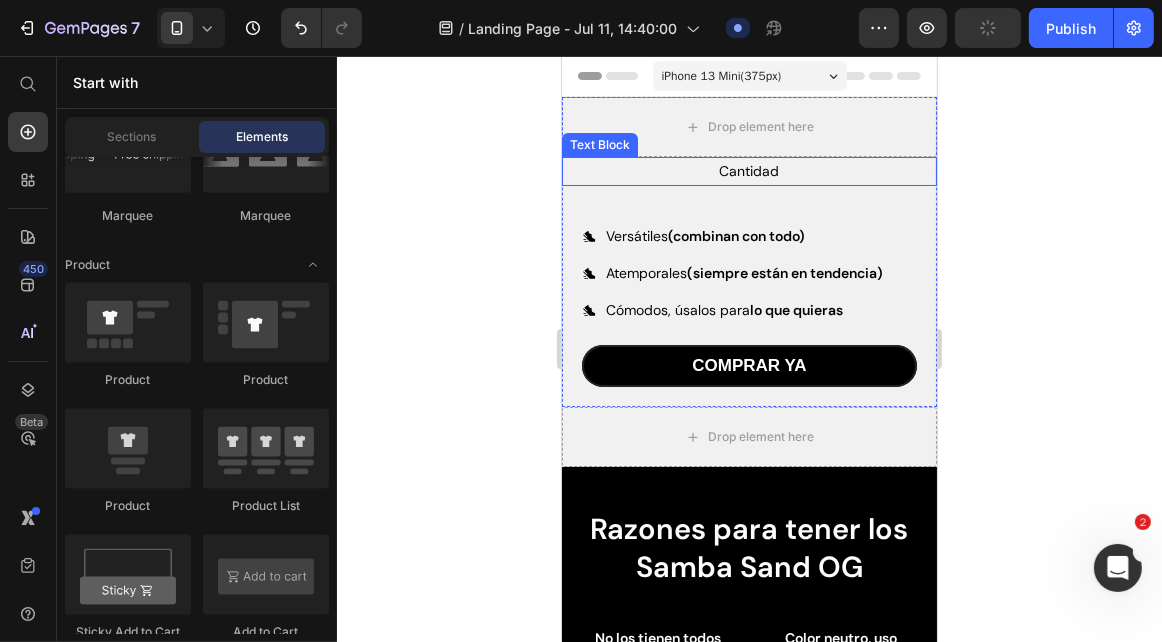 click on "Cantidad" at bounding box center (748, 170) 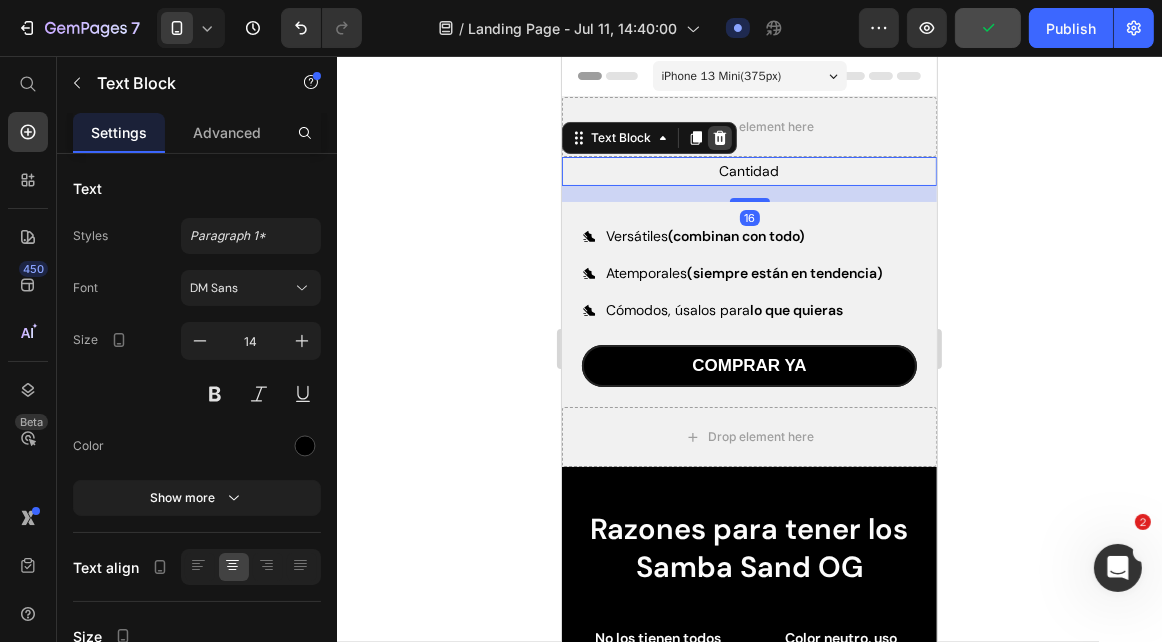 click 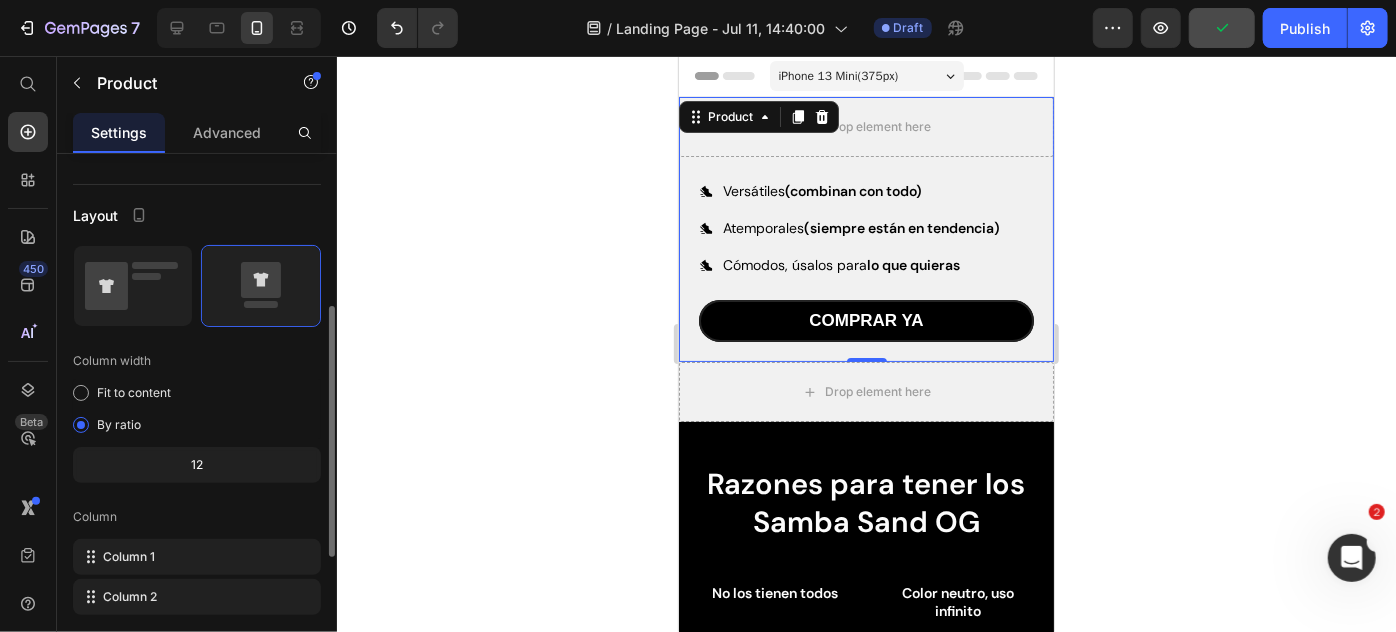 scroll, scrollTop: 334, scrollLeft: 0, axis: vertical 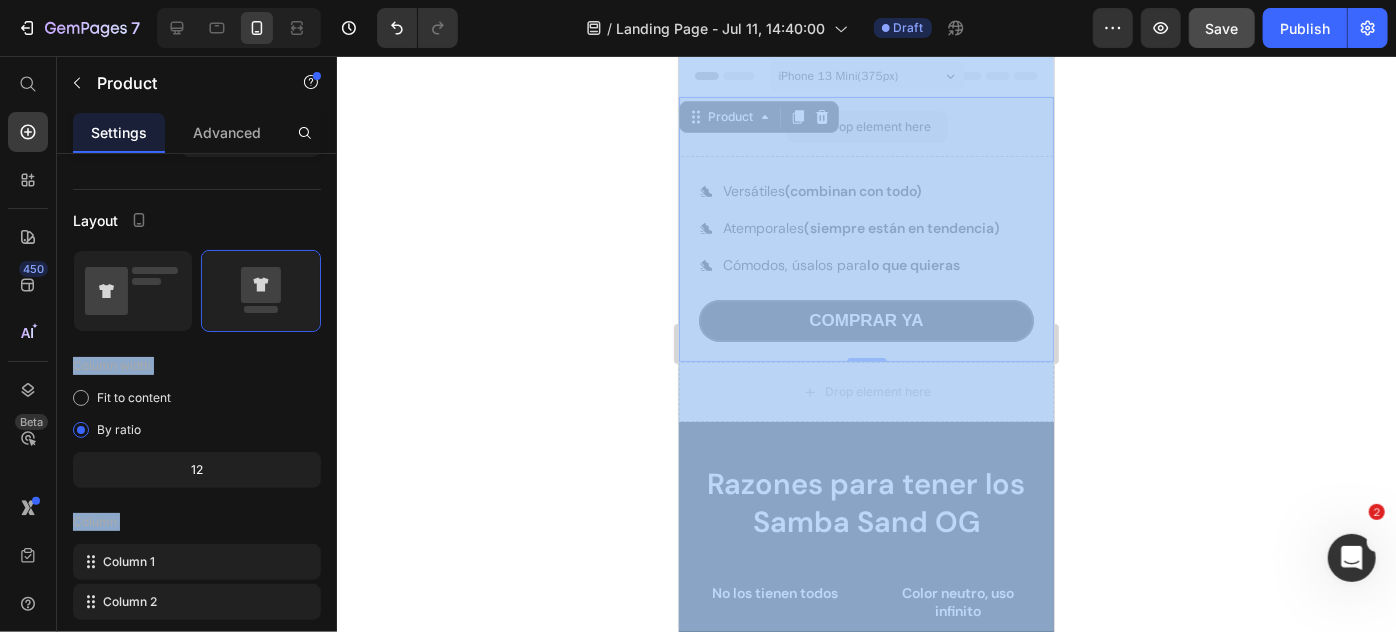 drag, startPoint x: 935, startPoint y: 347, endPoint x: 775, endPoint y: 139, distance: 262.41953 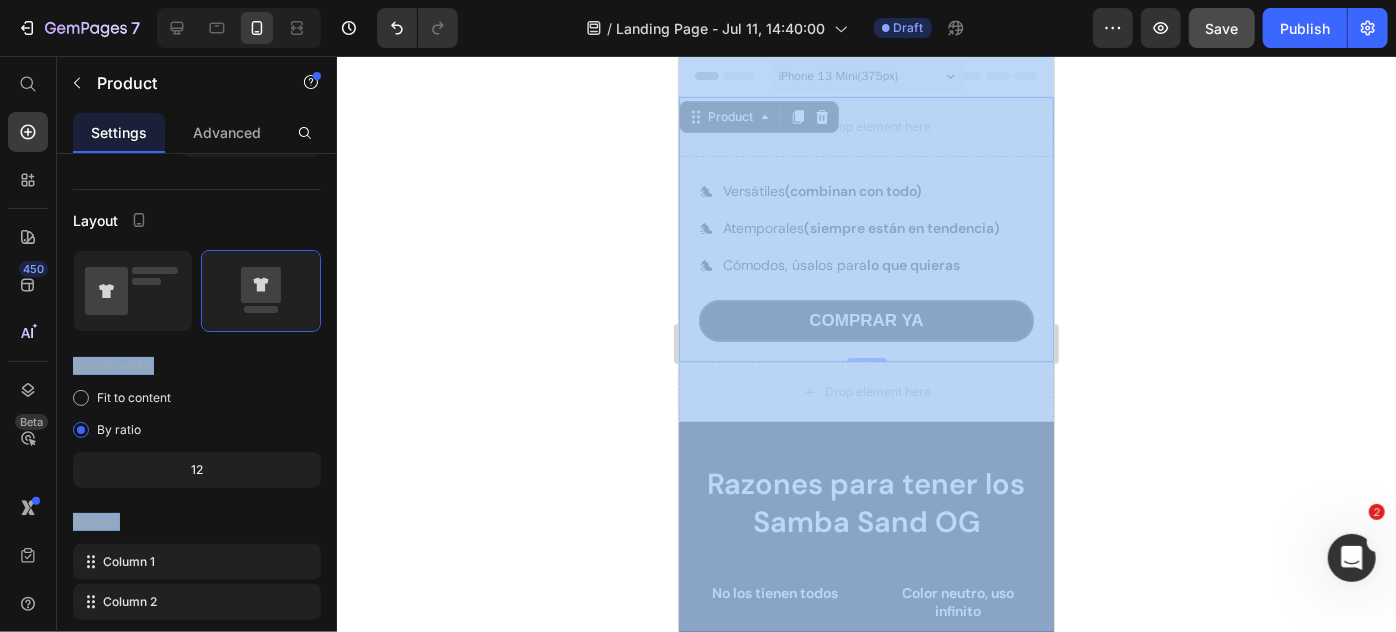 click 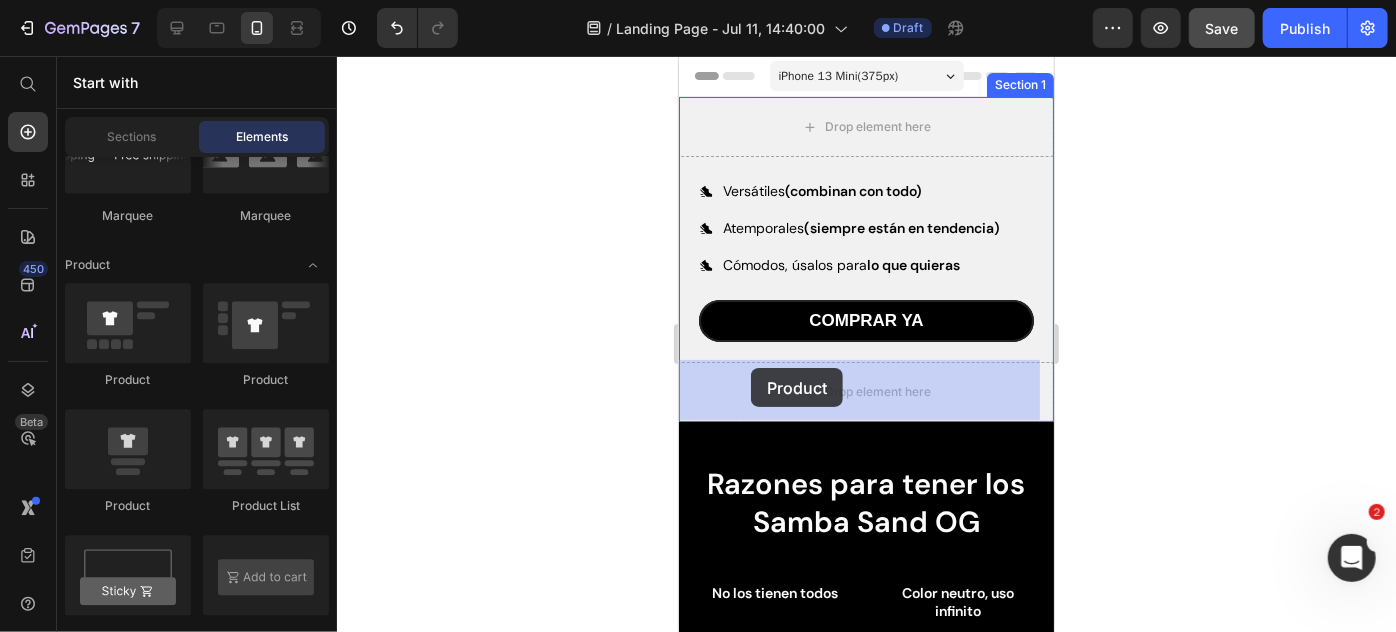 drag, startPoint x: 864, startPoint y: 503, endPoint x: 750, endPoint y: 367, distance: 177.45985 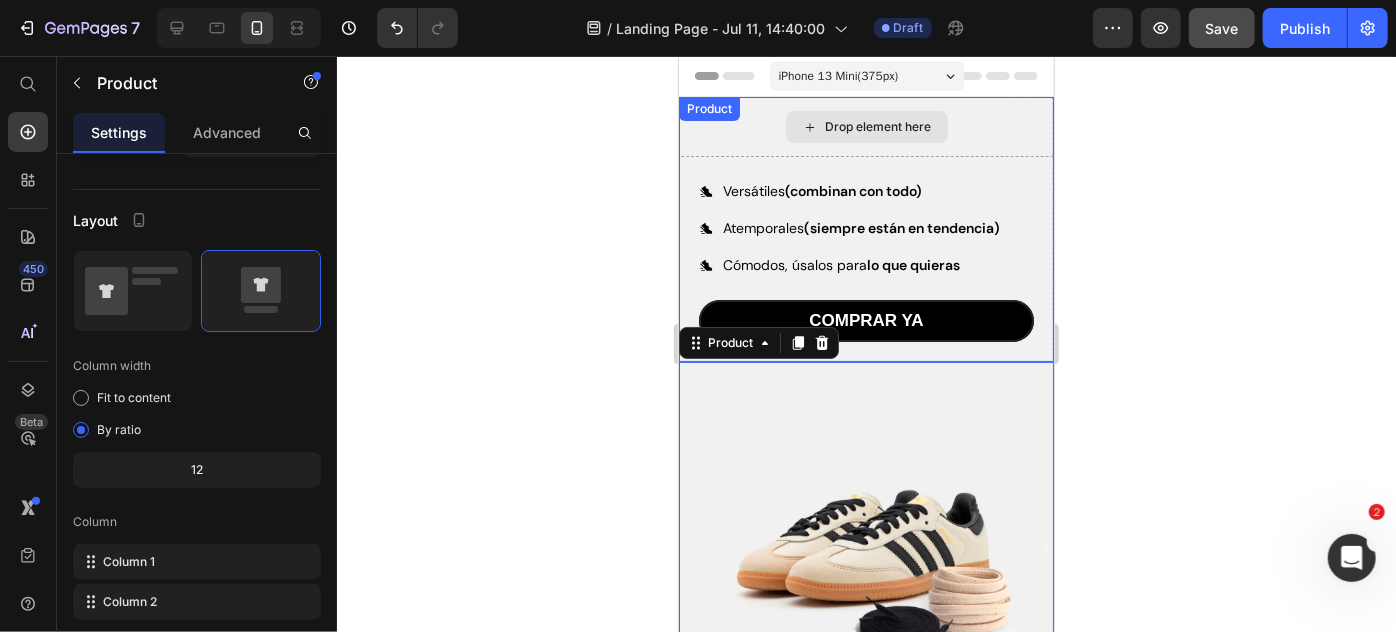 click on "Drop element here" at bounding box center [865, 126] 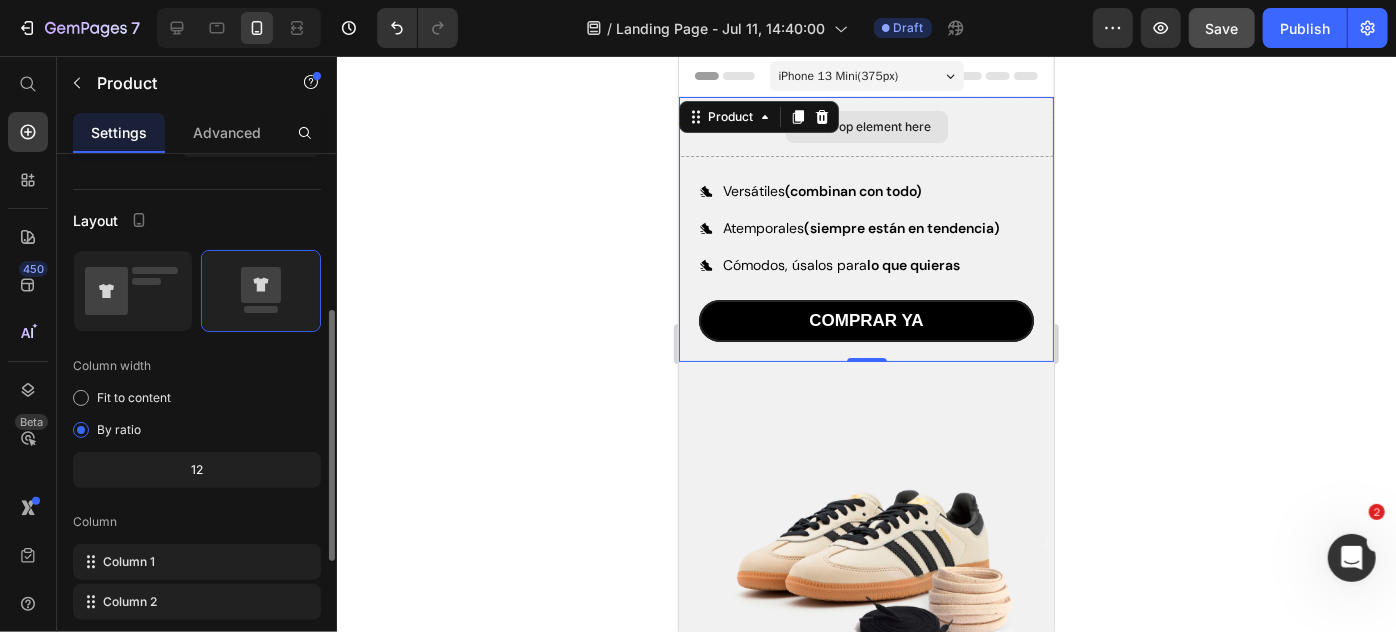 scroll, scrollTop: 333, scrollLeft: 0, axis: vertical 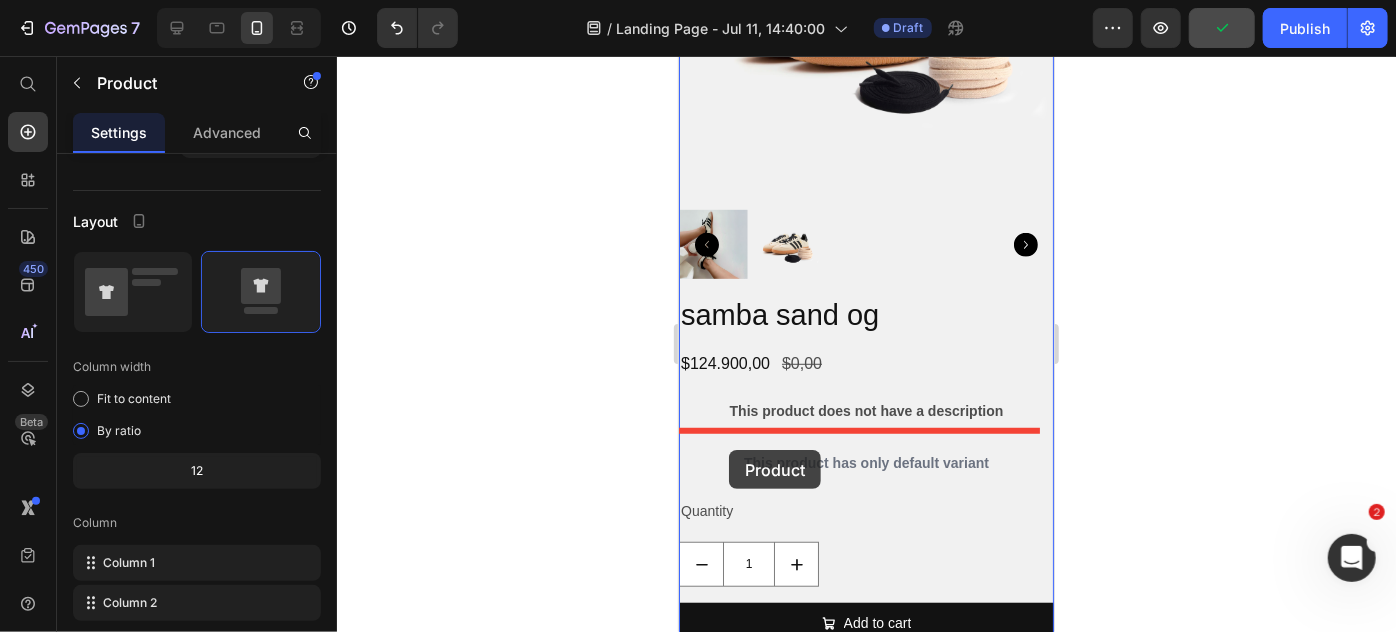 drag, startPoint x: 702, startPoint y: 121, endPoint x: 728, endPoint y: 449, distance: 329.02887 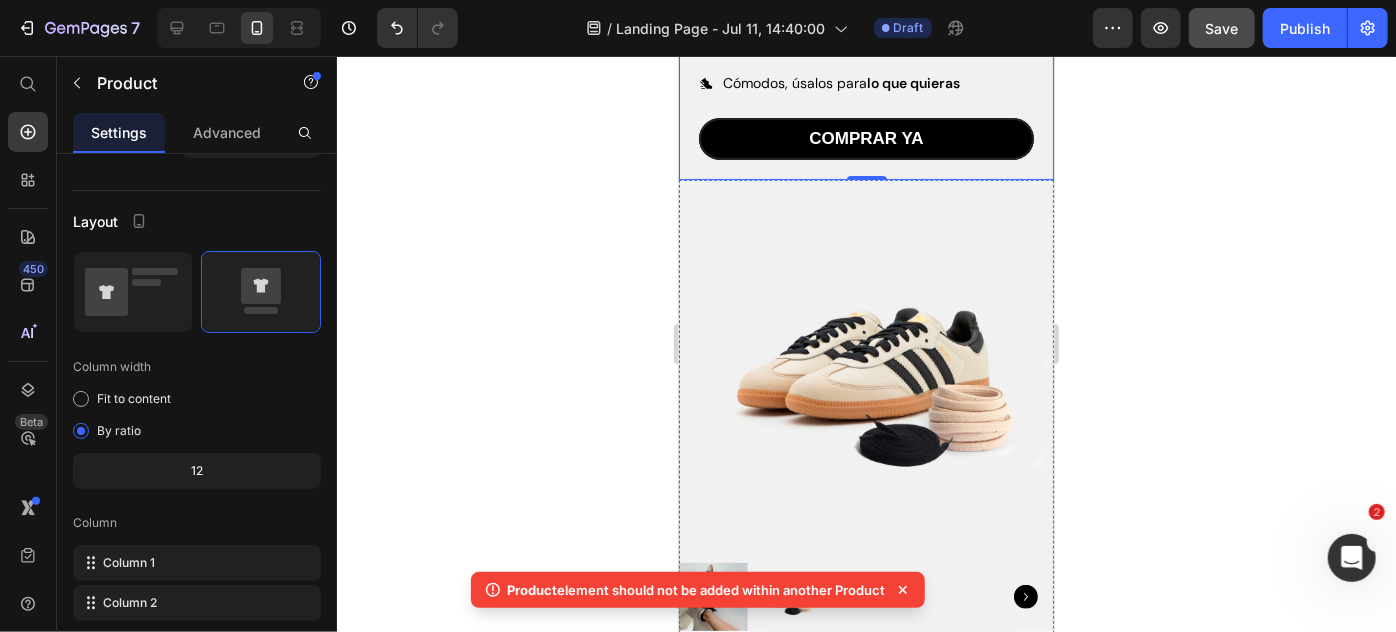 scroll, scrollTop: 0, scrollLeft: 0, axis: both 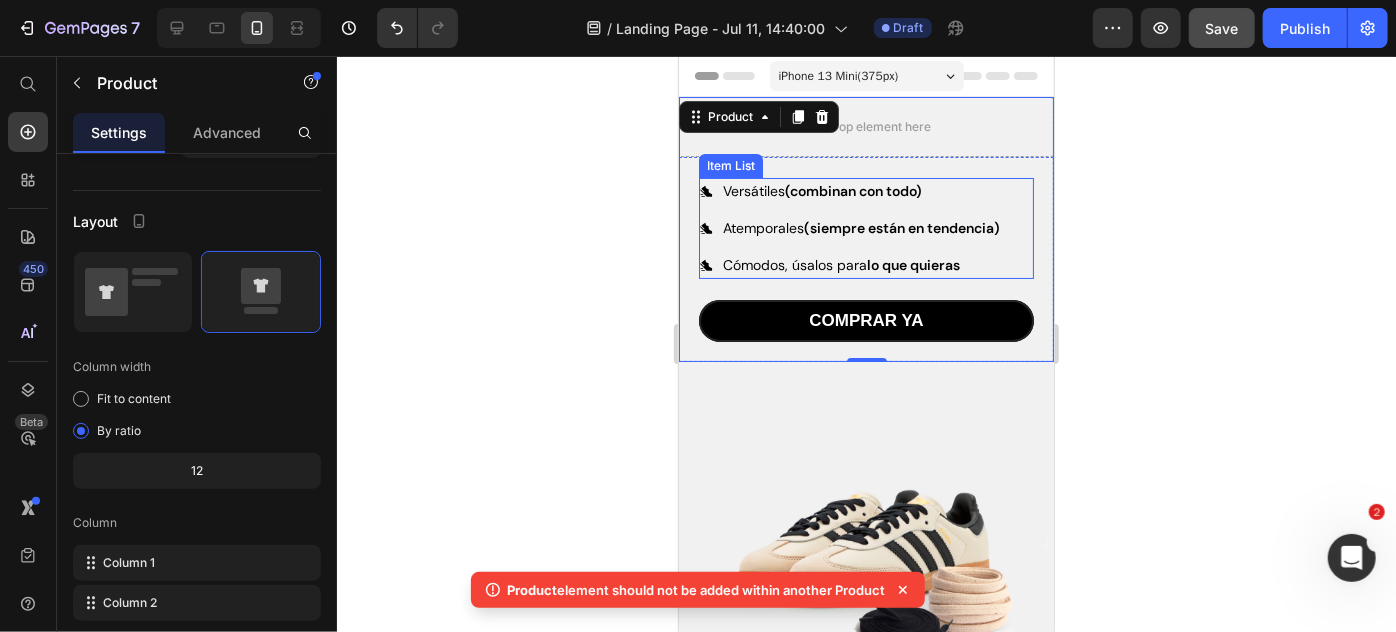 click on "Versátiles  (combinan con todo)
Atemporales  (siempre están en tendencia)
Cómodos, úsalos para  lo que quieras" at bounding box center (850, 227) 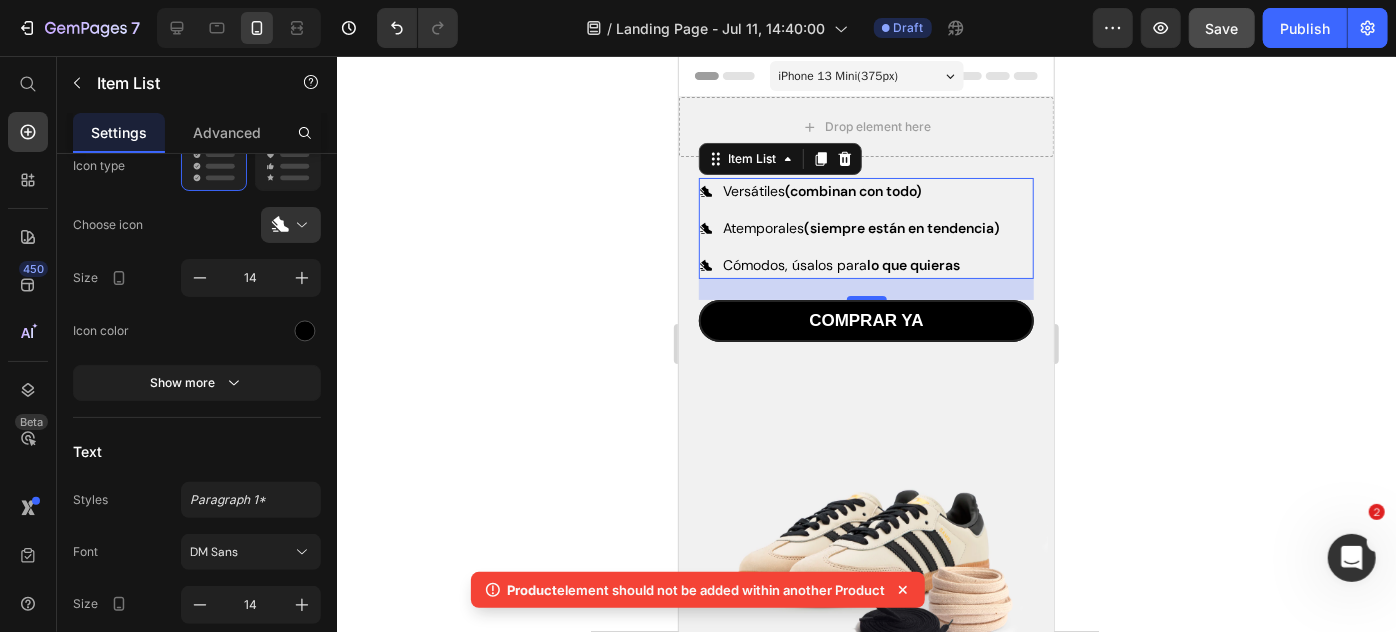 scroll, scrollTop: 0, scrollLeft: 0, axis: both 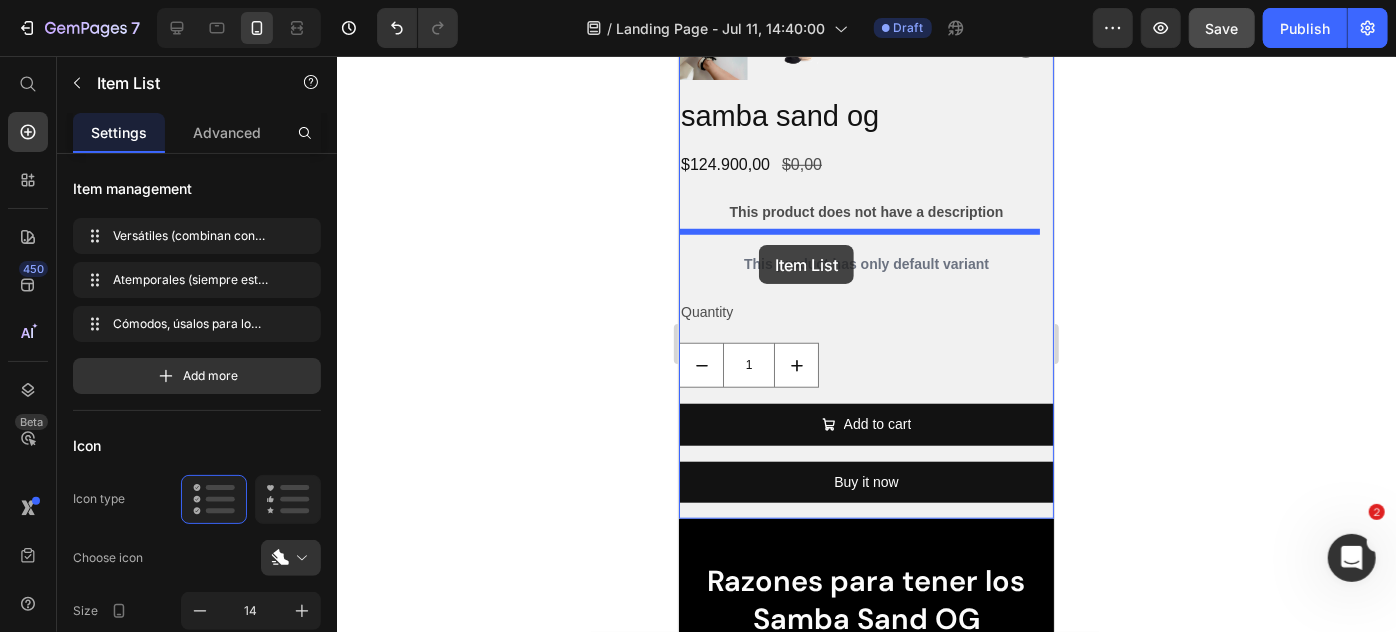 drag, startPoint x: 714, startPoint y: 155, endPoint x: 758, endPoint y: 243, distance: 98.38699 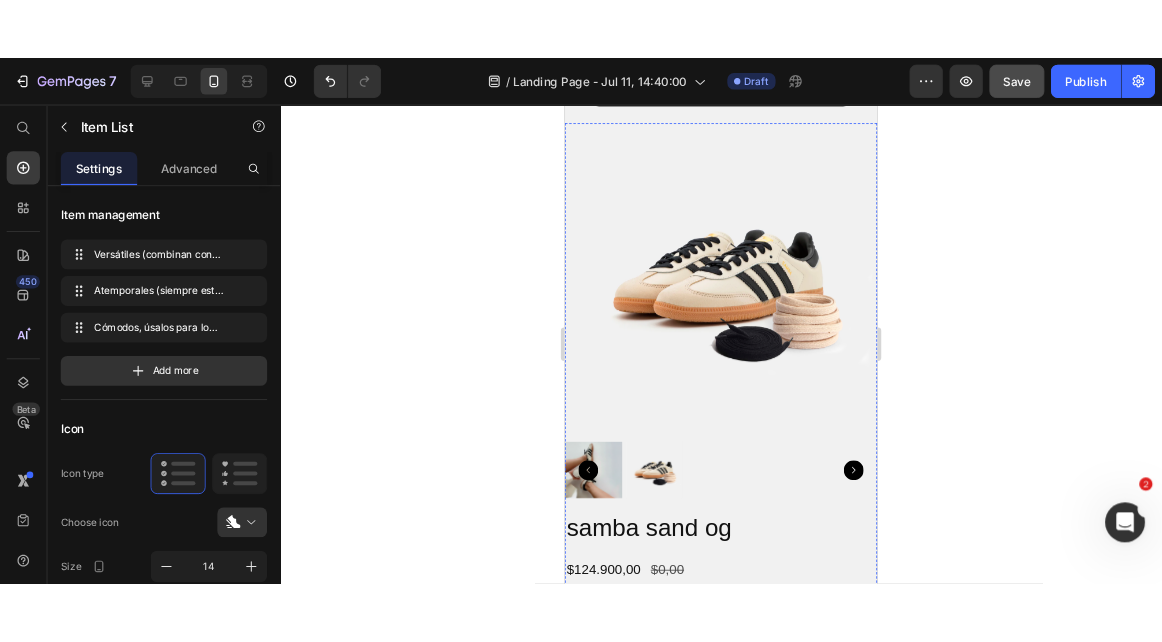 scroll, scrollTop: 0, scrollLeft: 0, axis: both 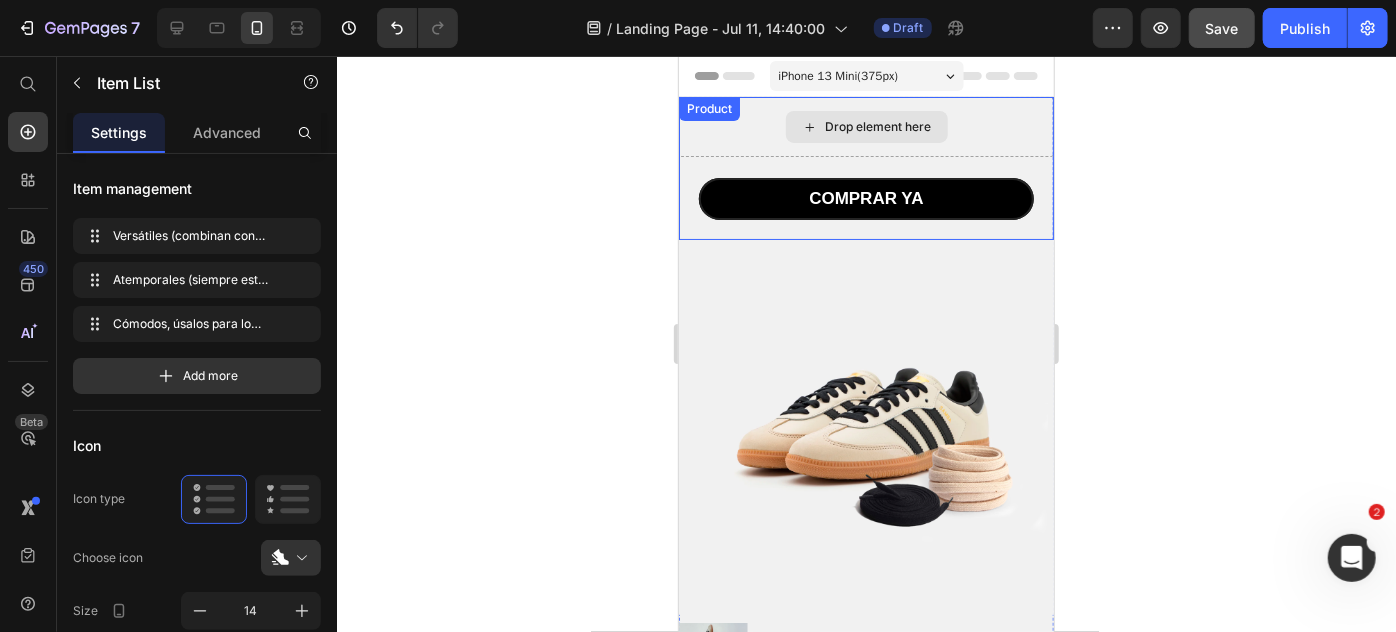 click on "Drop element here Tenis samba de cuero sintético, punta redonda y líneas verticales en color negro. Viene en su caja original e incluye dos pares de cordones (negro, ivory) Text Block comprar ya Button COMPRAR YA Button Row Product" at bounding box center [865, 167] 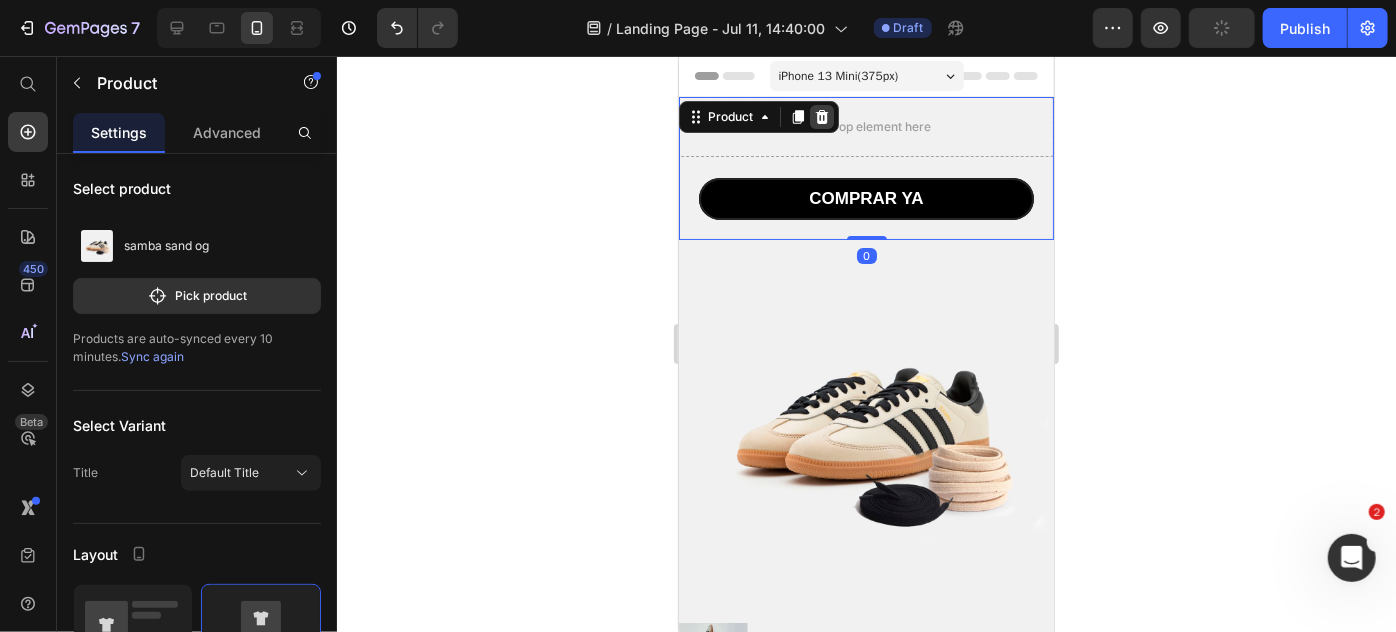 click 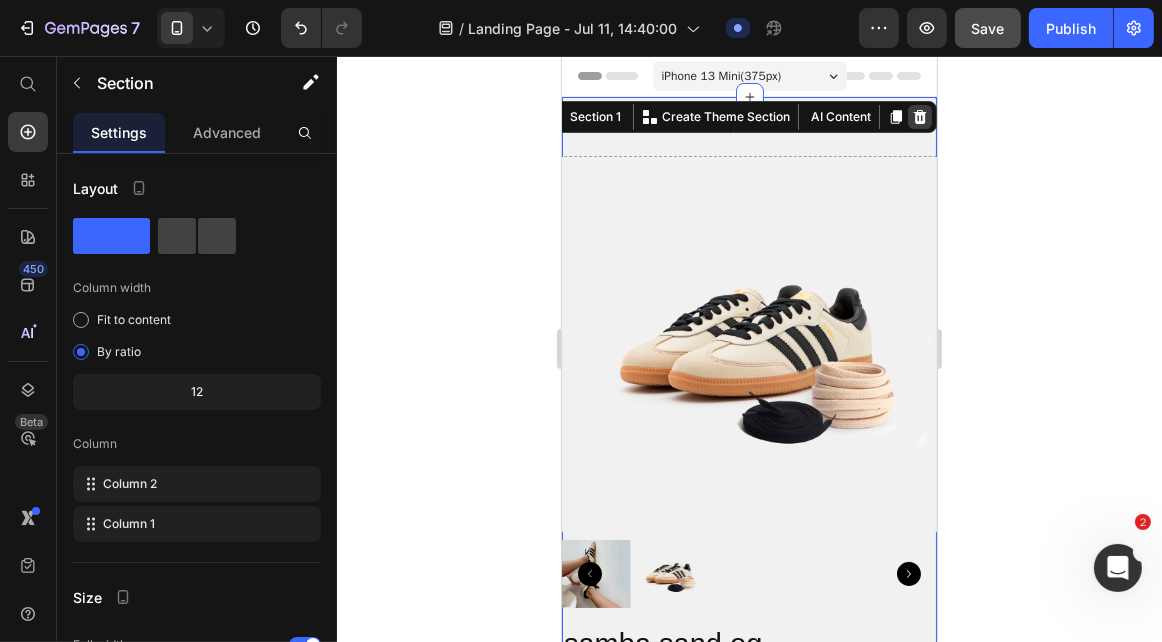 click 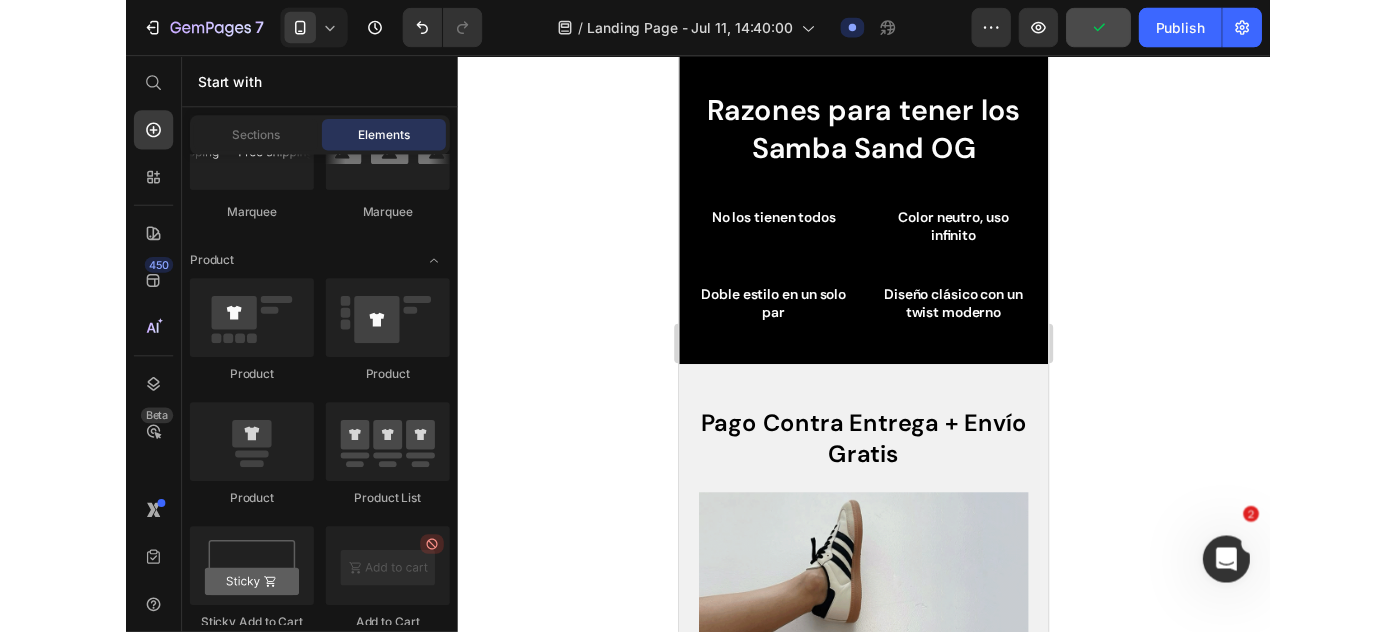 scroll, scrollTop: 0, scrollLeft: 0, axis: both 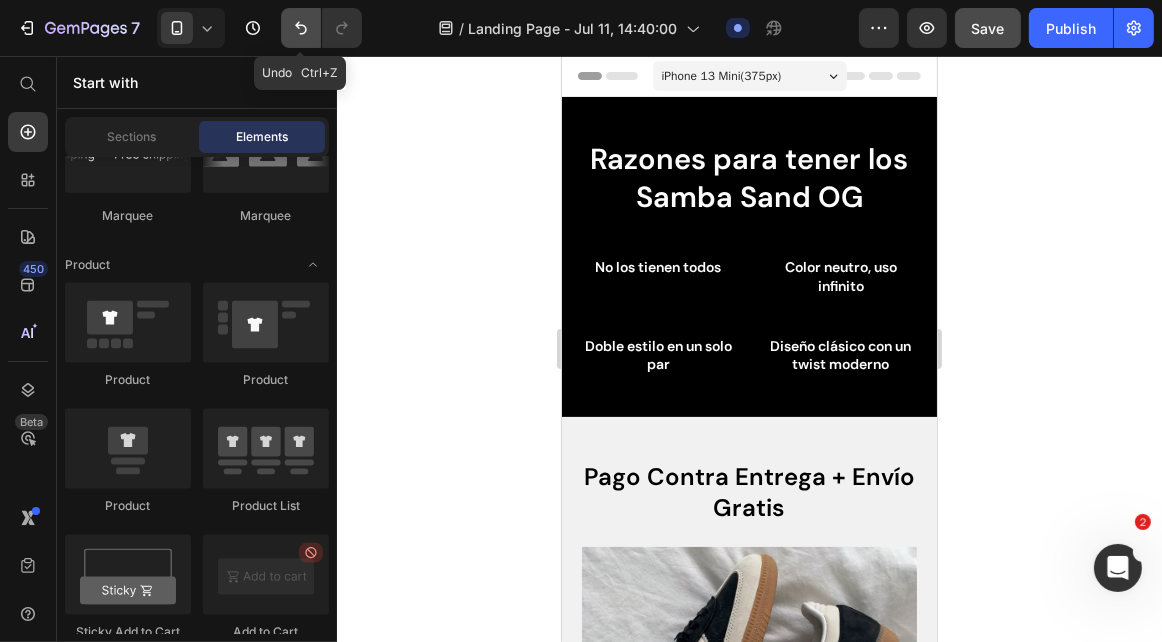 click 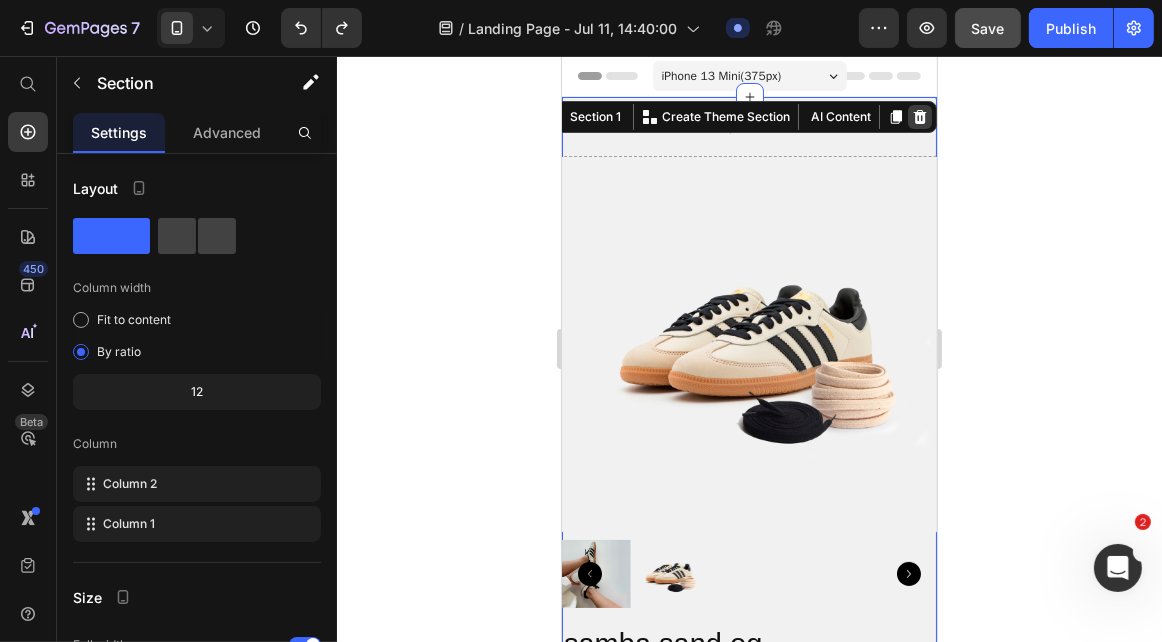 click 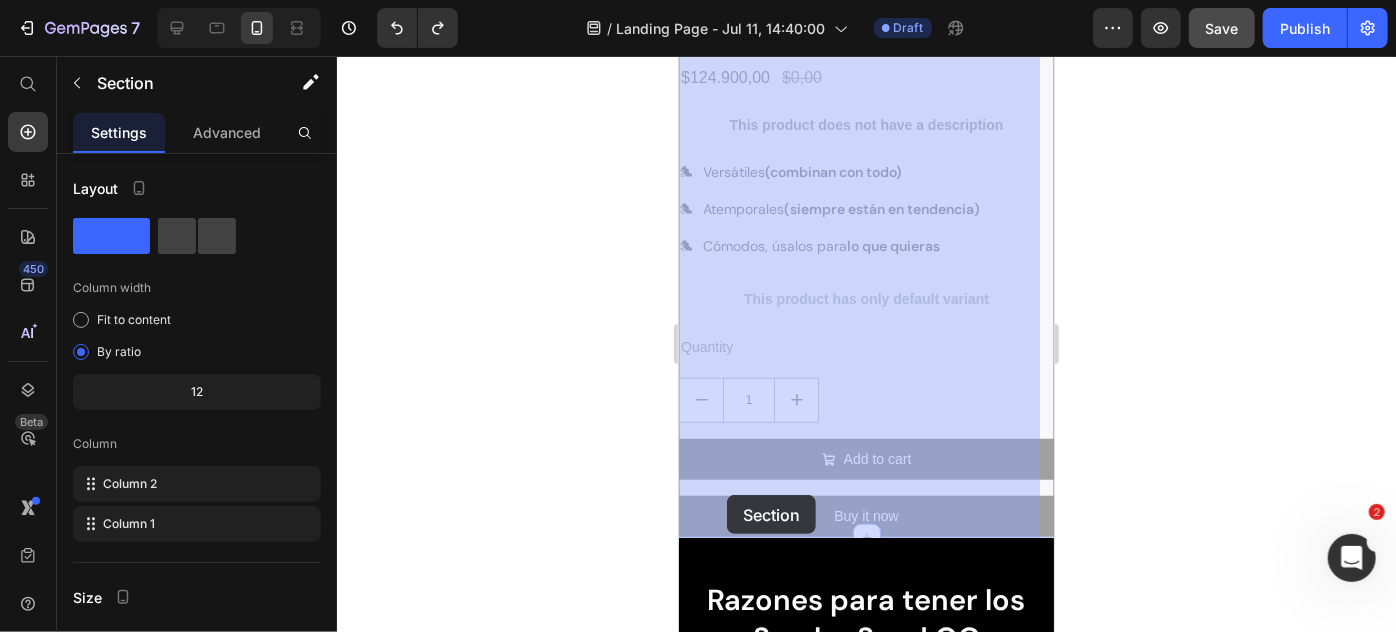 scroll, scrollTop: 730, scrollLeft: 0, axis: vertical 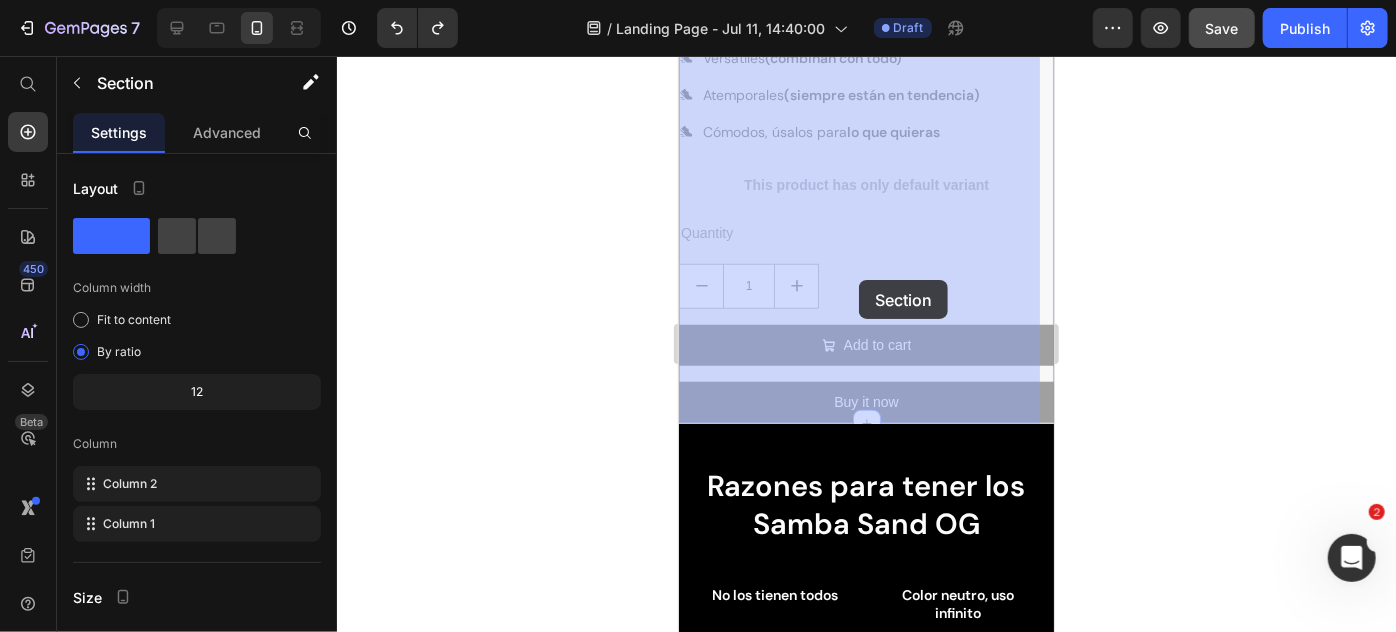drag, startPoint x: 689, startPoint y: 123, endPoint x: 859, endPoint y: 282, distance: 232.76813 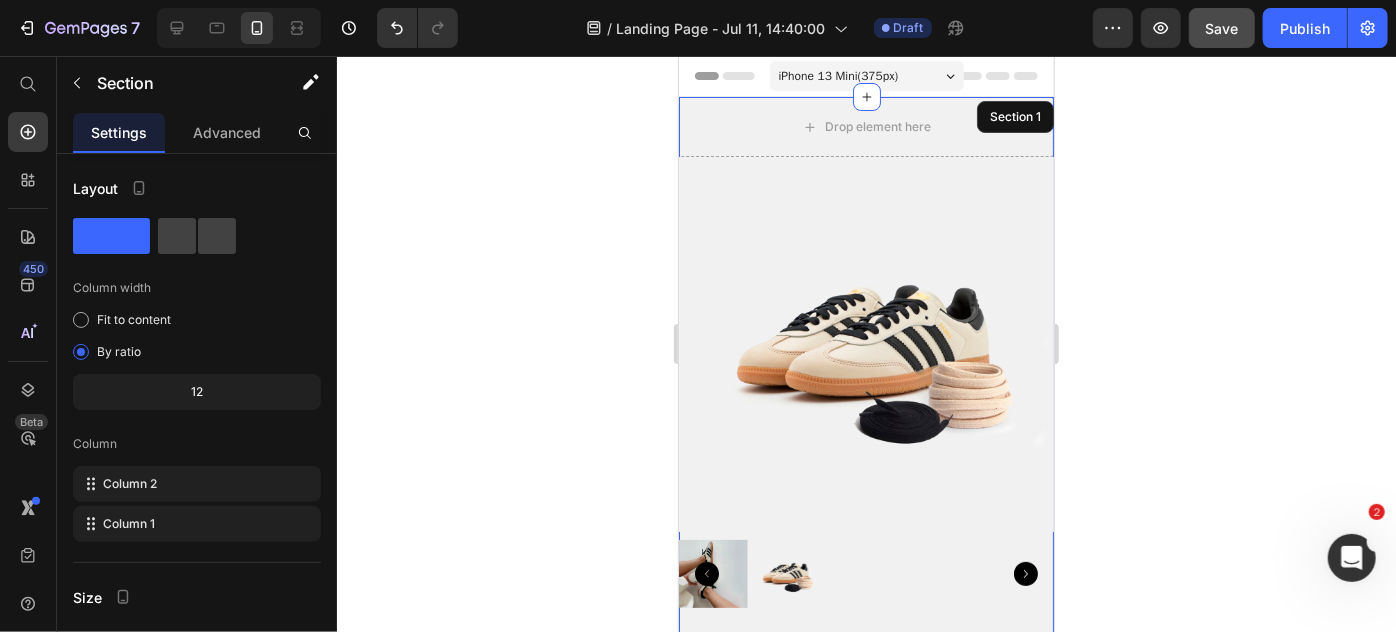 scroll, scrollTop: 2, scrollLeft: 0, axis: vertical 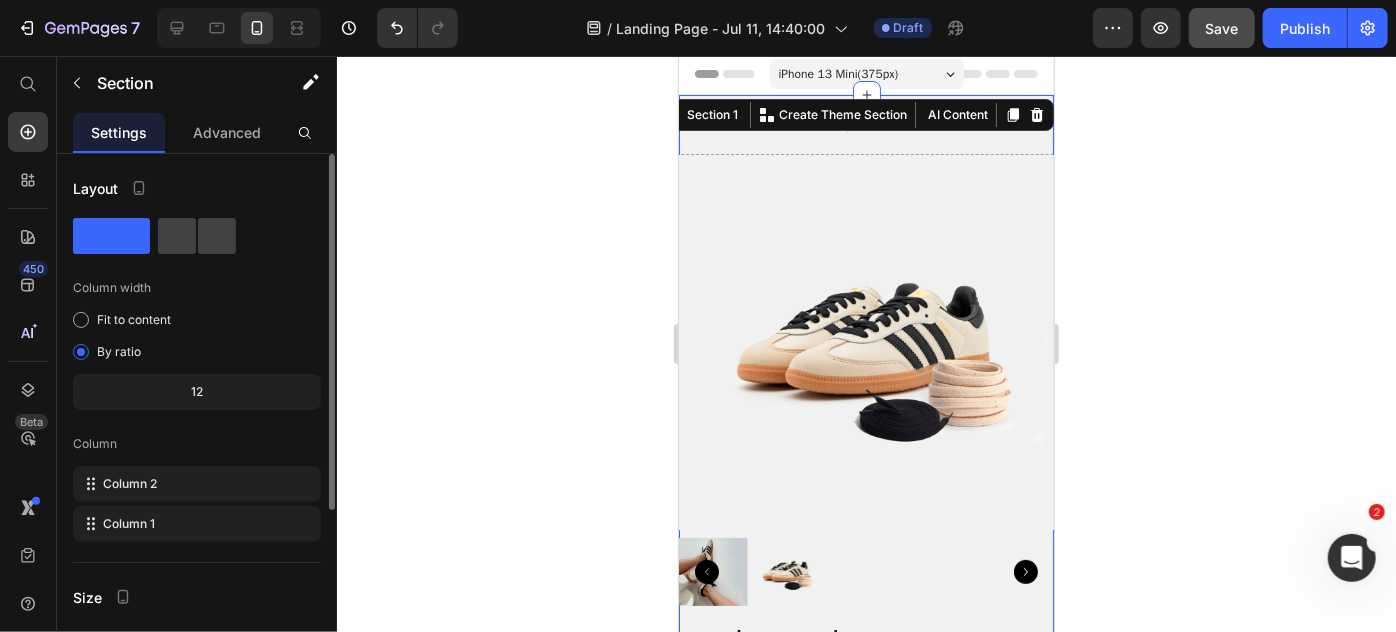 click 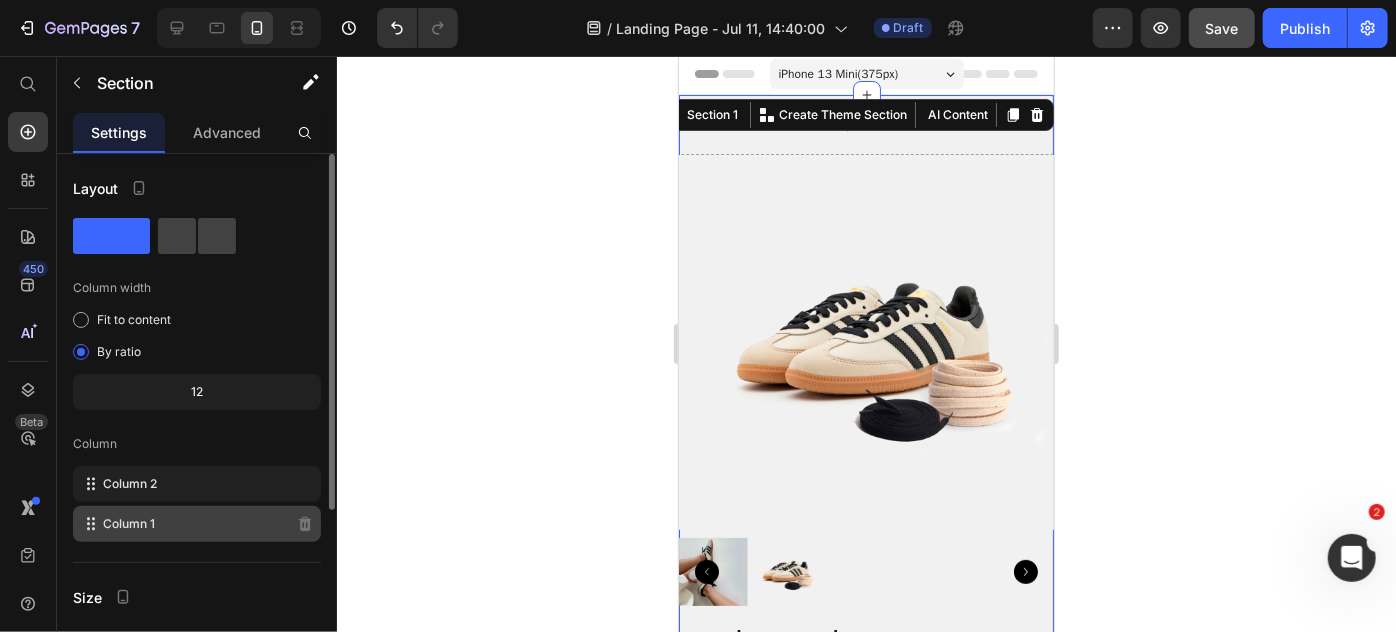 click on "Column 1" 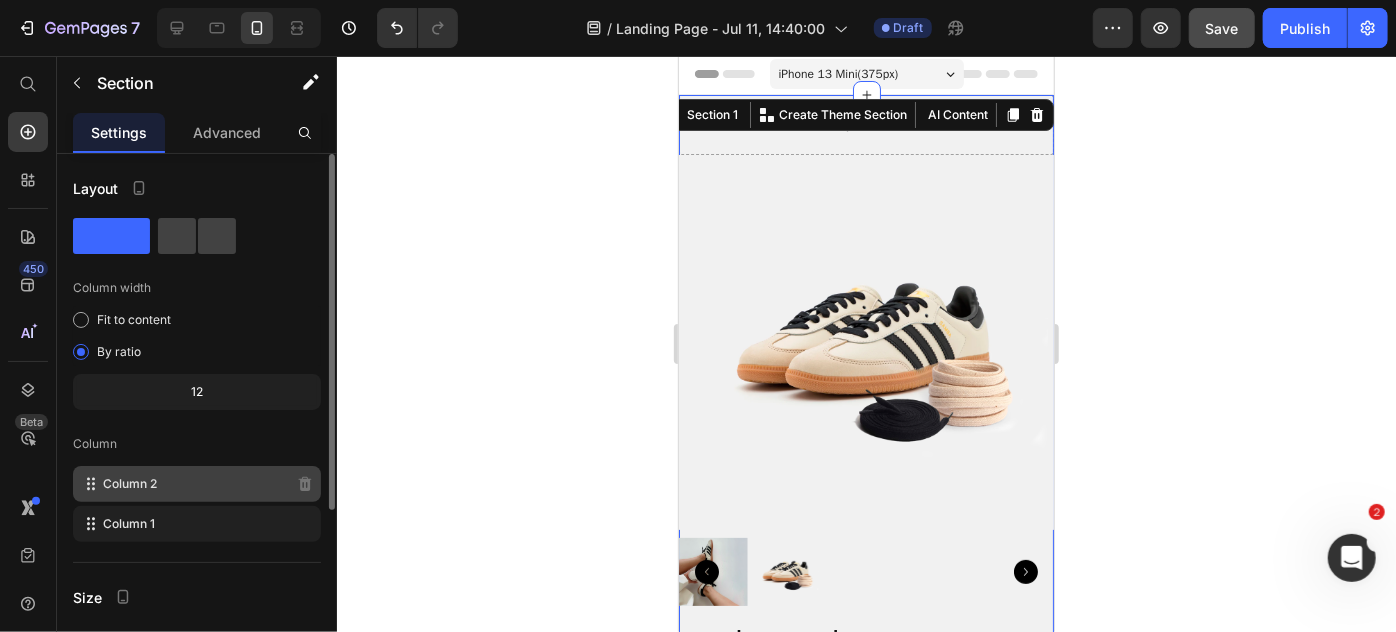 type 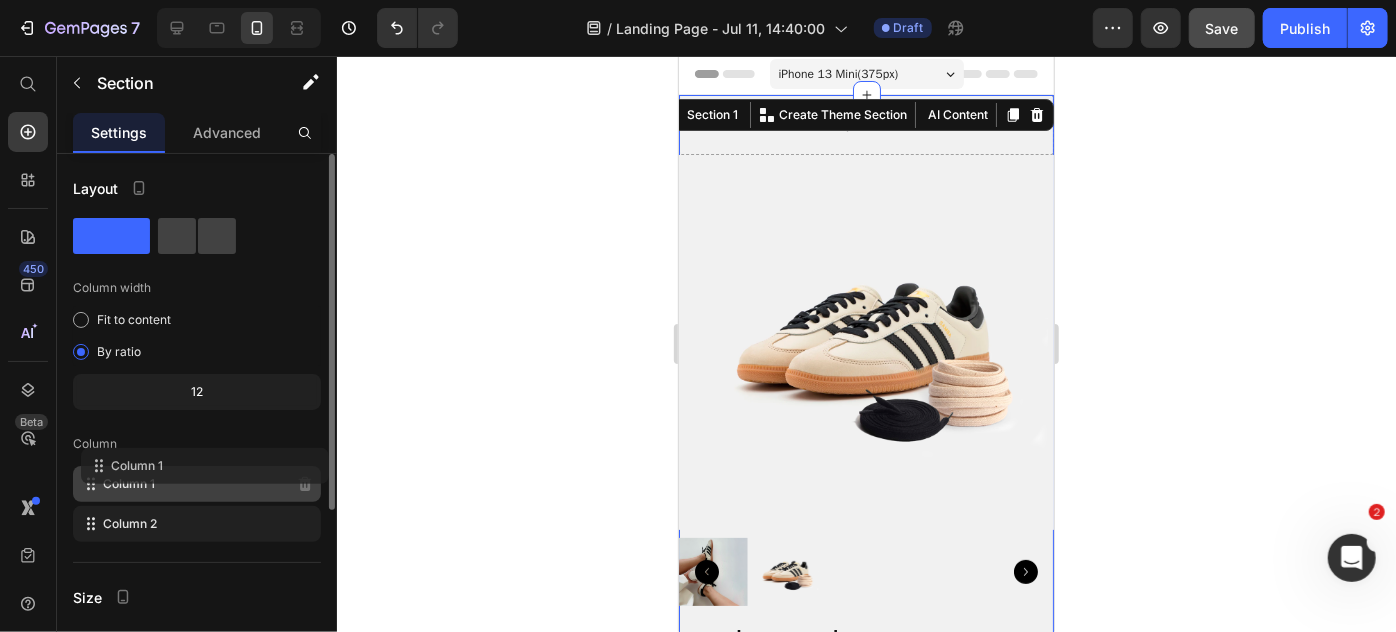 drag, startPoint x: 221, startPoint y: 530, endPoint x: 229, endPoint y: 468, distance: 62.514 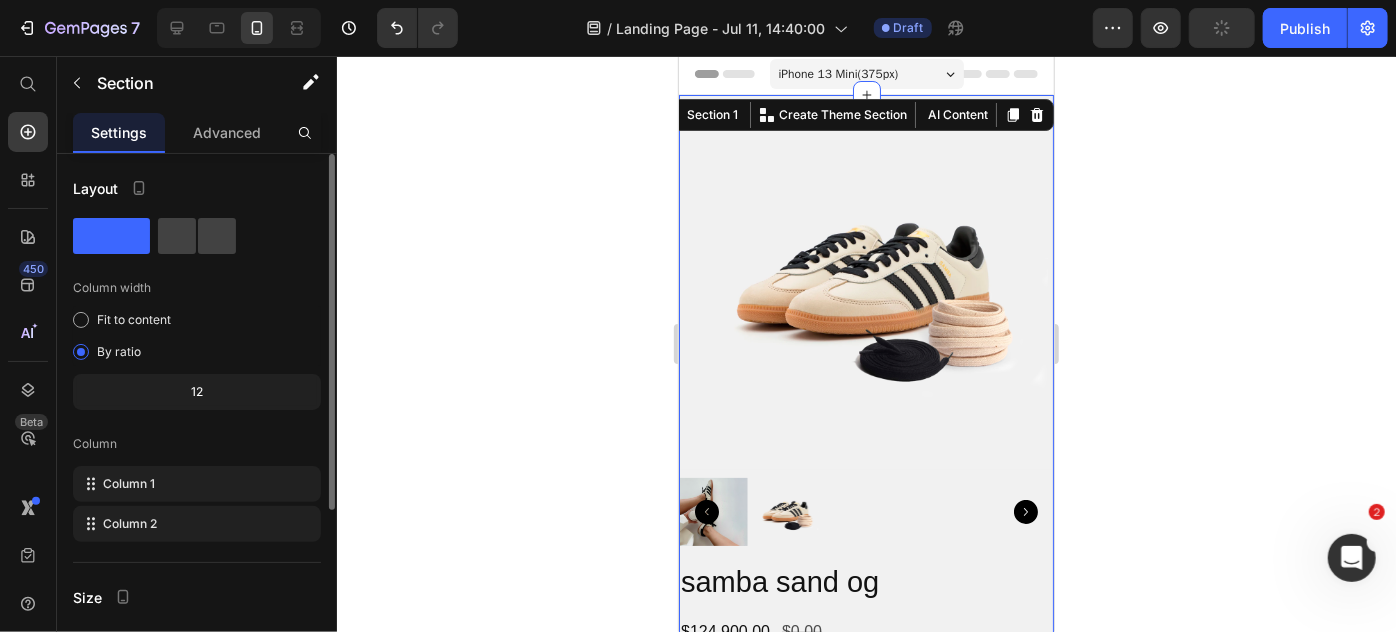 click 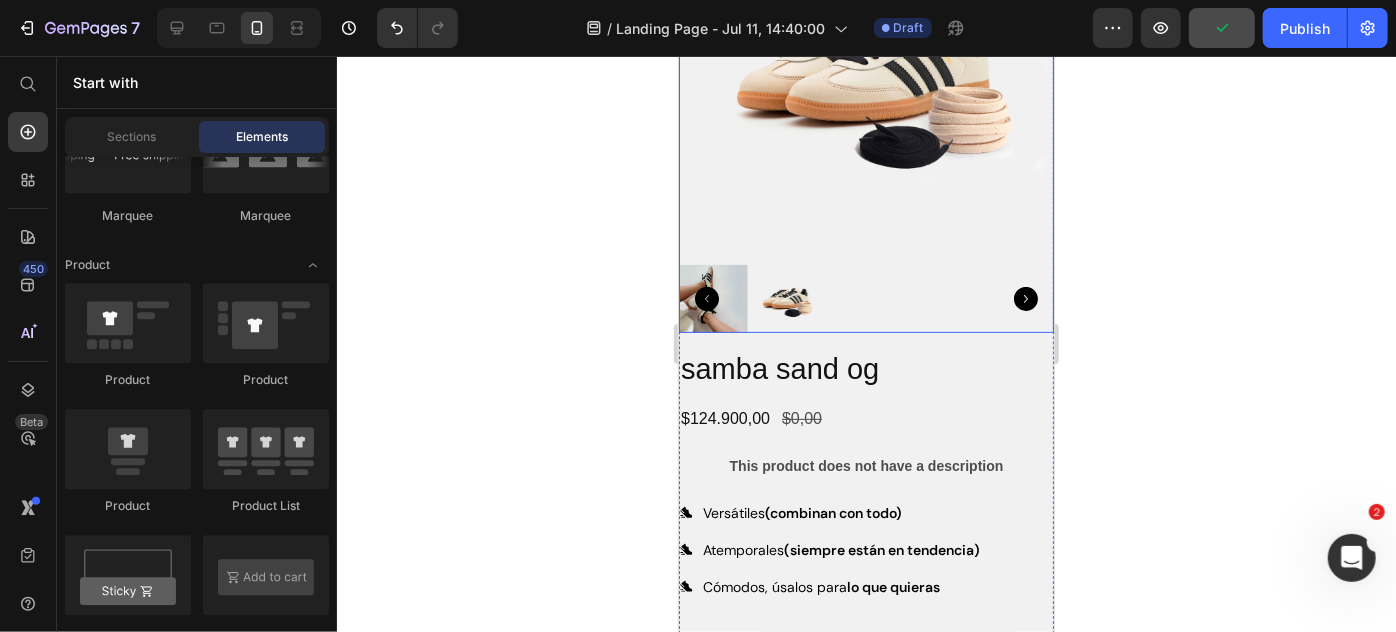 scroll, scrollTop: 295, scrollLeft: 0, axis: vertical 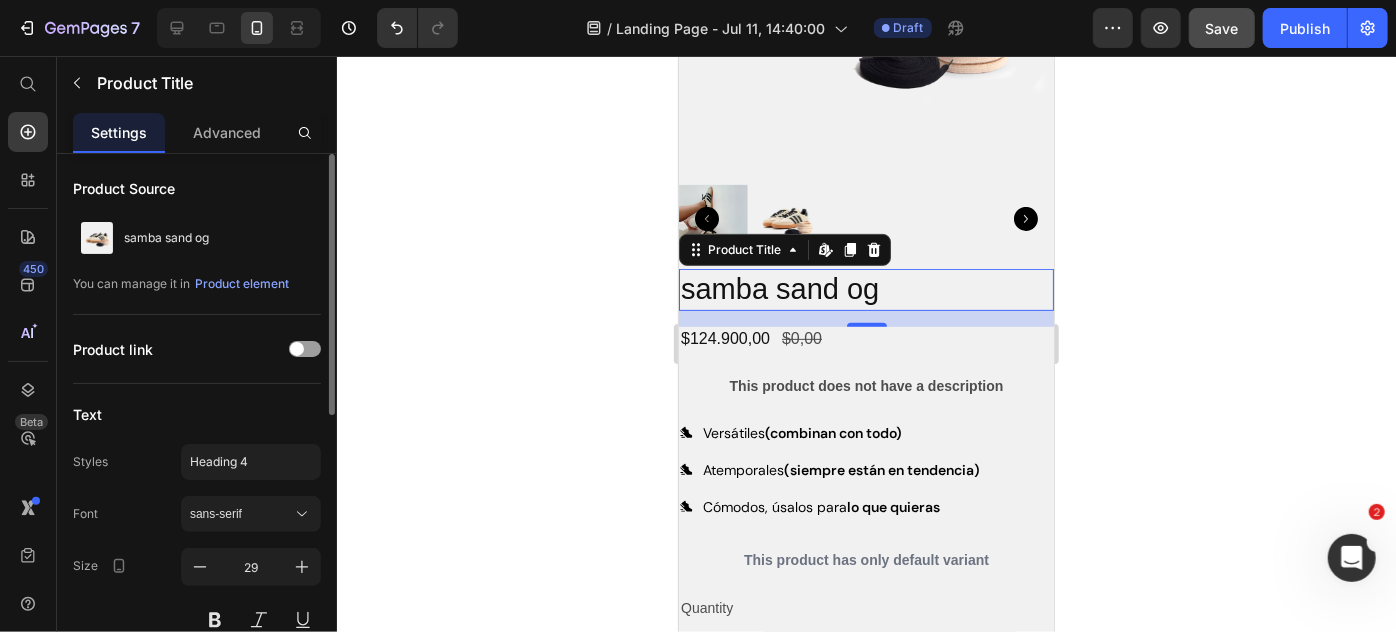click on "samba sand og" at bounding box center (865, 289) 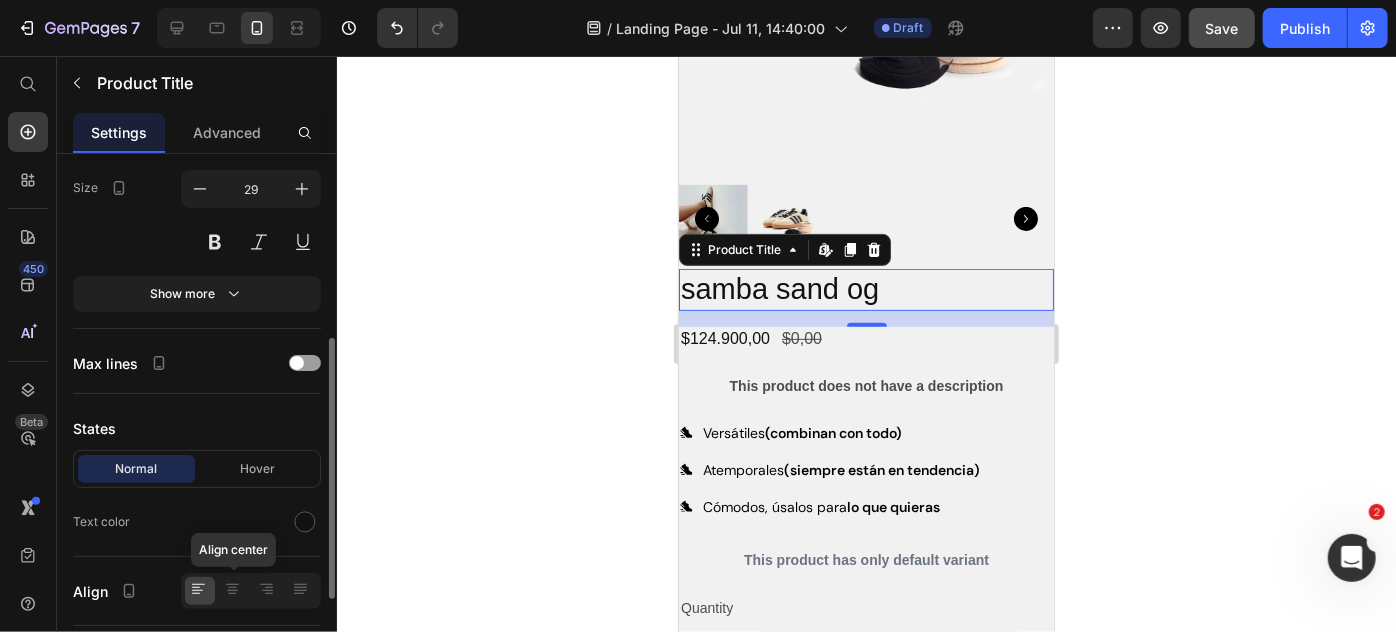 scroll, scrollTop: 389, scrollLeft: 0, axis: vertical 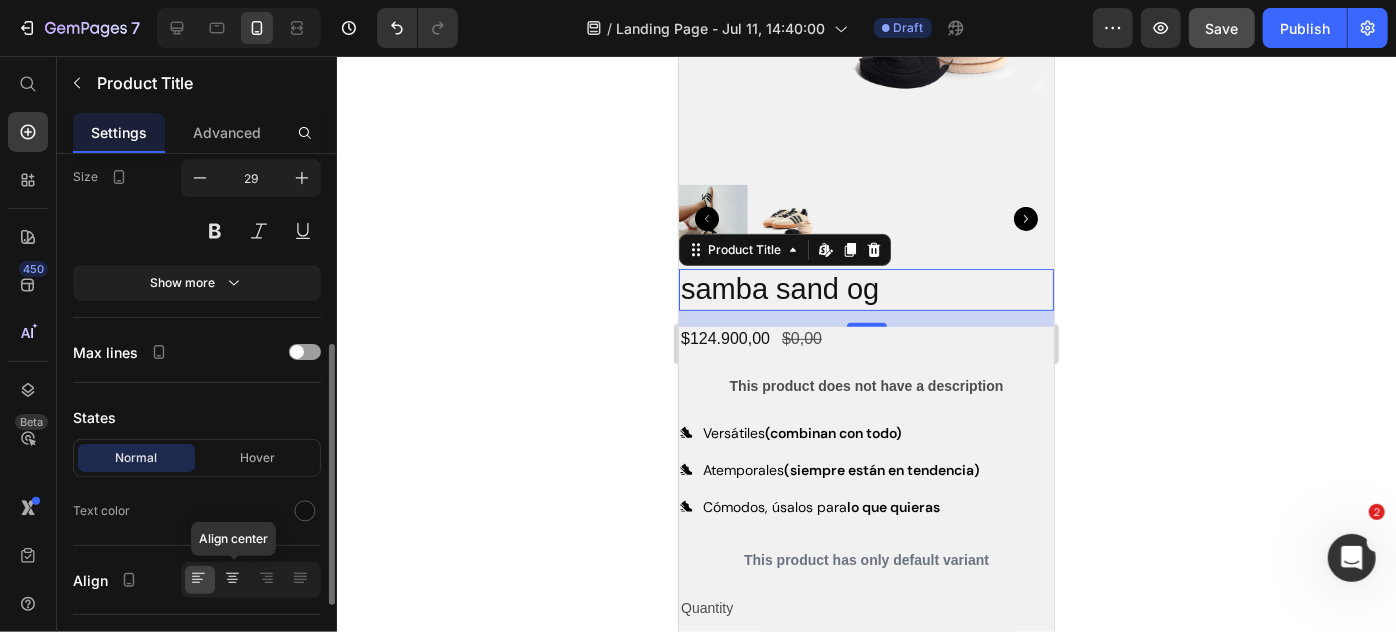 click 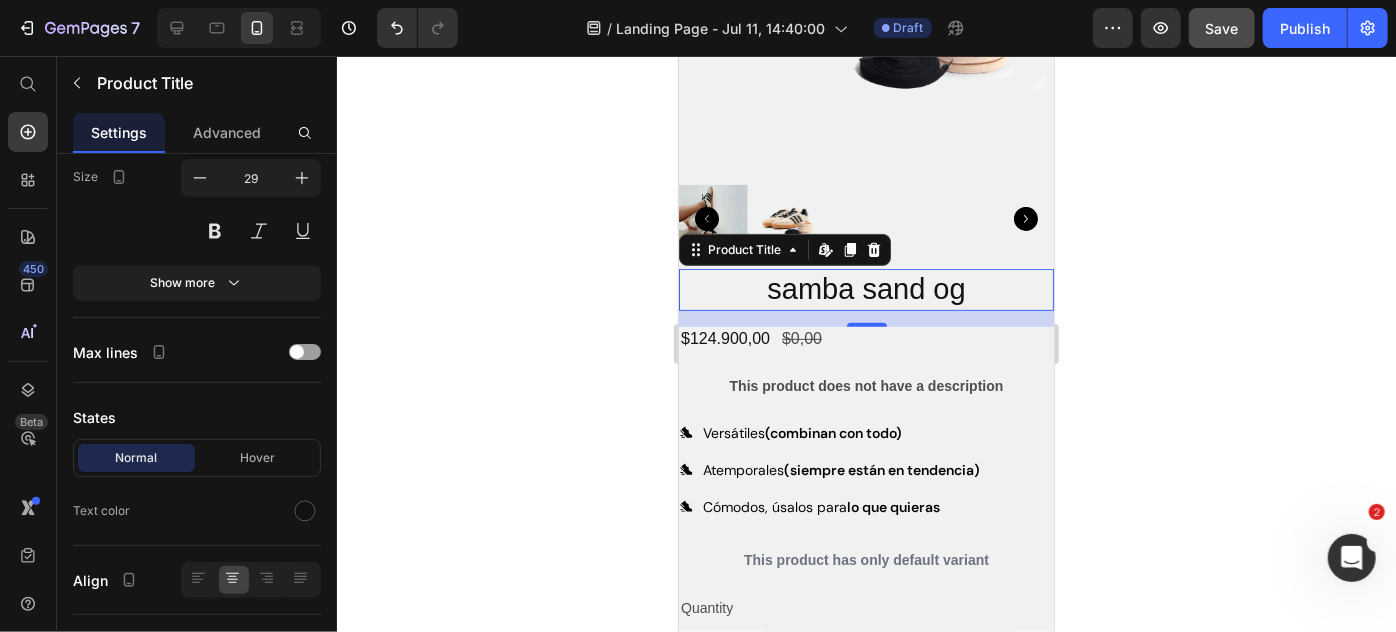 click on "16" at bounding box center [866, 342] 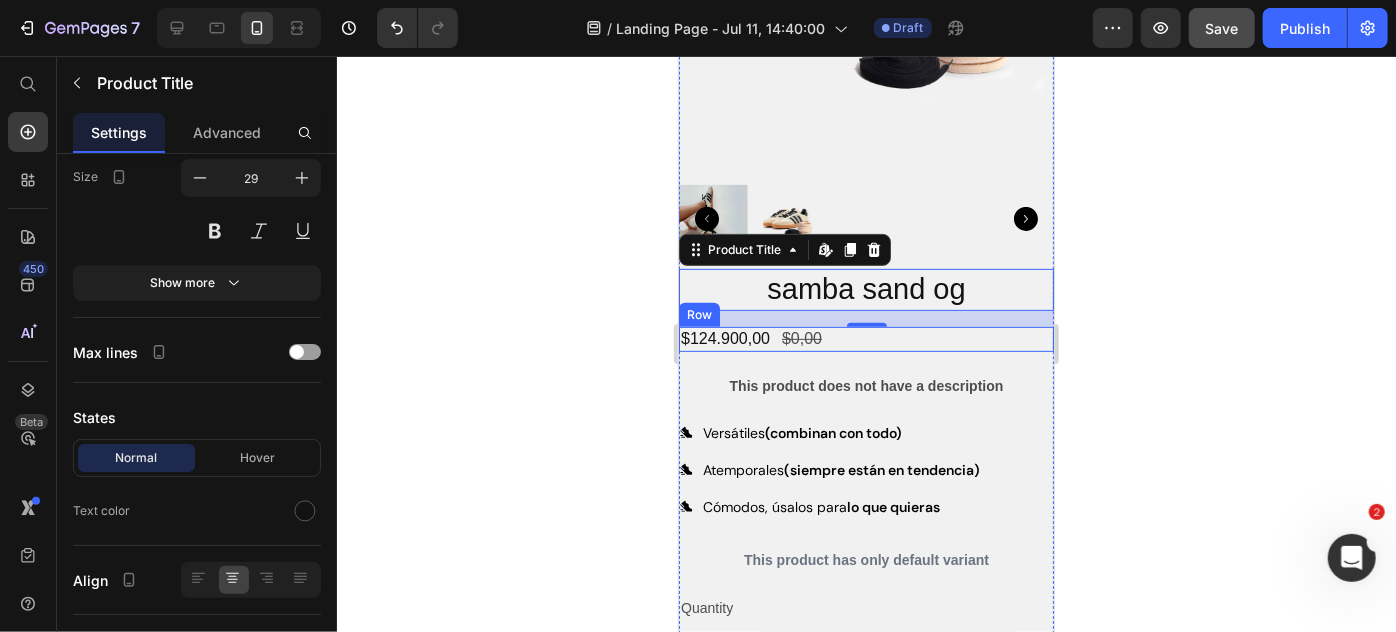 click on "$124.900,00 Product Price $0,00 Product Price Row" at bounding box center [865, 338] 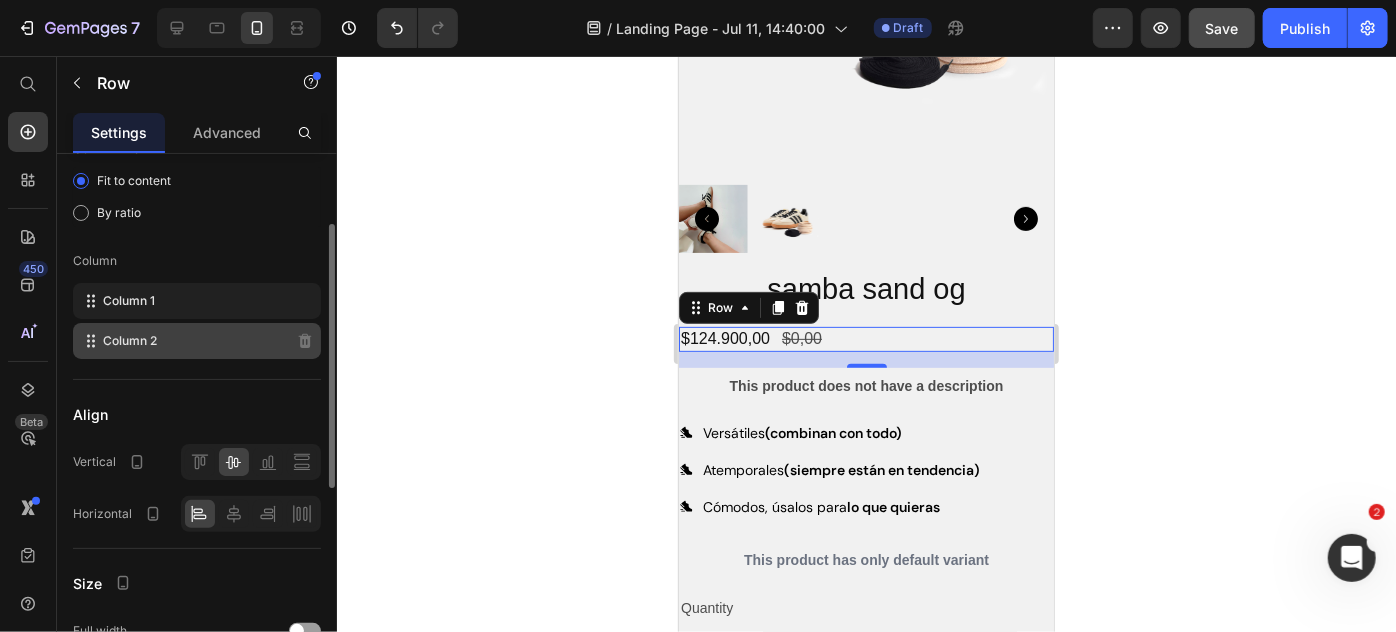 scroll, scrollTop: 141, scrollLeft: 0, axis: vertical 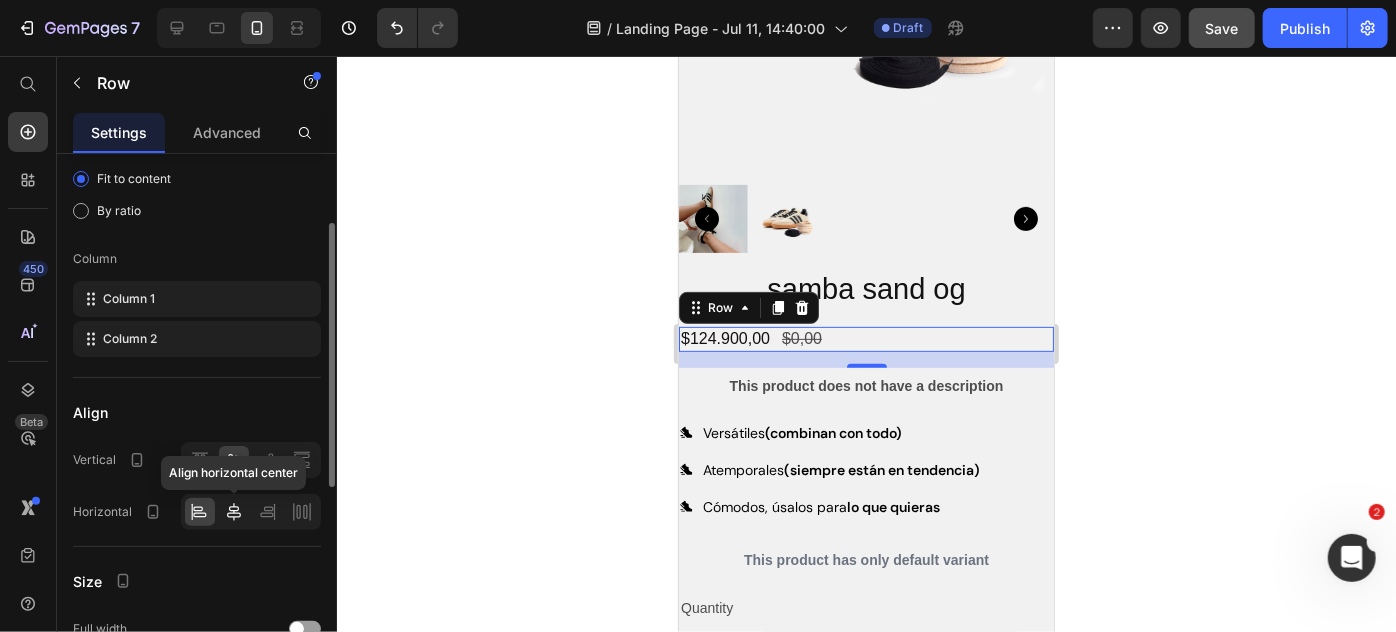 click 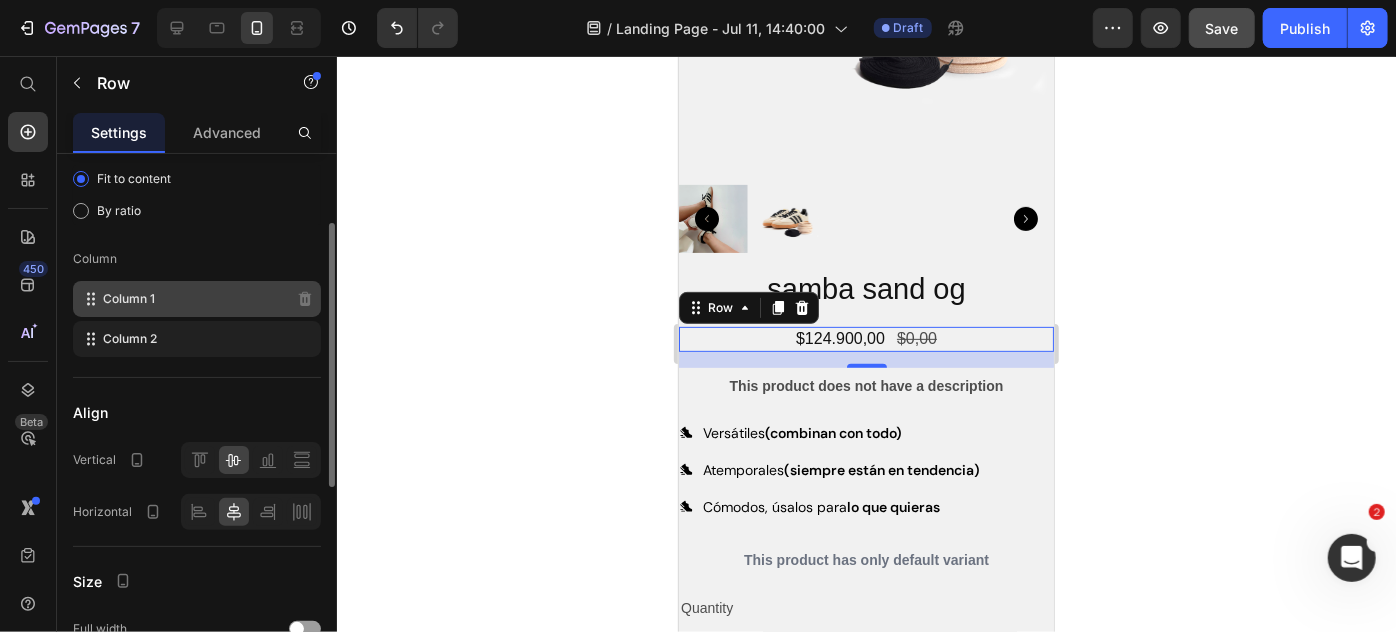 scroll, scrollTop: 0, scrollLeft: 0, axis: both 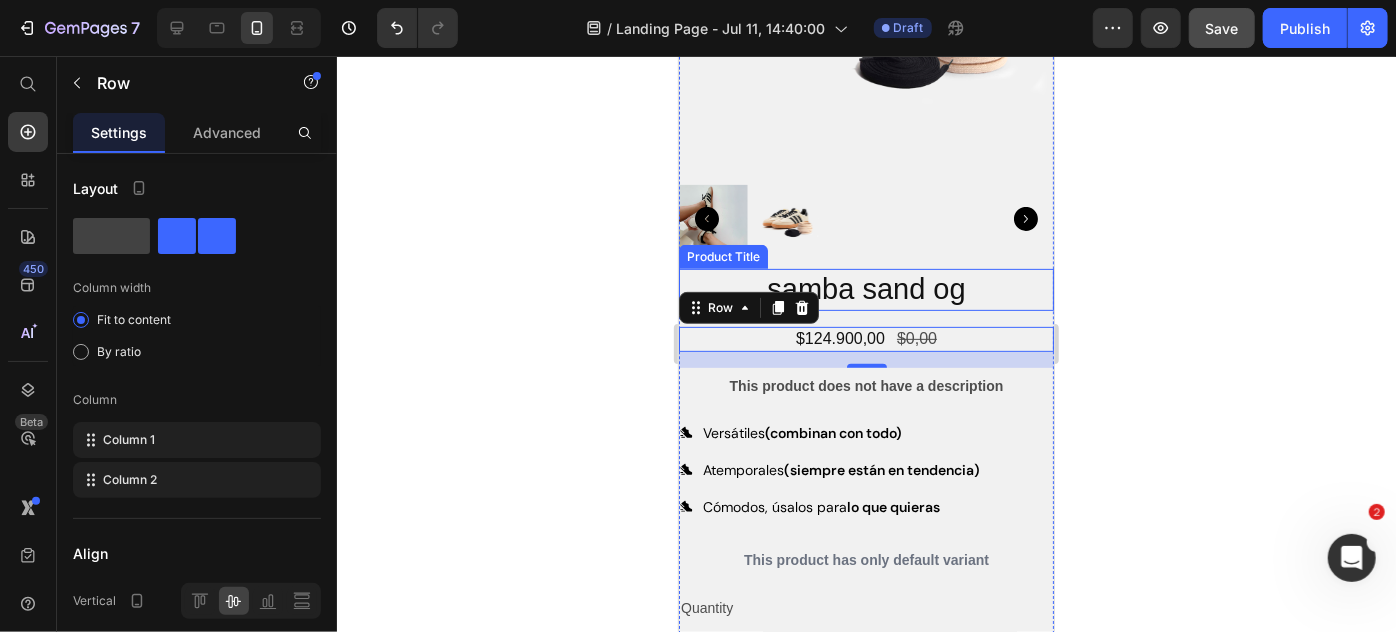 click on "samba sand og" at bounding box center (865, 289) 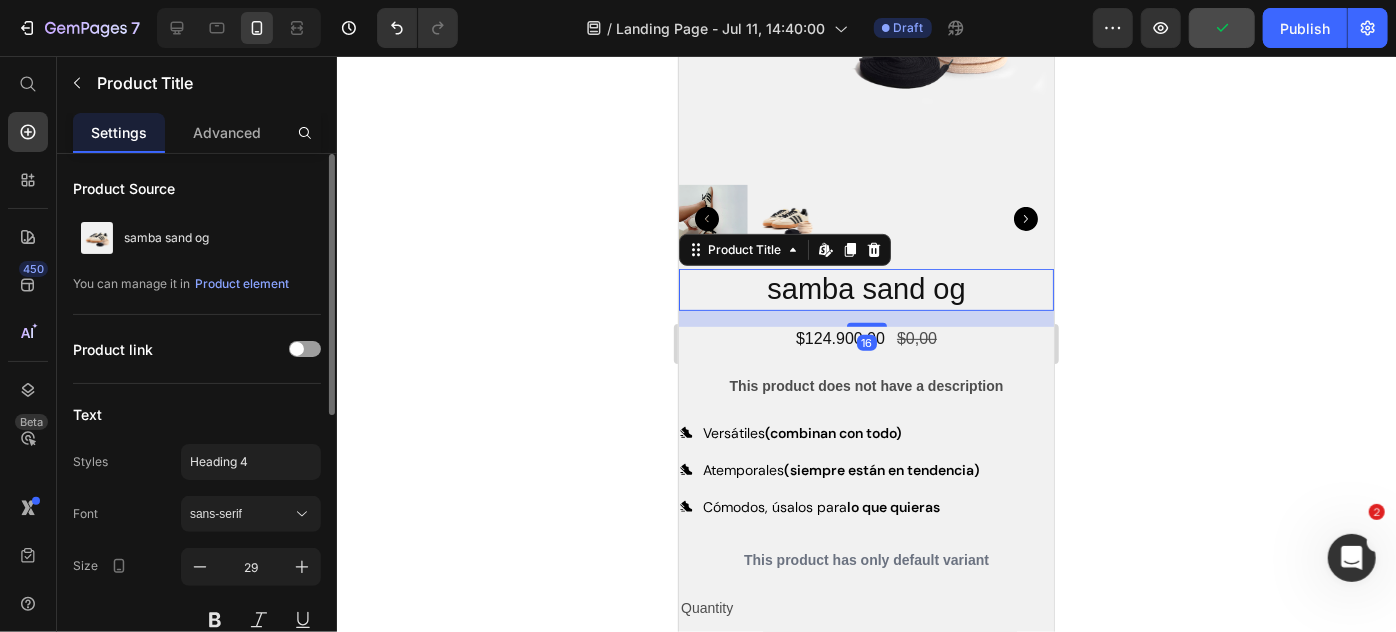 click on "sans-serif" 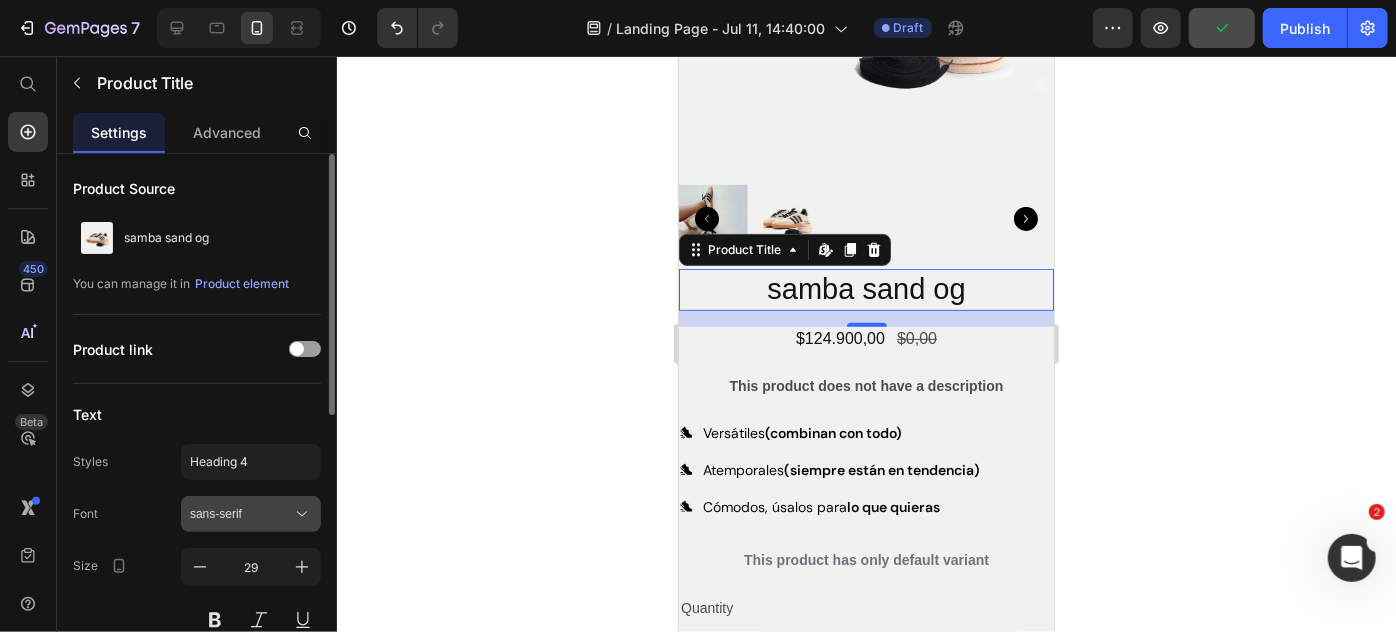 click on "sans-serif" at bounding box center (241, 514) 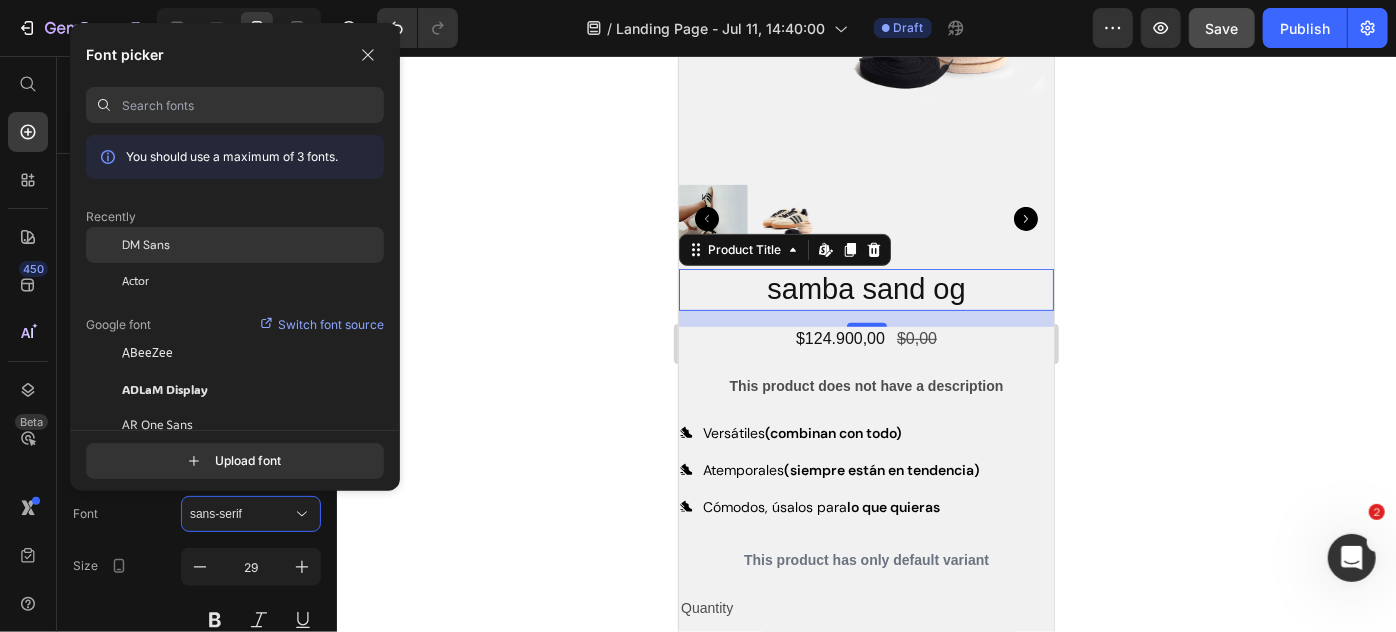 click on "DM Sans" 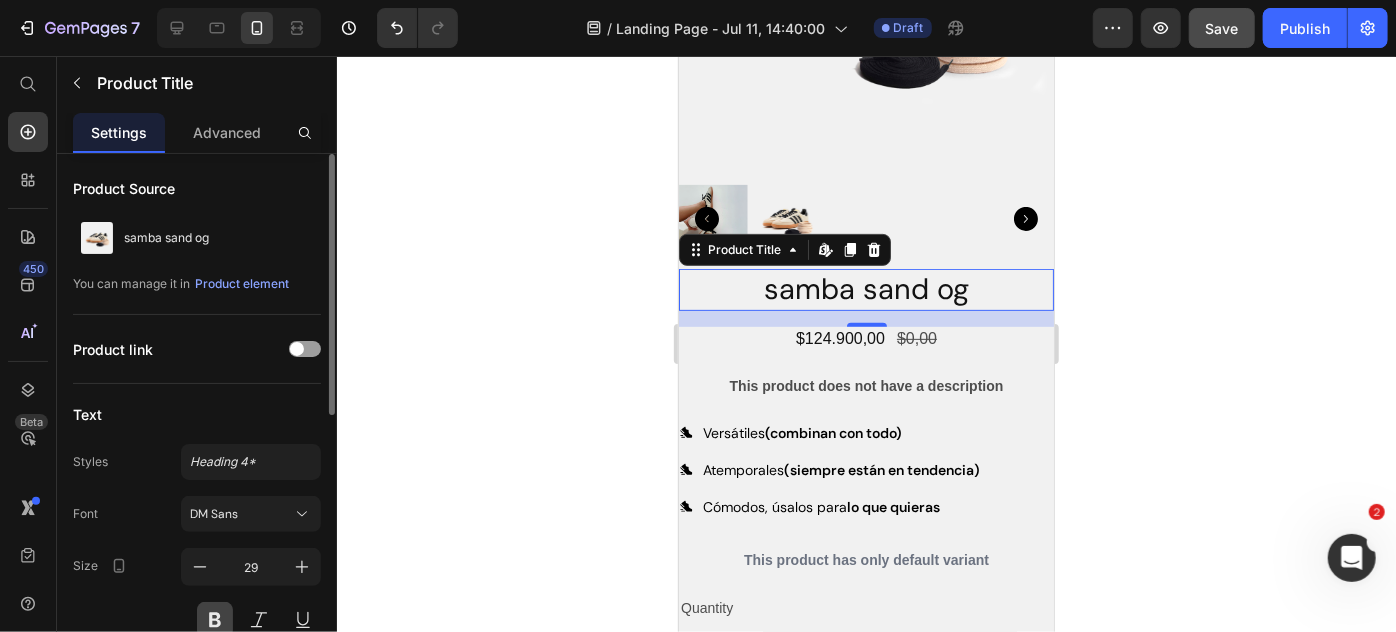 click at bounding box center [215, 620] 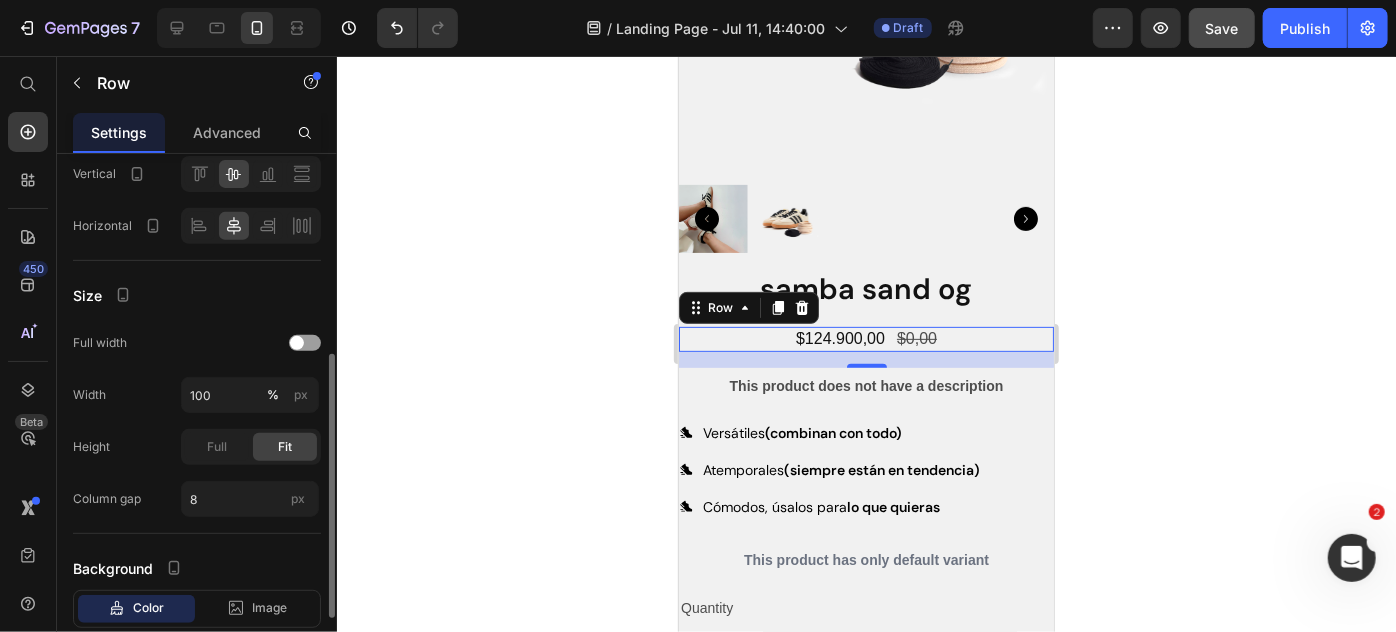 scroll, scrollTop: 469, scrollLeft: 0, axis: vertical 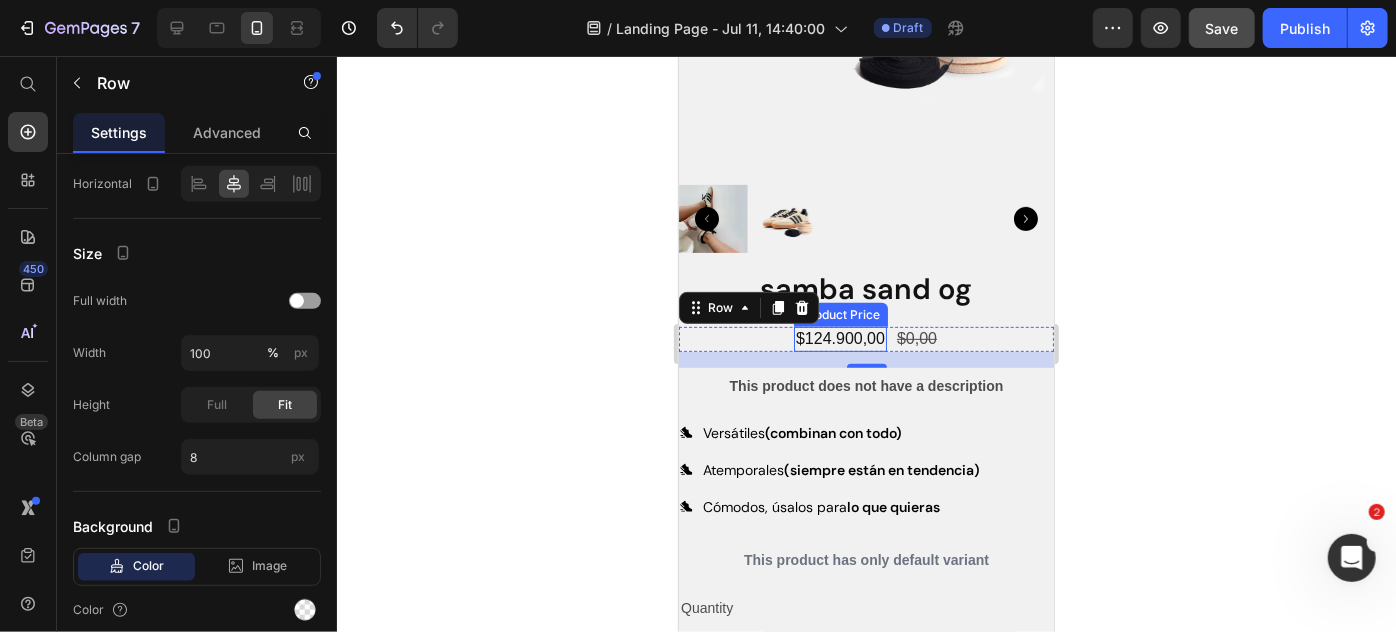 click on "$124.900,00" at bounding box center (839, 338) 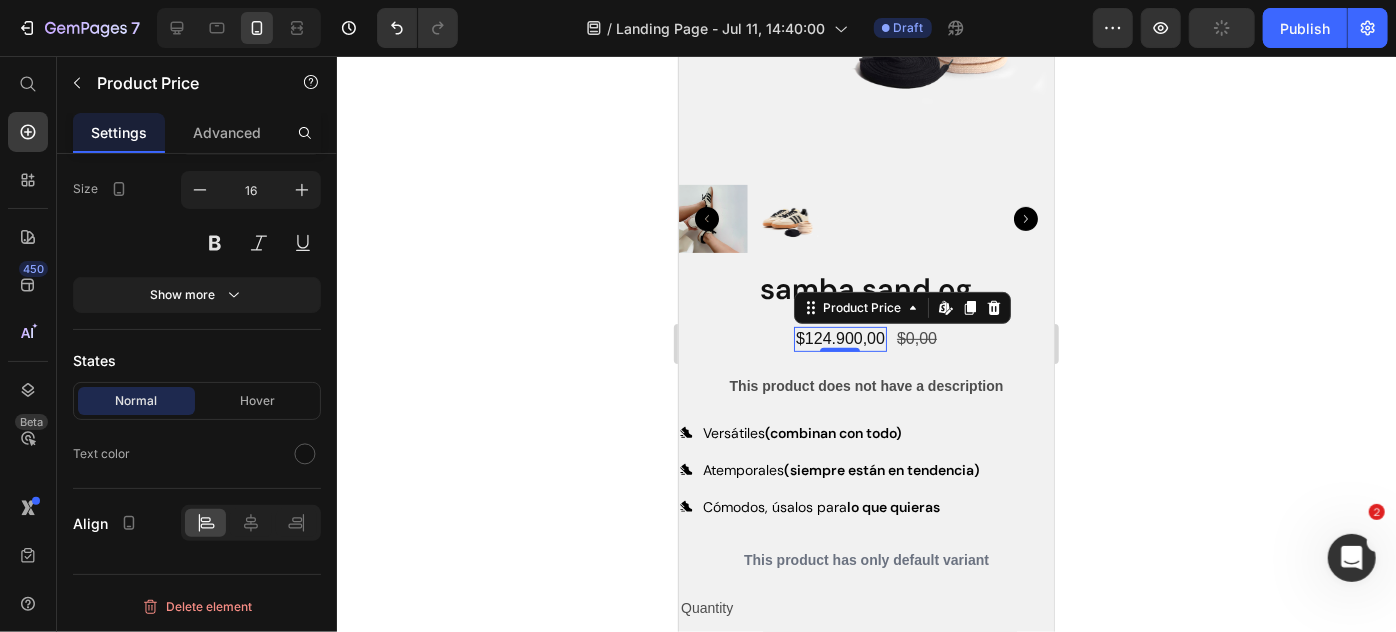 scroll, scrollTop: 0, scrollLeft: 0, axis: both 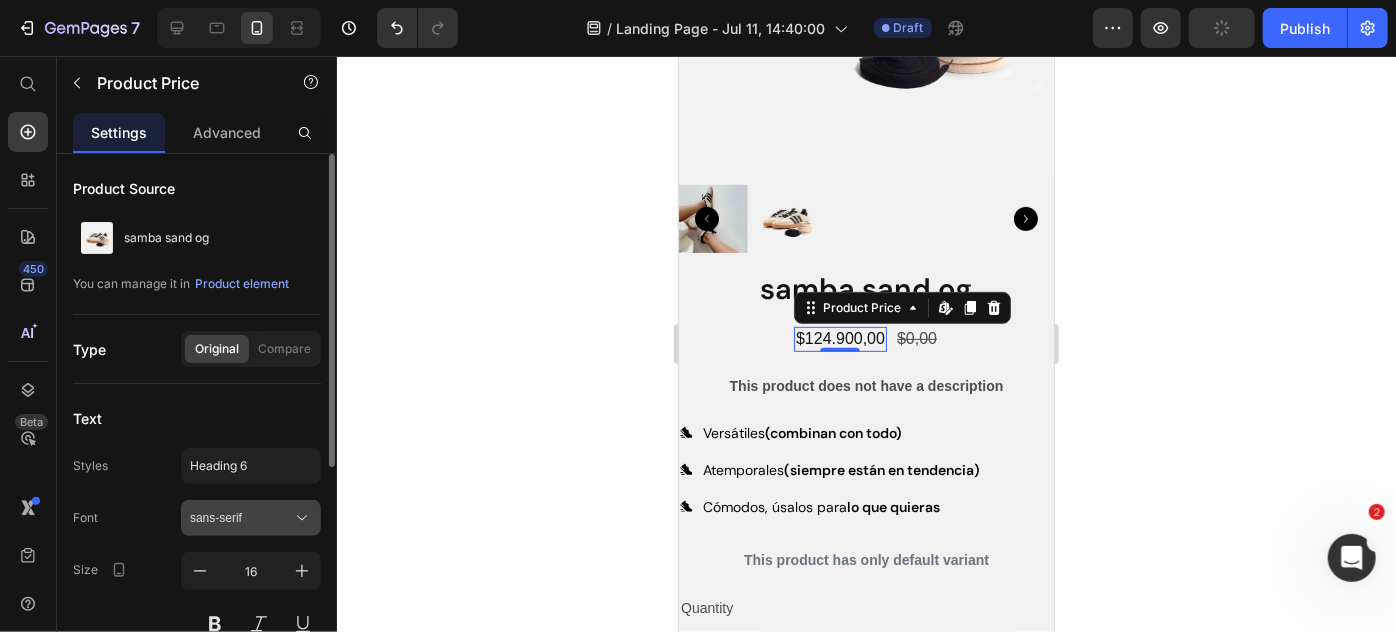 click on "sans-serif" at bounding box center [251, 518] 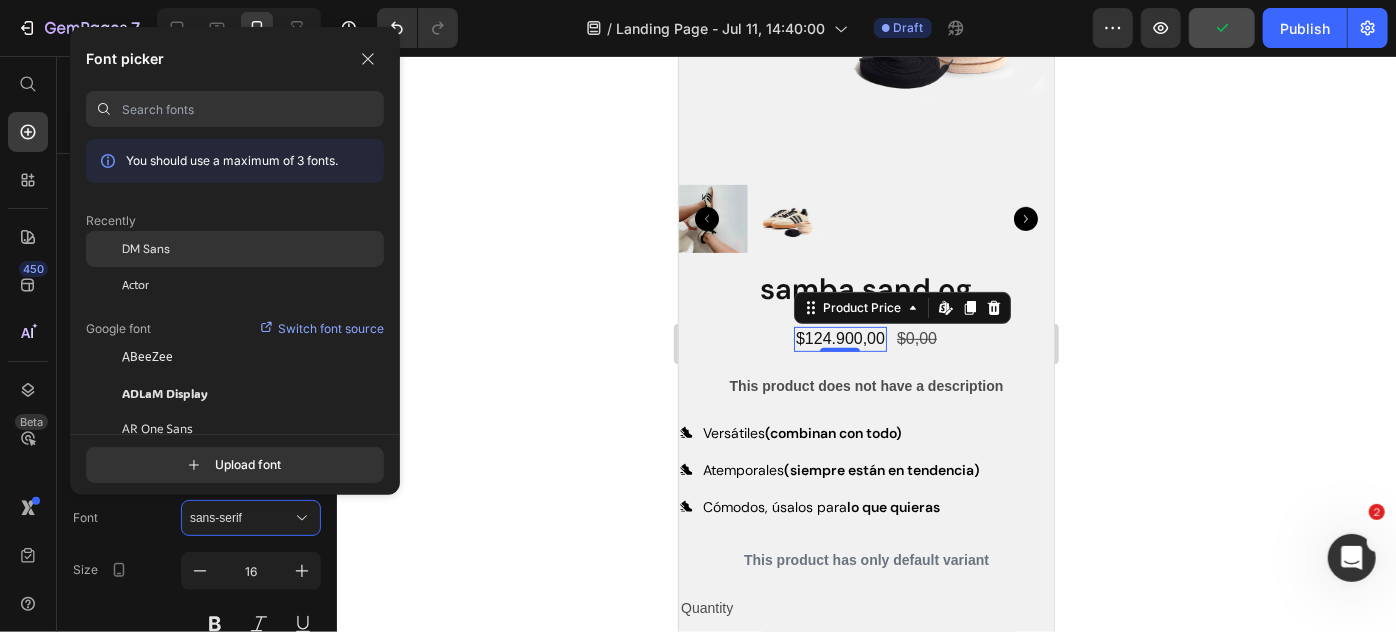 click on "DM Sans" 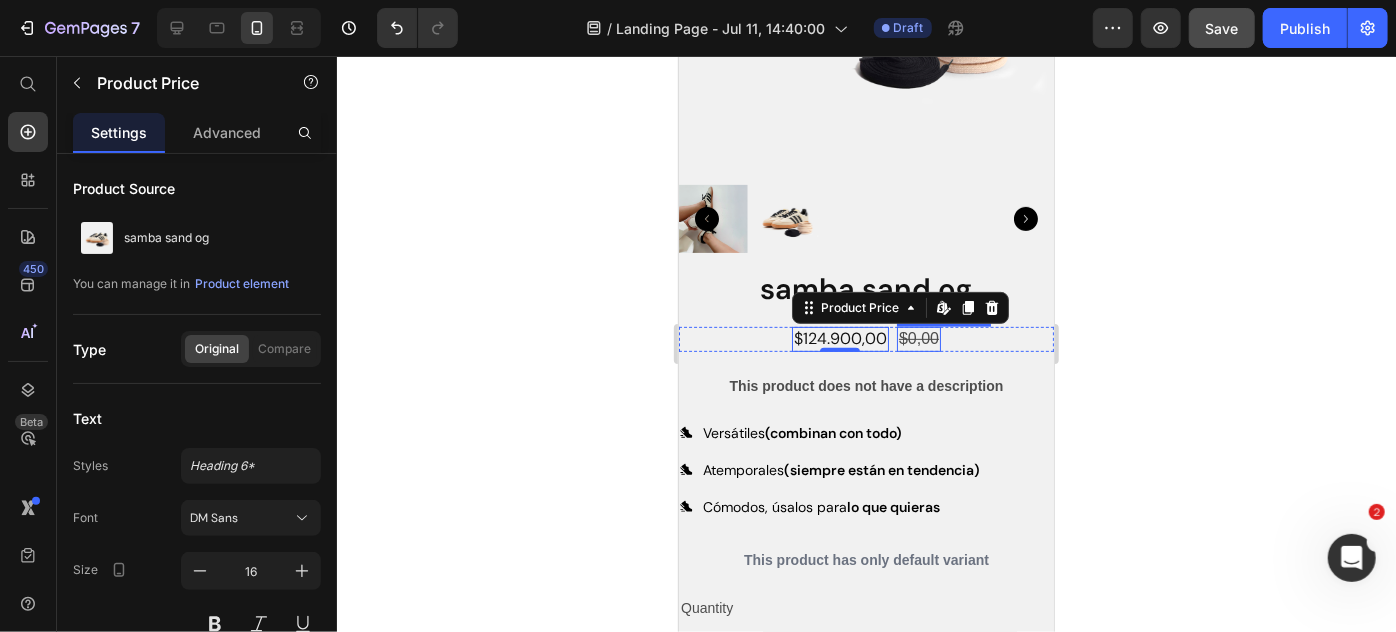 click on "$0,00" at bounding box center [918, 338] 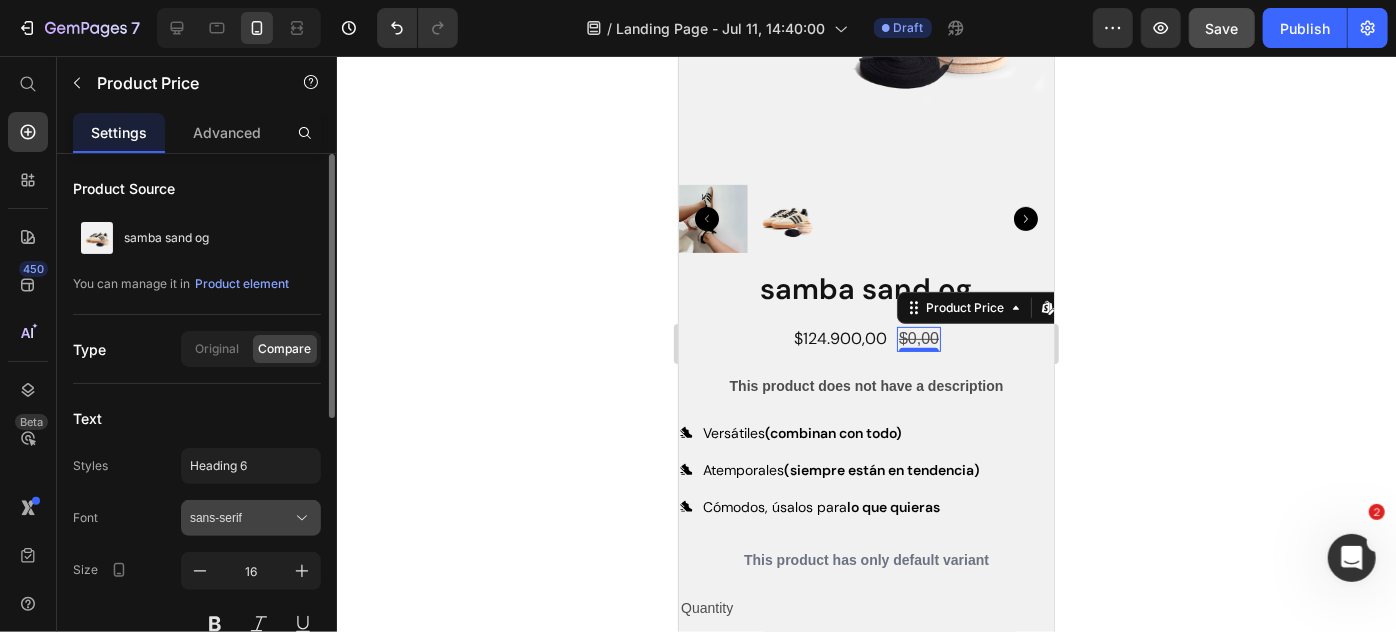 click on "sans-serif" at bounding box center [241, 518] 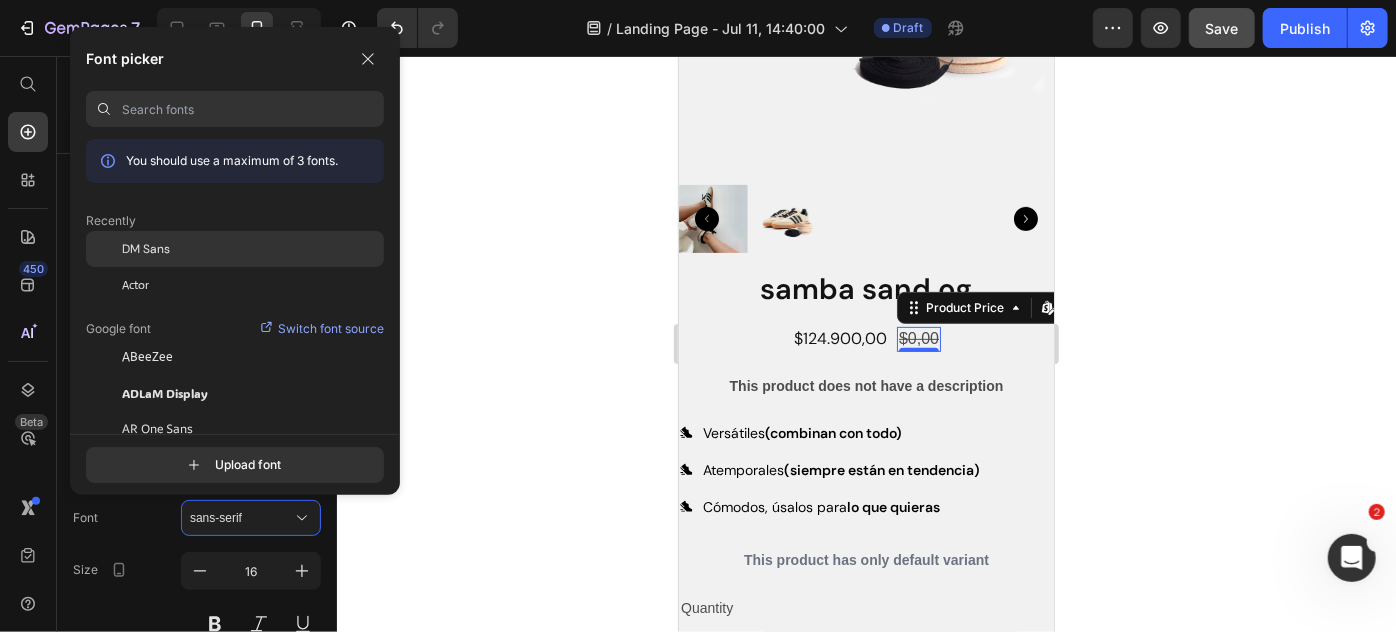 click on "DM Sans" 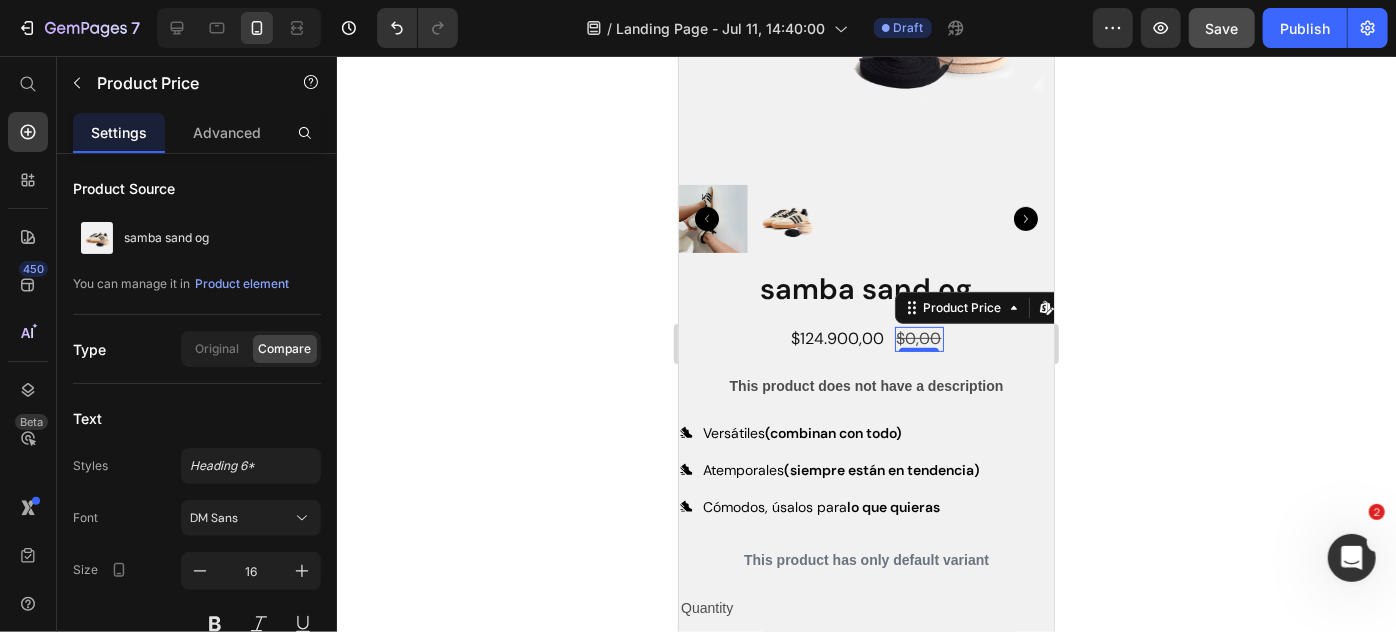 click 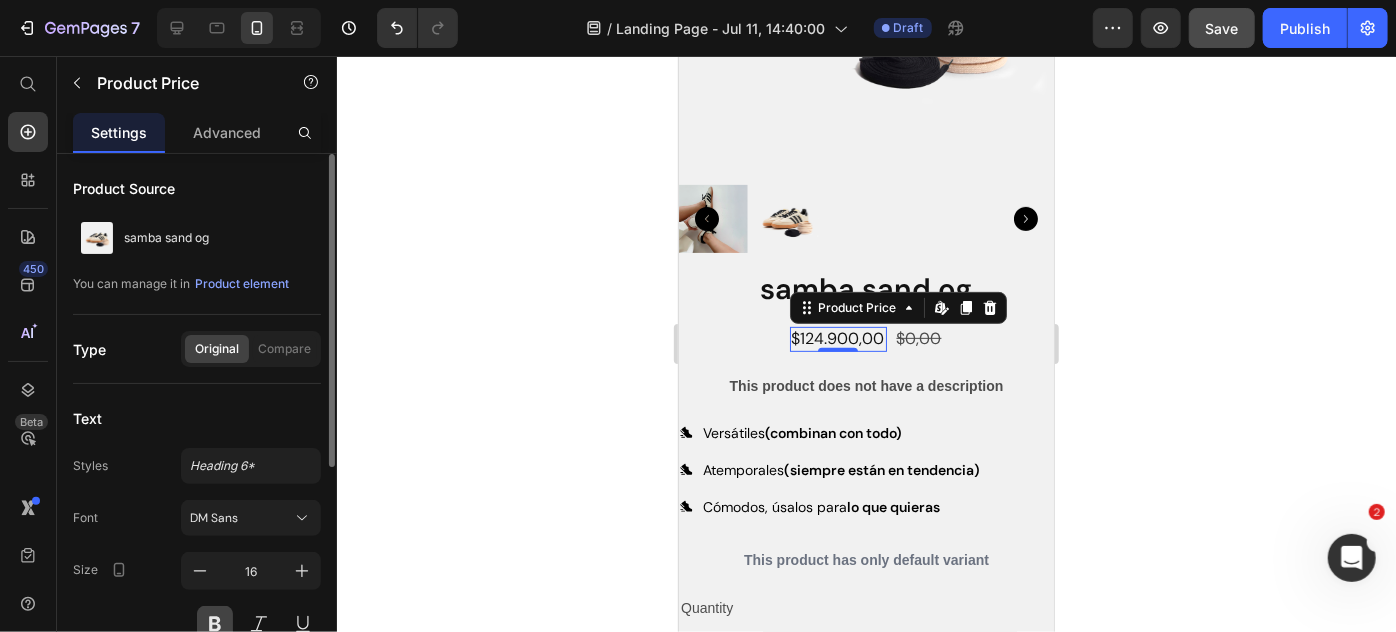 click at bounding box center [215, 624] 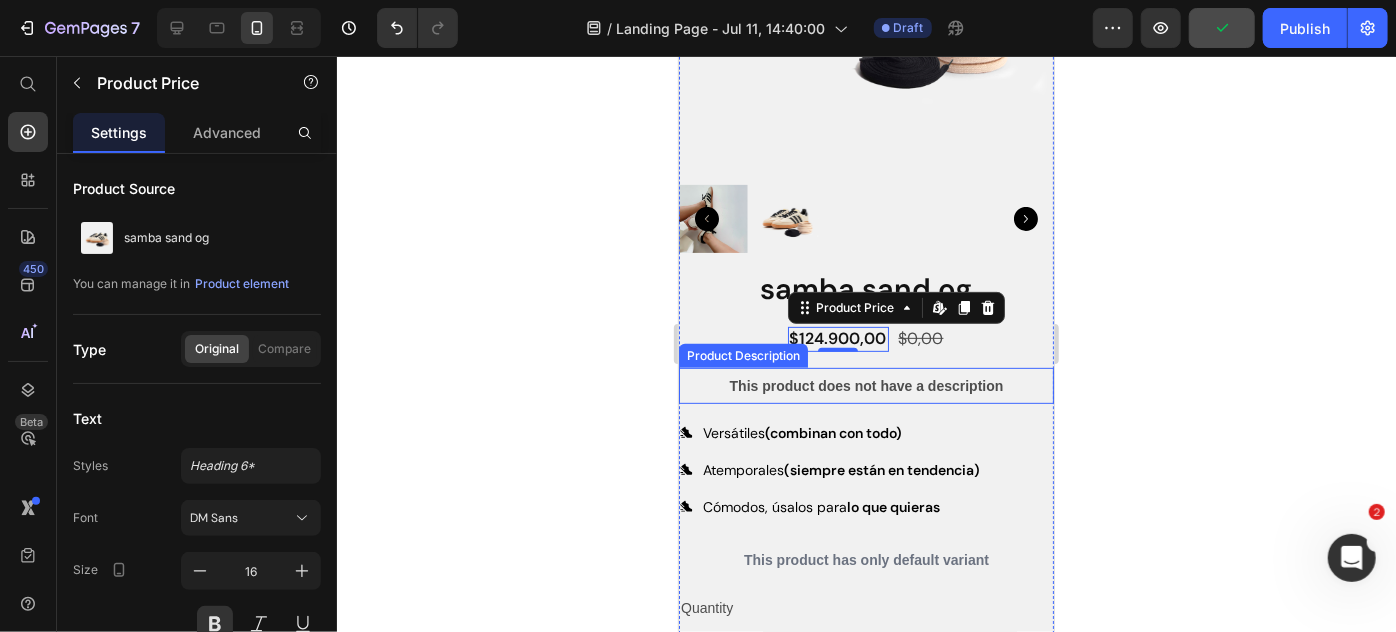 click on "This product does not have a description" at bounding box center [865, 385] 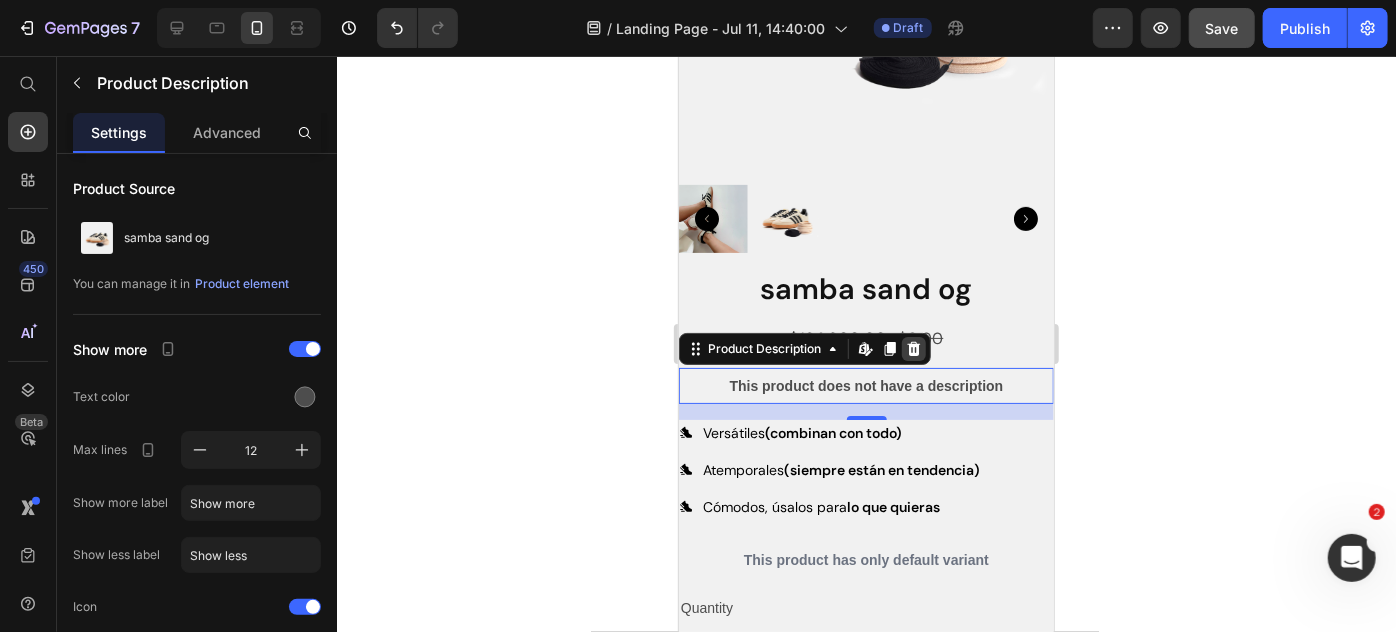 click 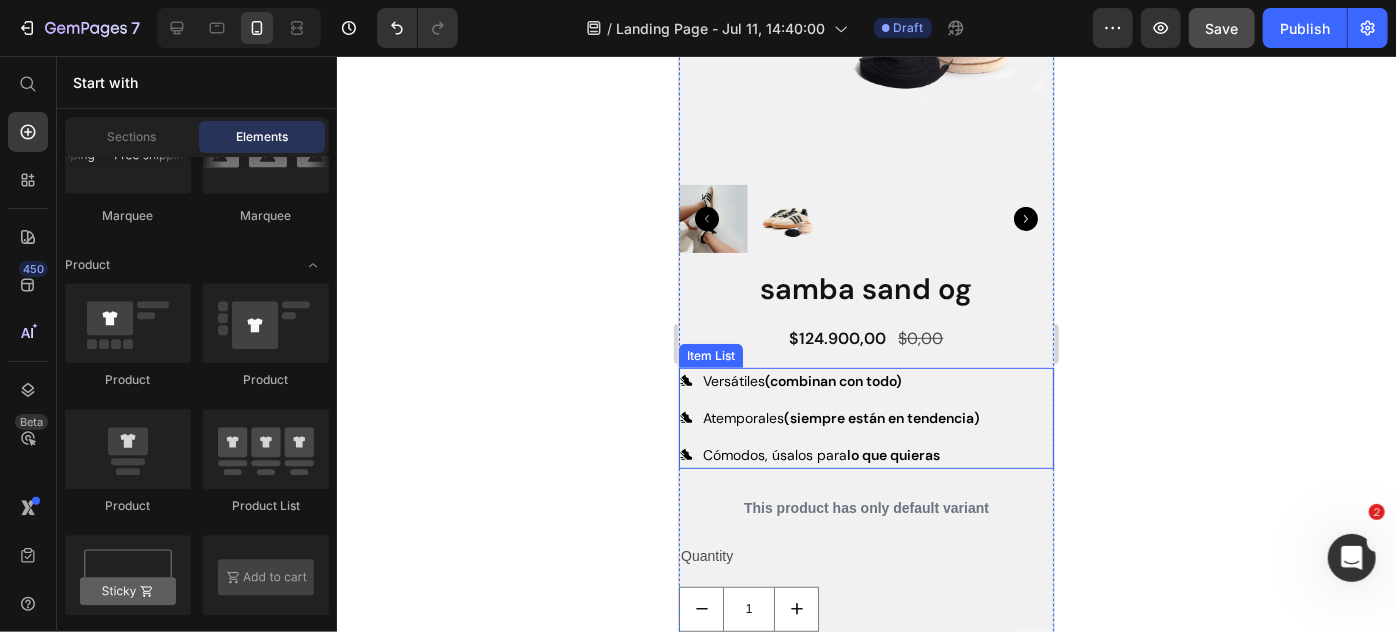 click 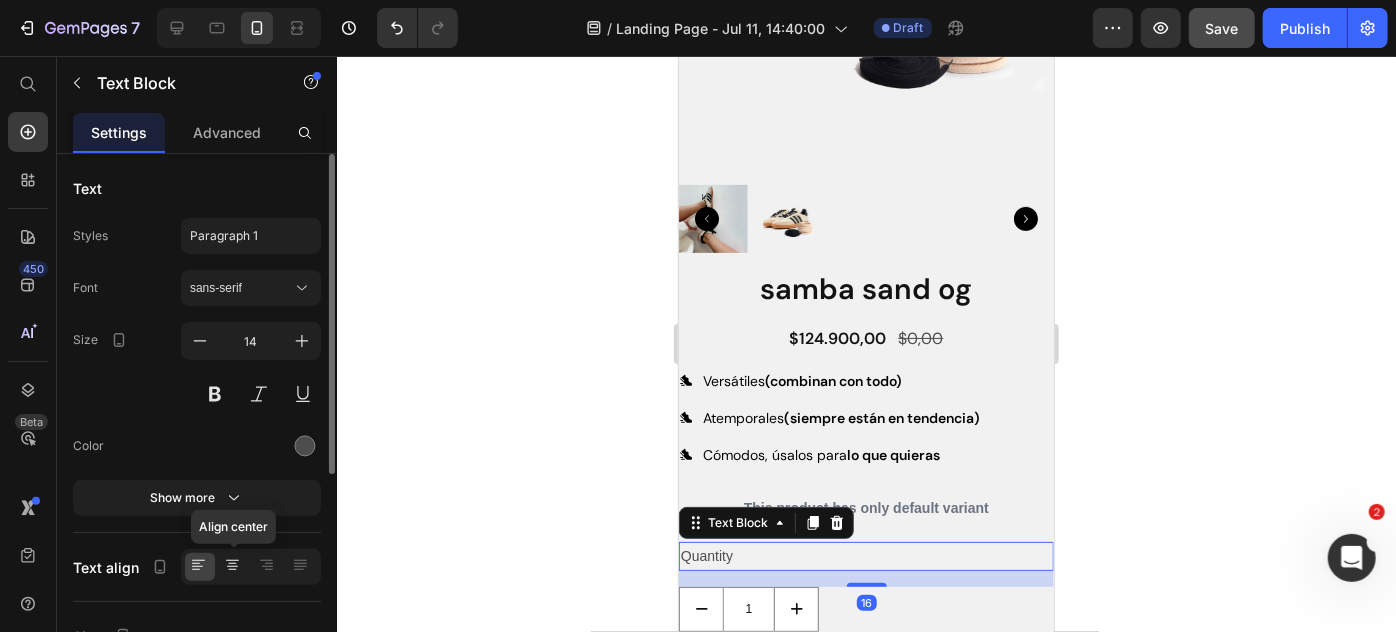 click 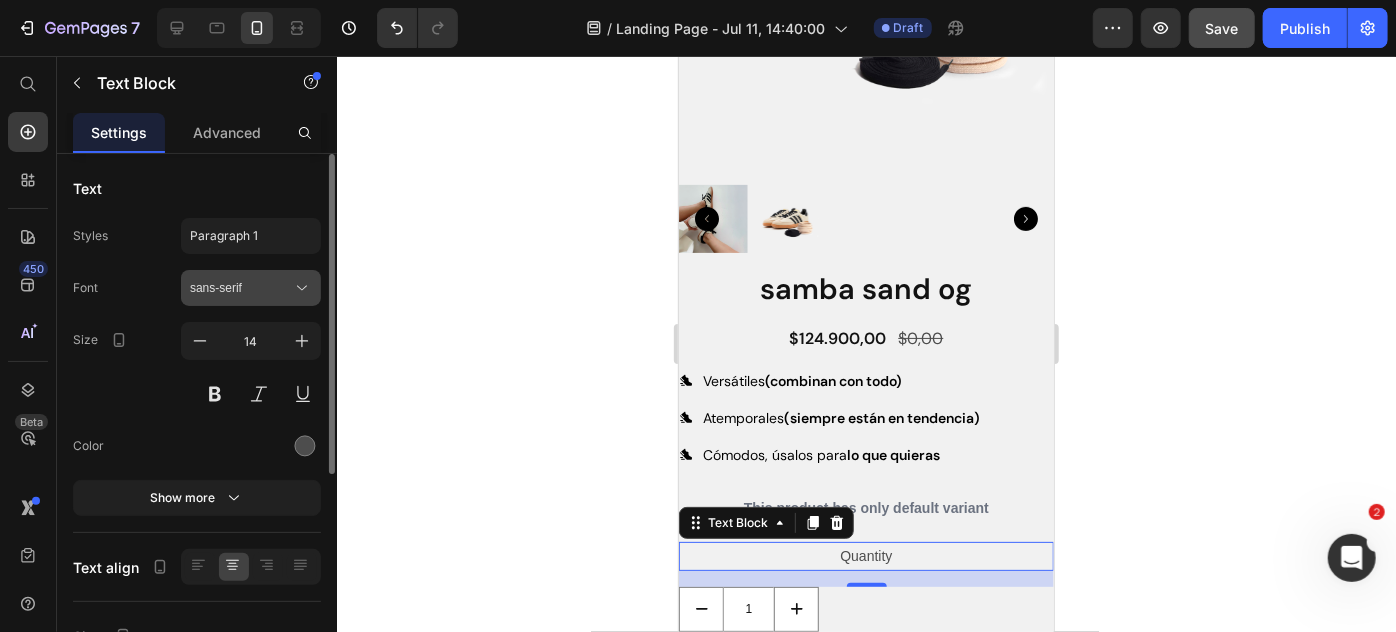 click on "sans-serif" at bounding box center [251, 288] 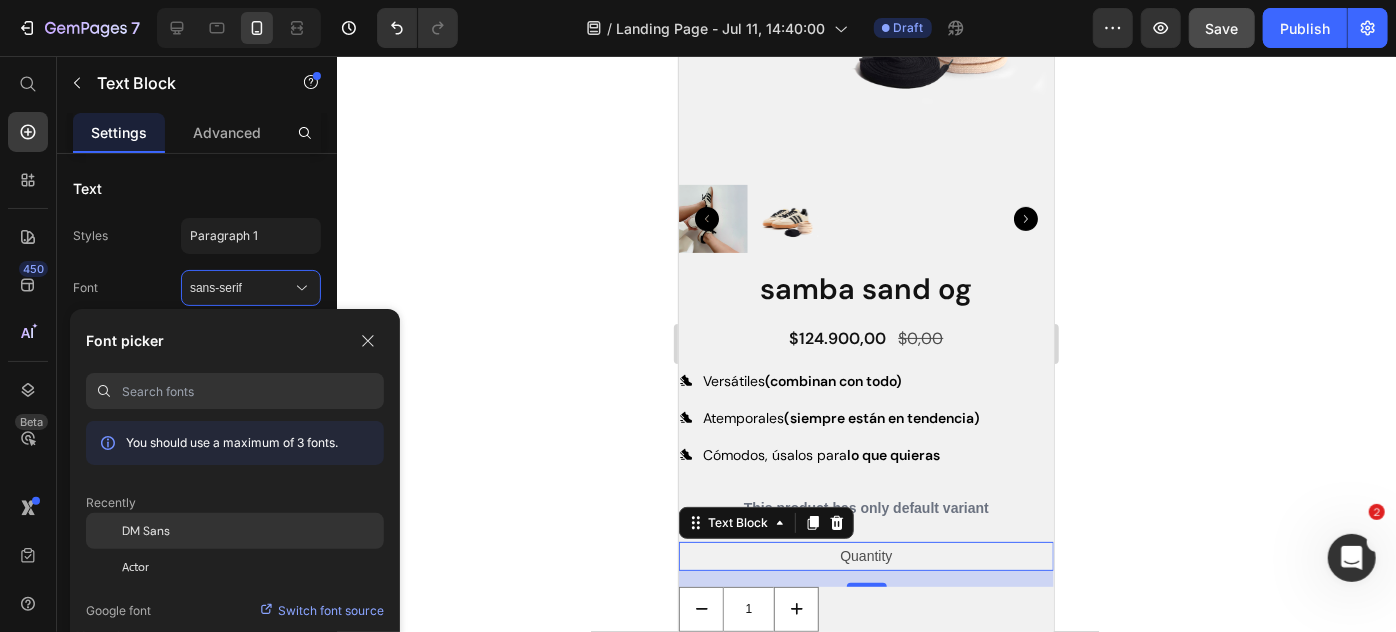 click on "DM Sans" 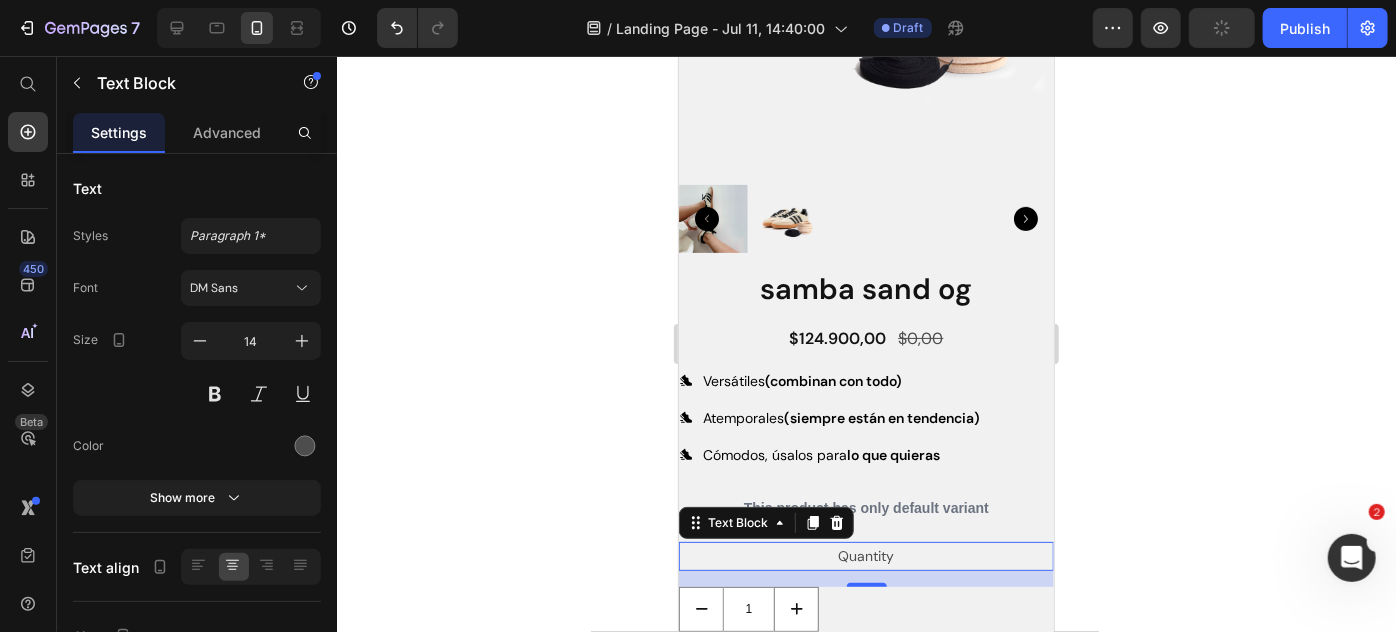click on "Quantity" at bounding box center [865, 555] 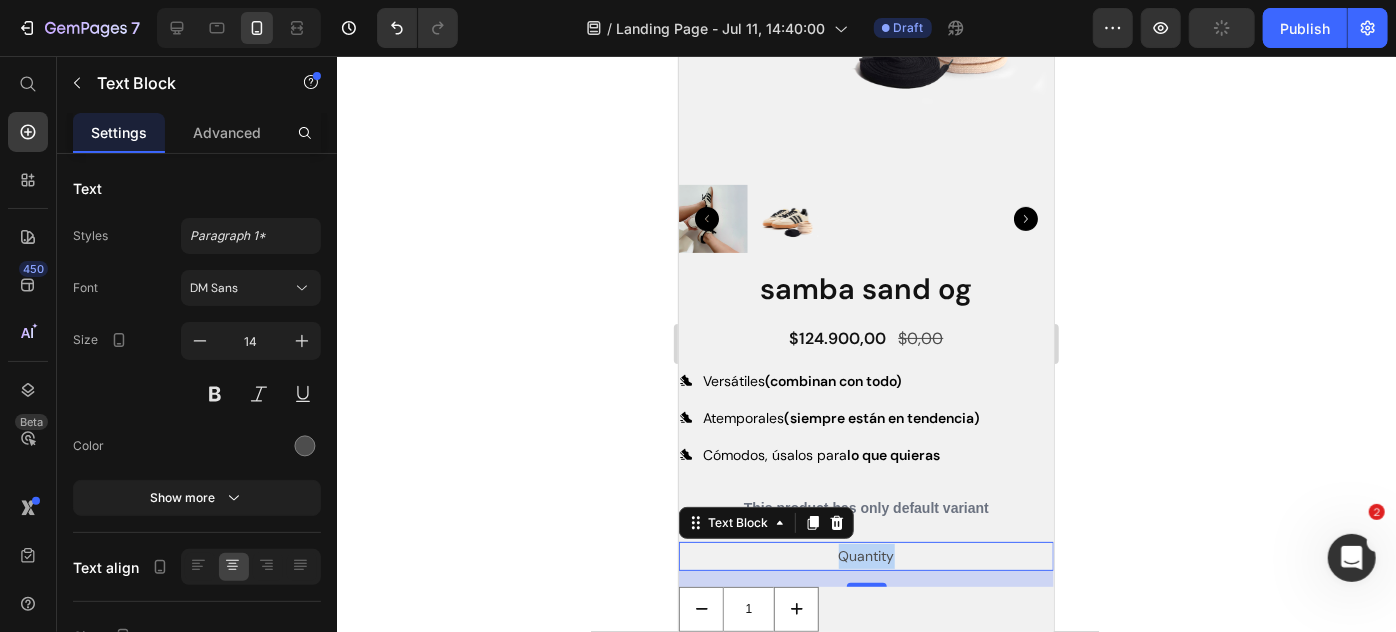 click on "Quantity" at bounding box center (865, 555) 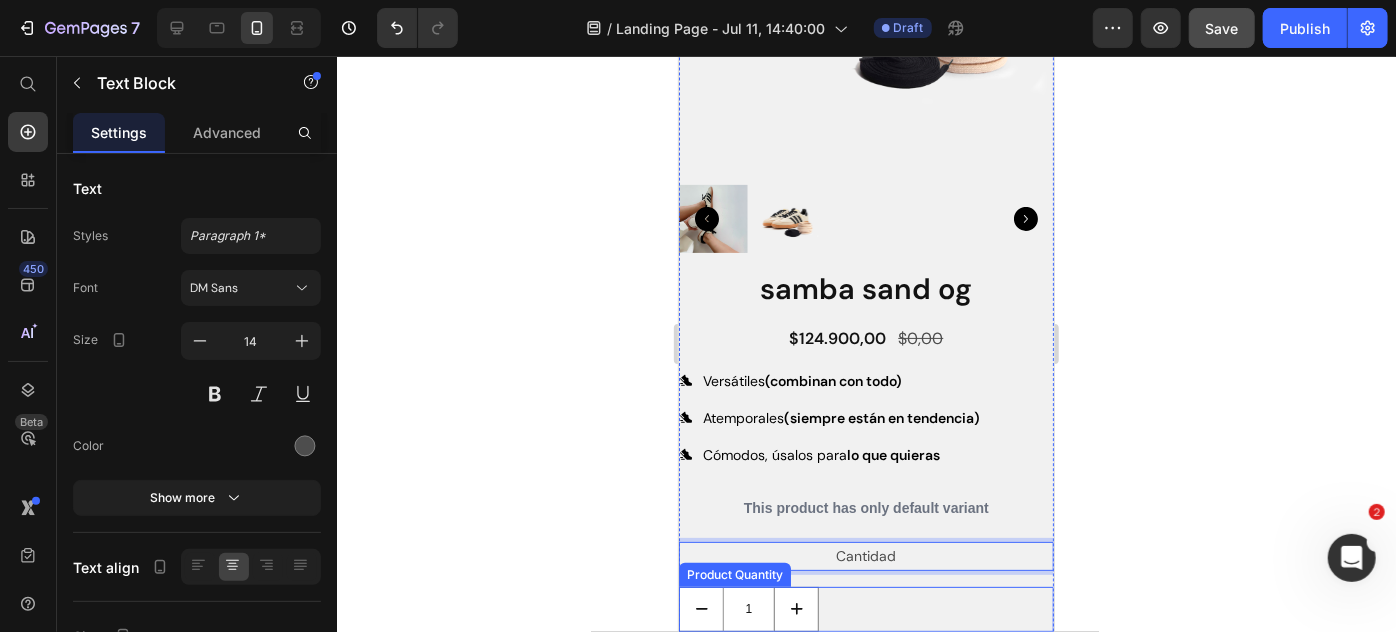 click on "1" at bounding box center (865, 608) 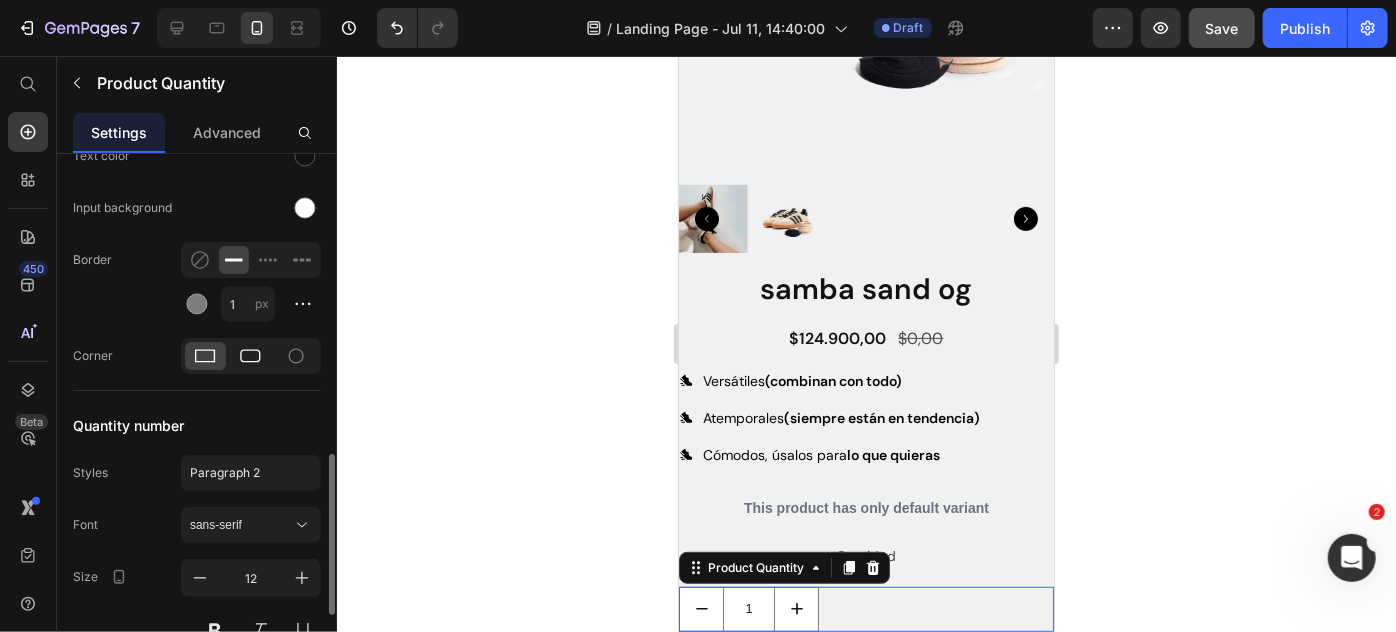 scroll, scrollTop: 1008, scrollLeft: 0, axis: vertical 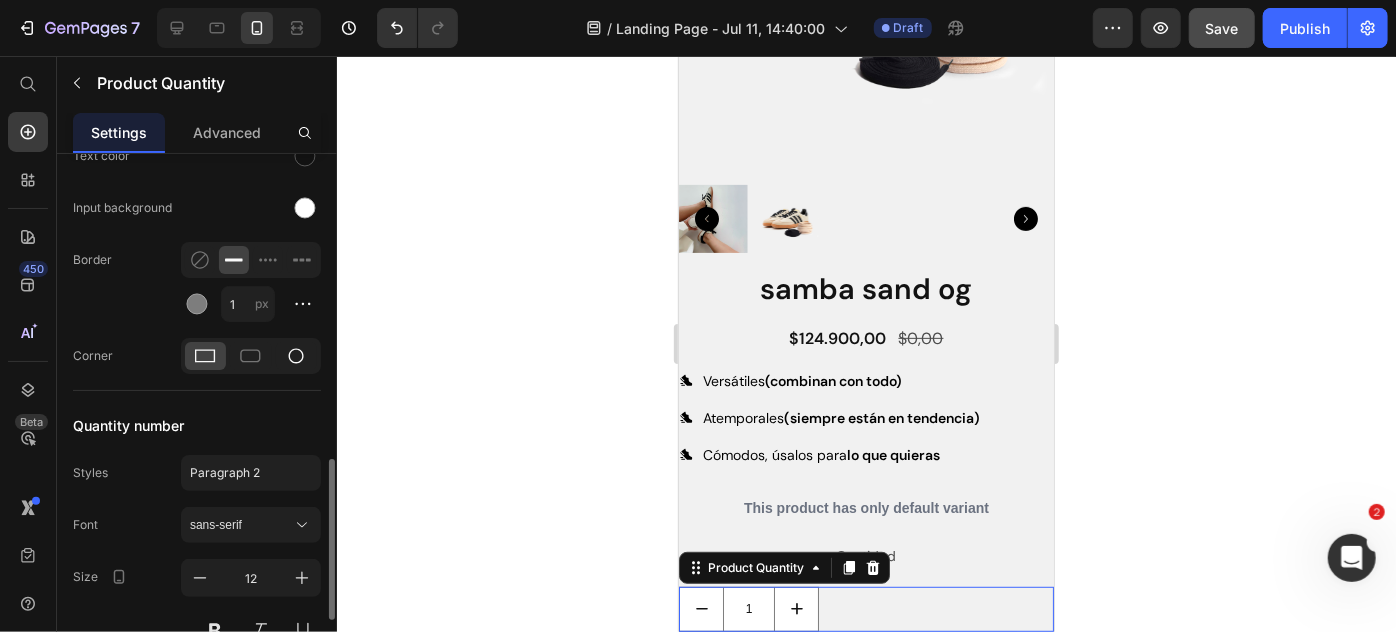 click 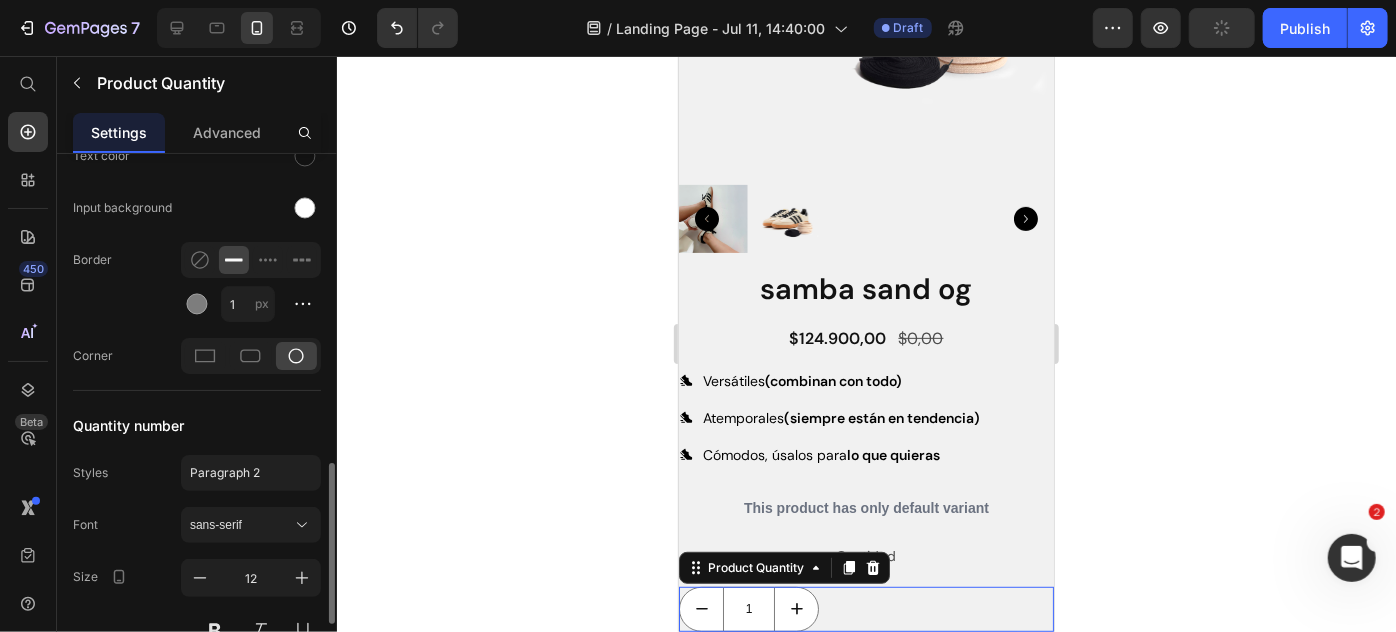 scroll, scrollTop: 1125, scrollLeft: 0, axis: vertical 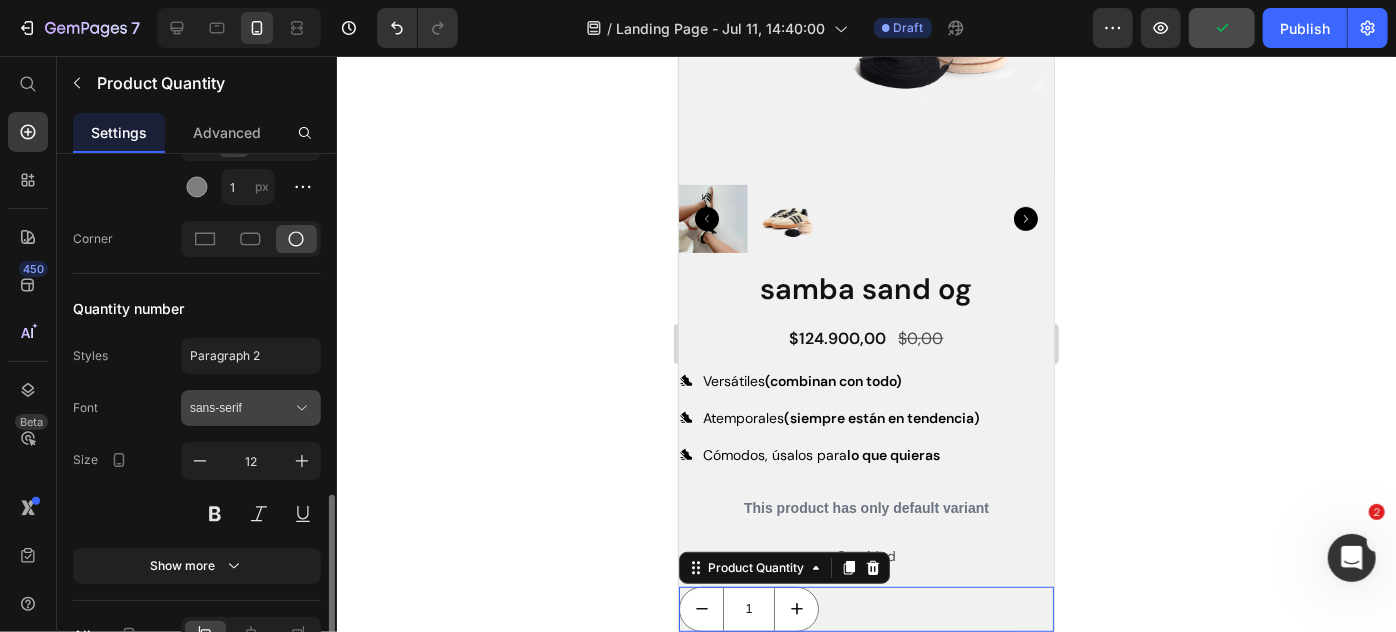 click on "sans-serif" at bounding box center (241, 408) 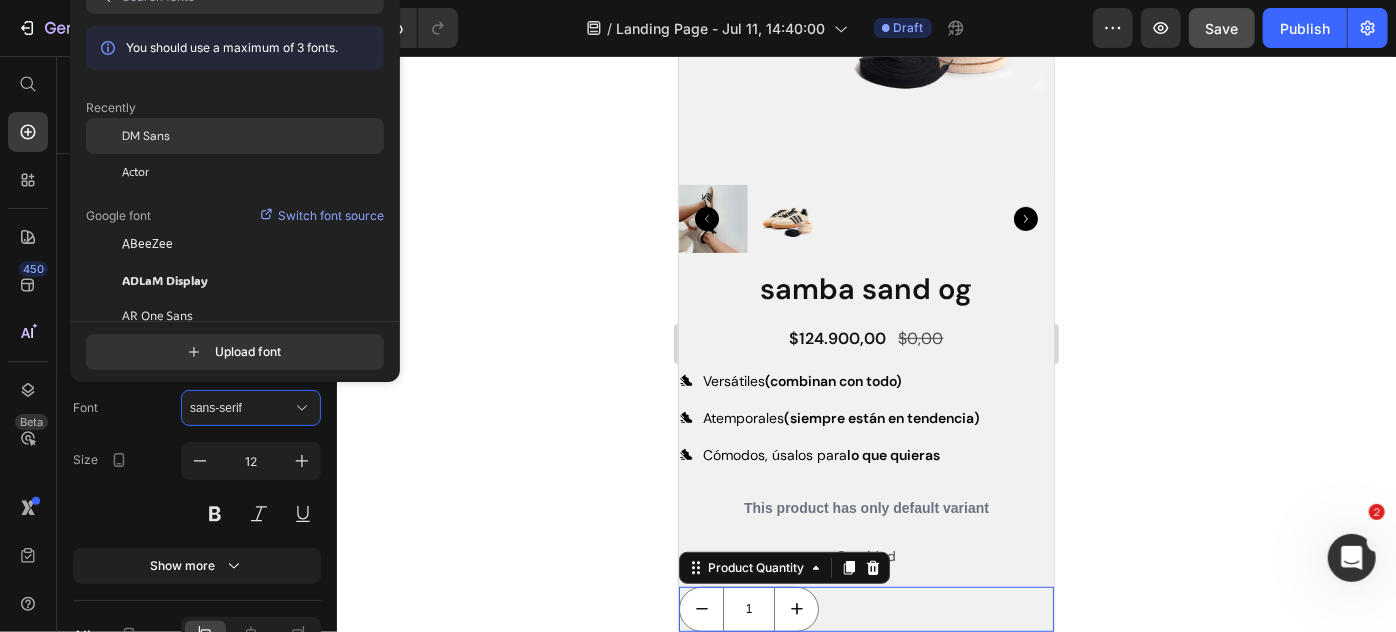 click on "DM Sans" 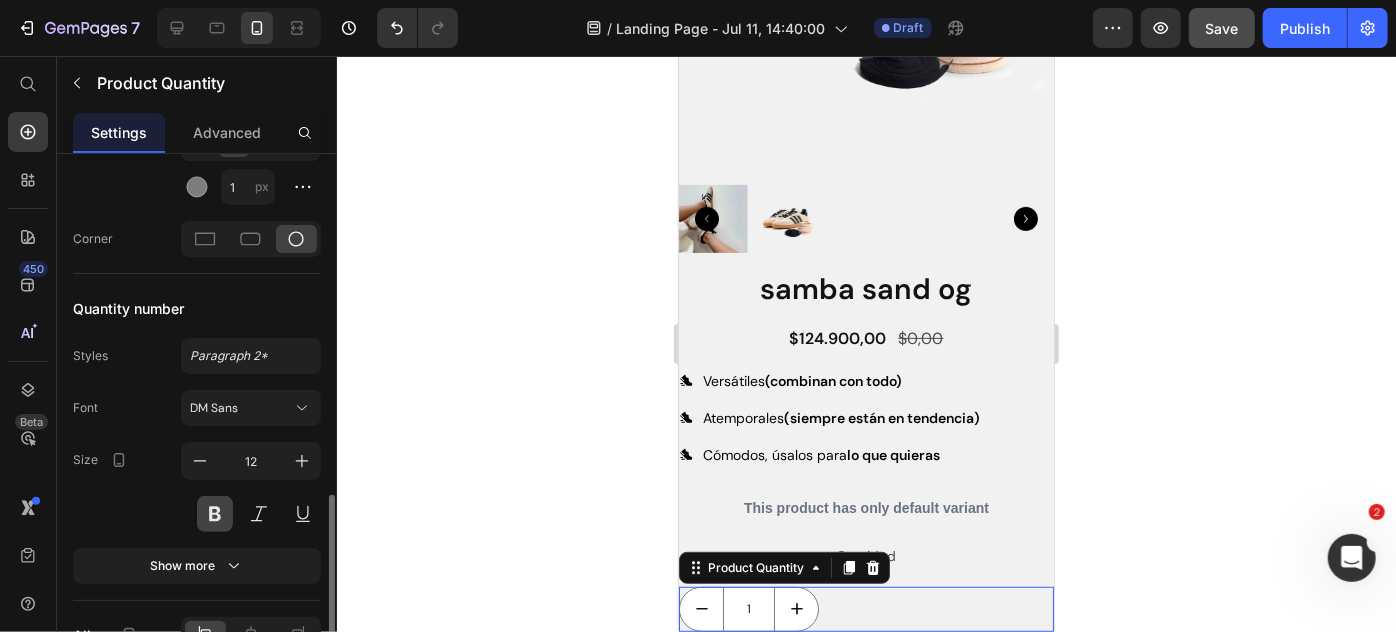 click at bounding box center [215, 514] 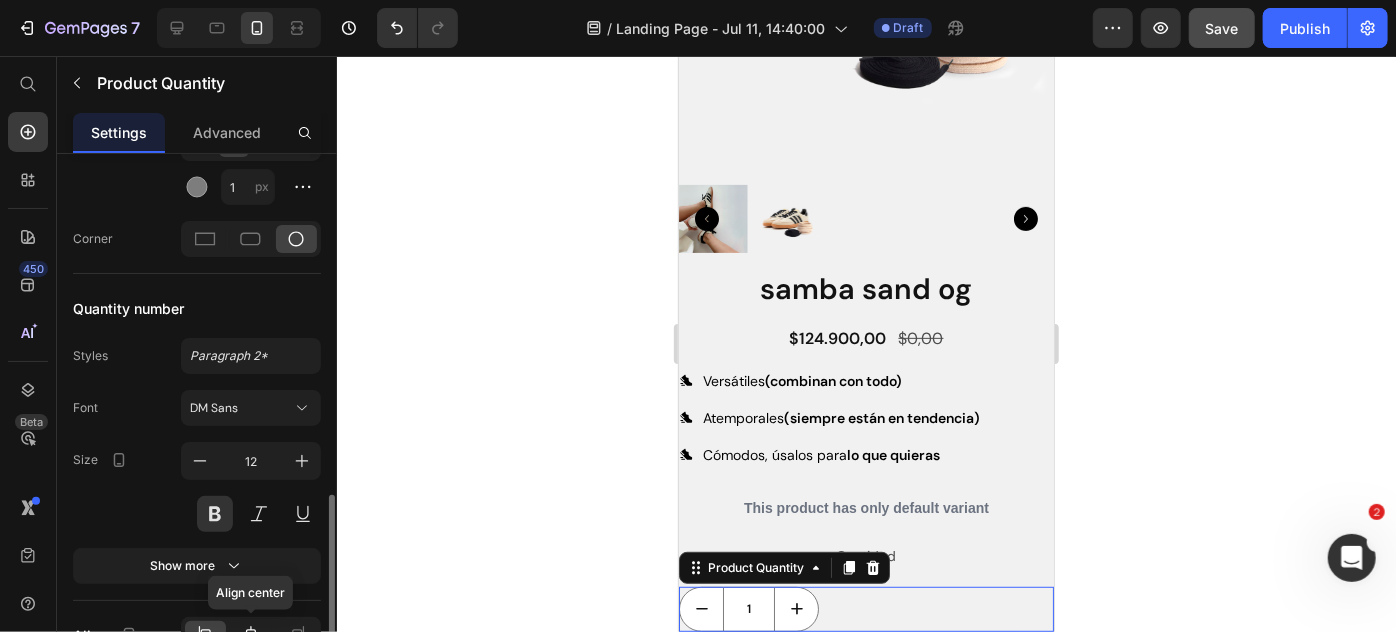 click 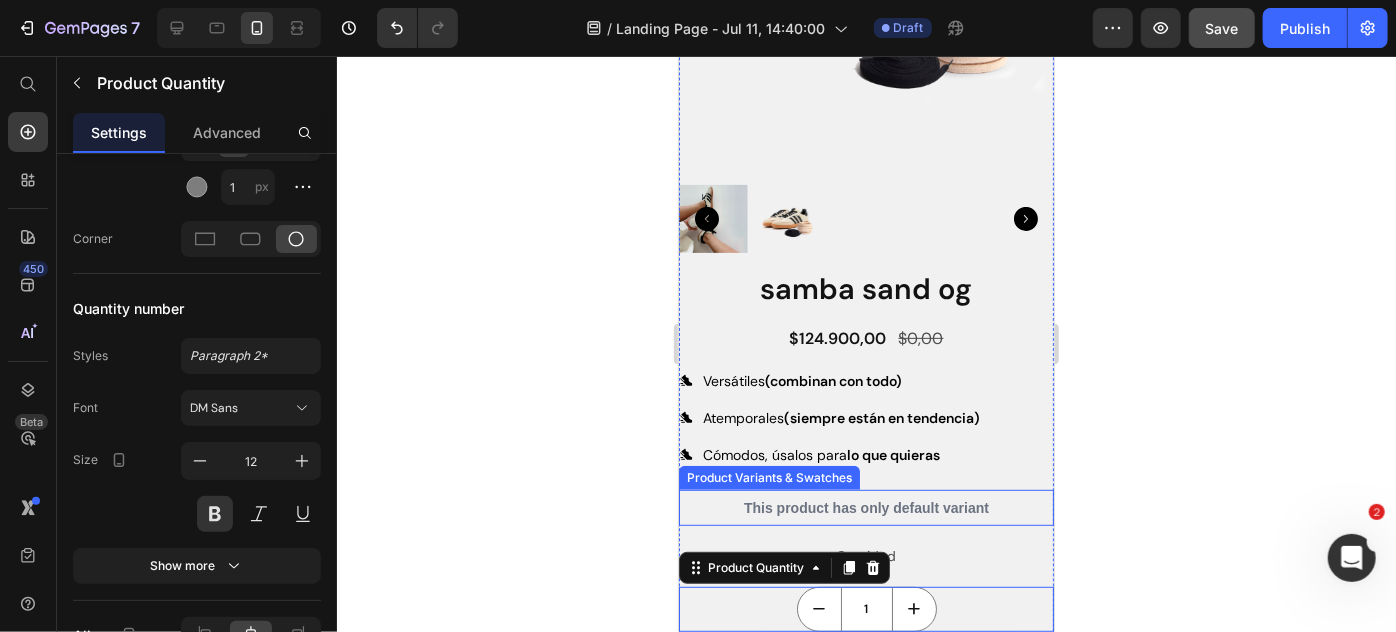 click on "This product has only default variant" at bounding box center (865, 507) 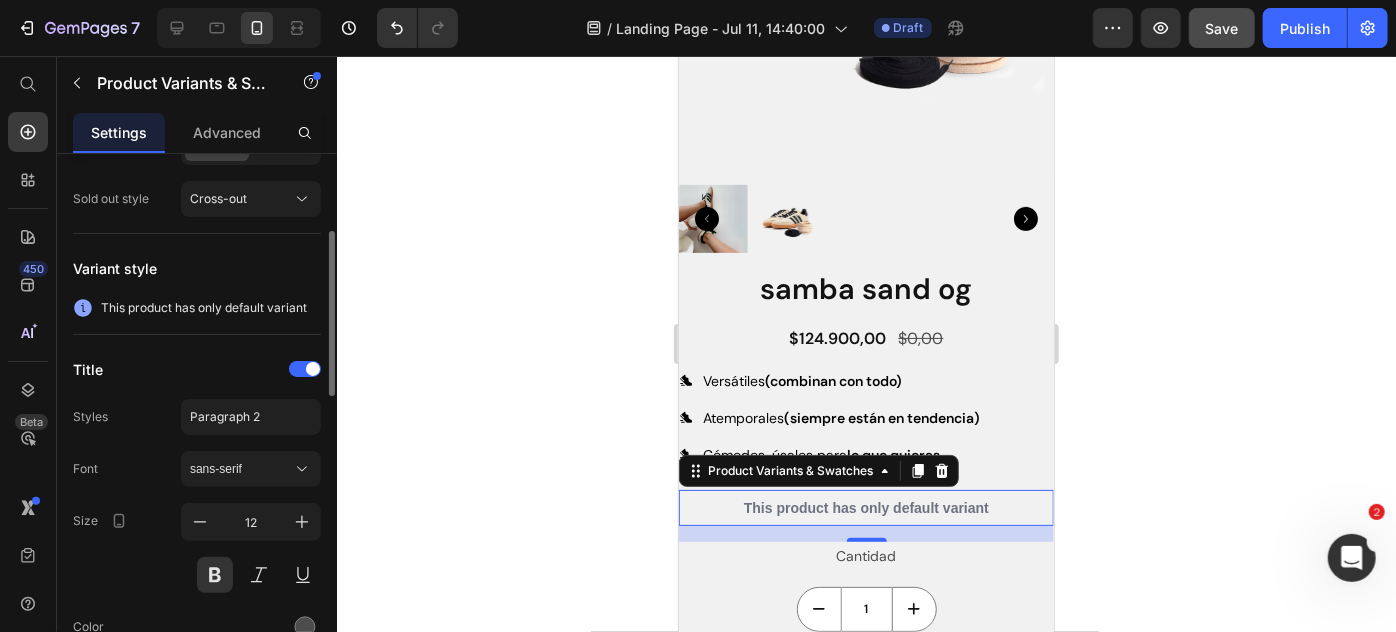 scroll, scrollTop: 250, scrollLeft: 0, axis: vertical 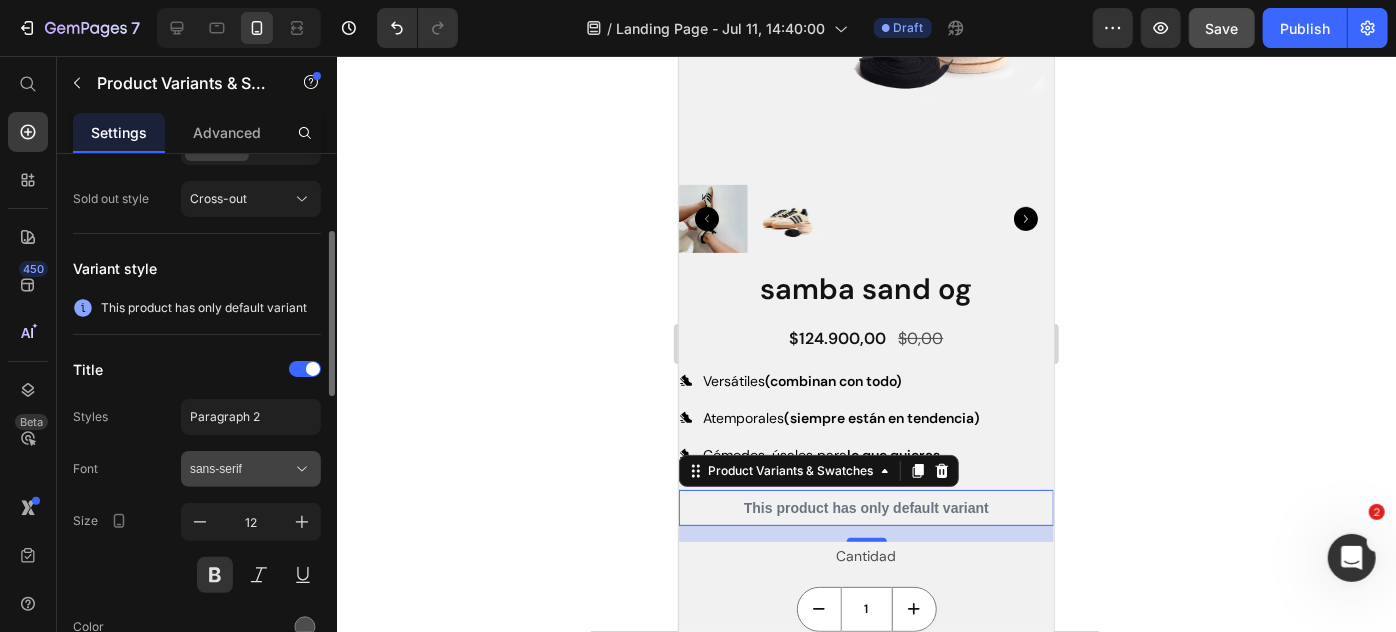 click on "sans-serif" at bounding box center [241, 469] 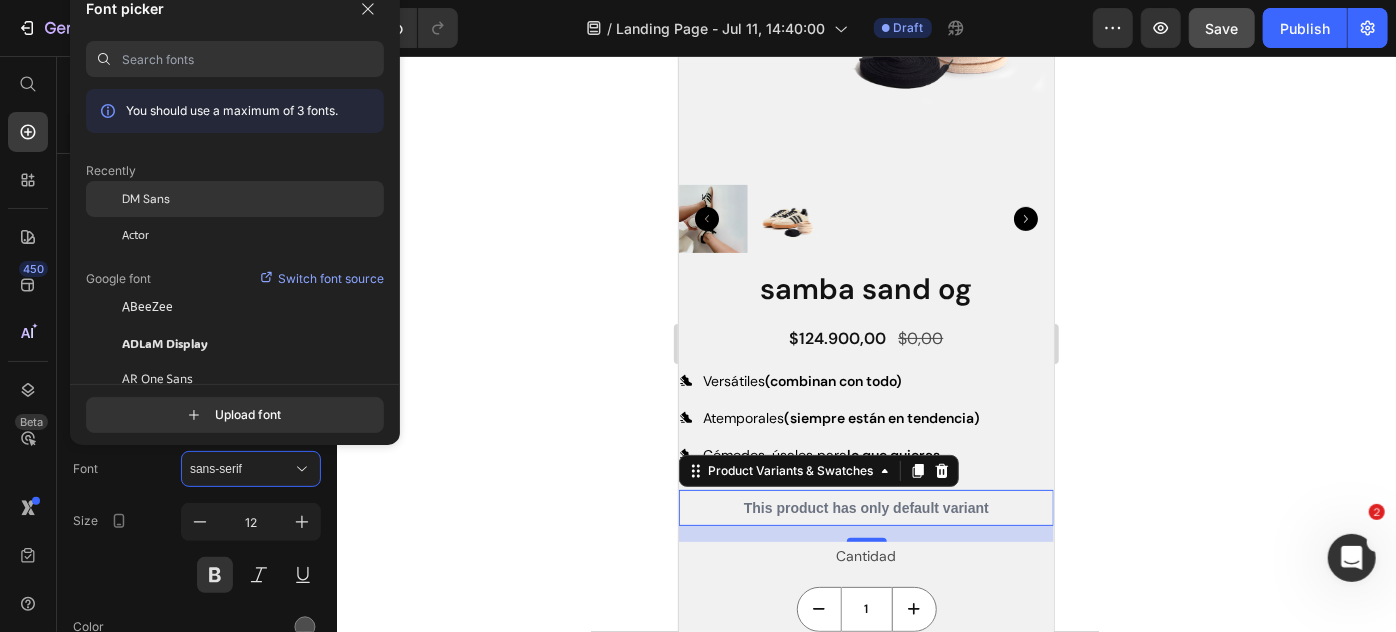 click on "DM Sans" 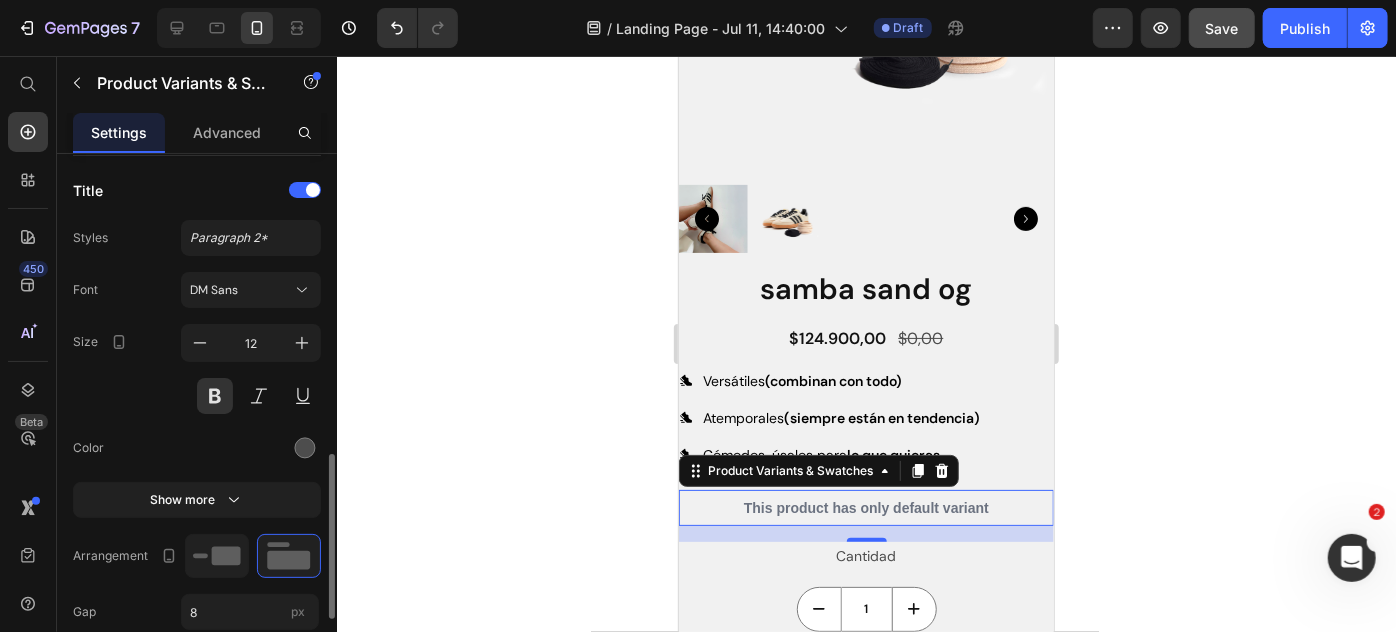 scroll, scrollTop: 564, scrollLeft: 0, axis: vertical 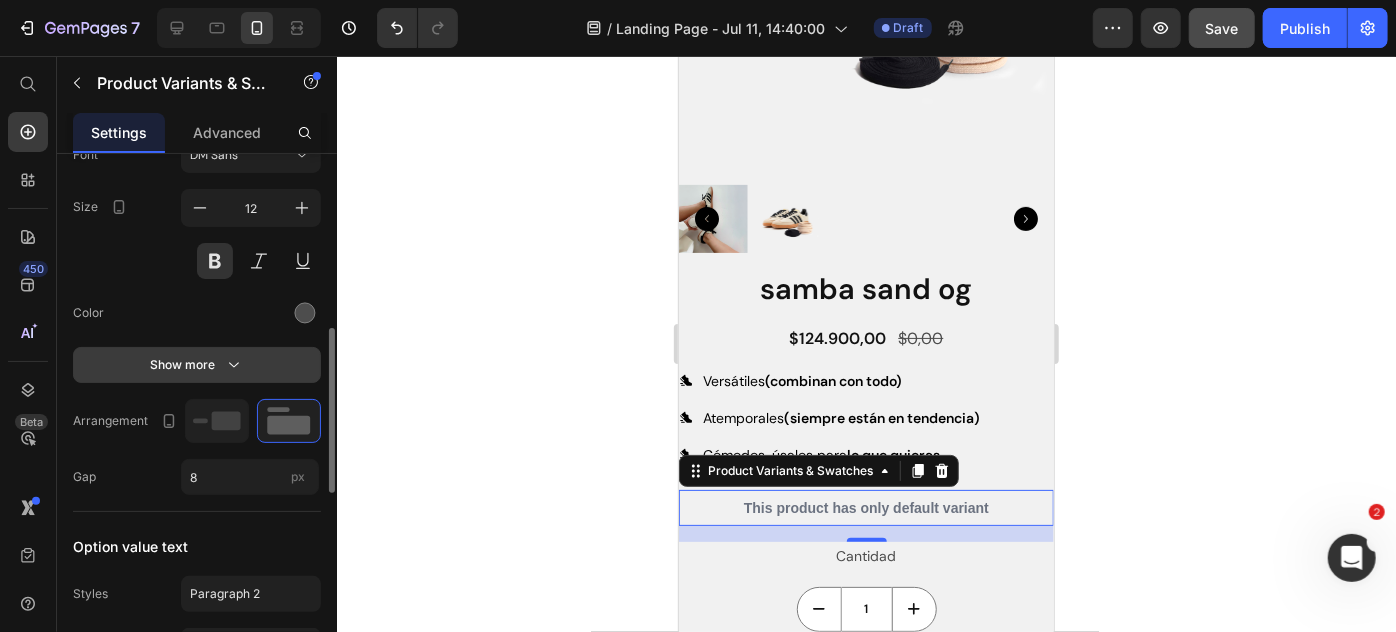 click on "Show more" at bounding box center (197, 365) 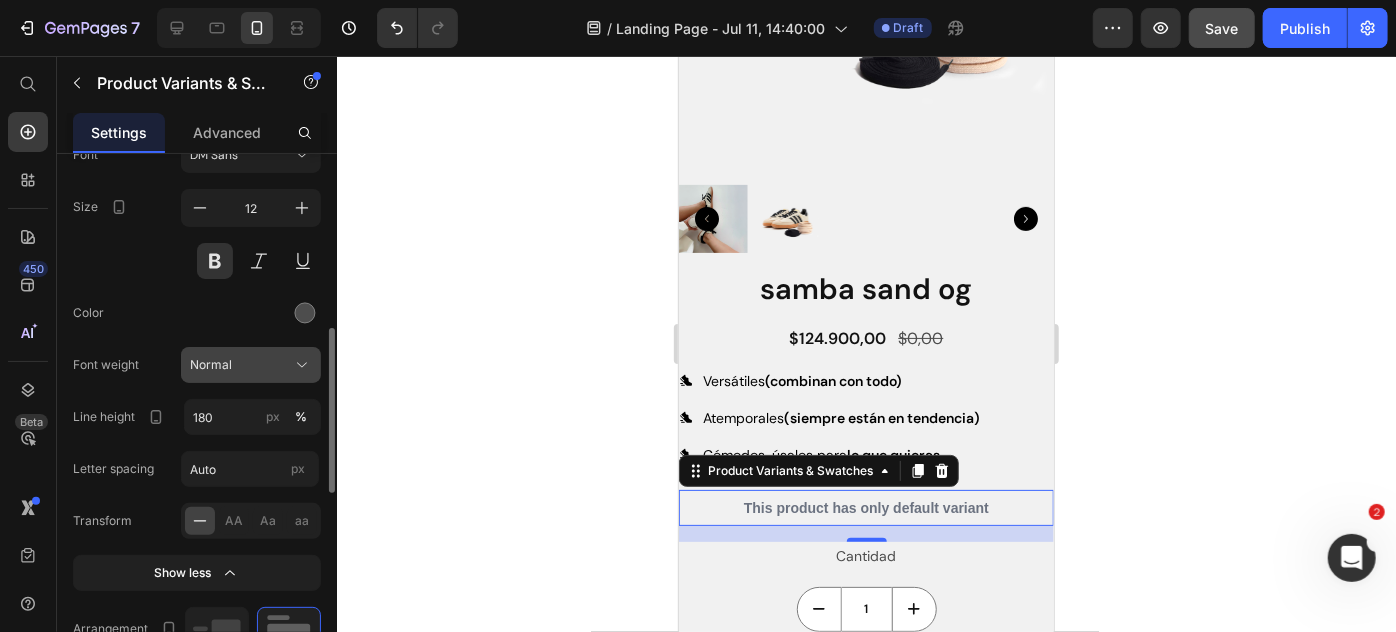 click on "Normal" at bounding box center [251, 365] 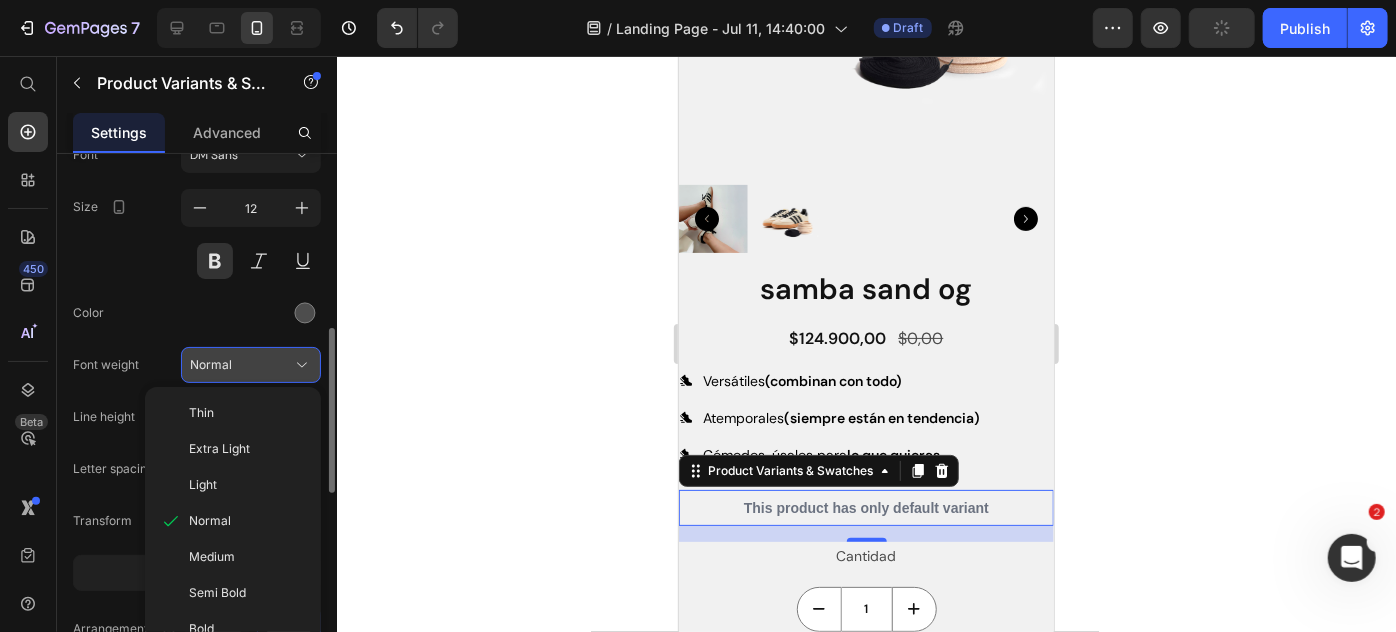 click on "Normal" at bounding box center (251, 365) 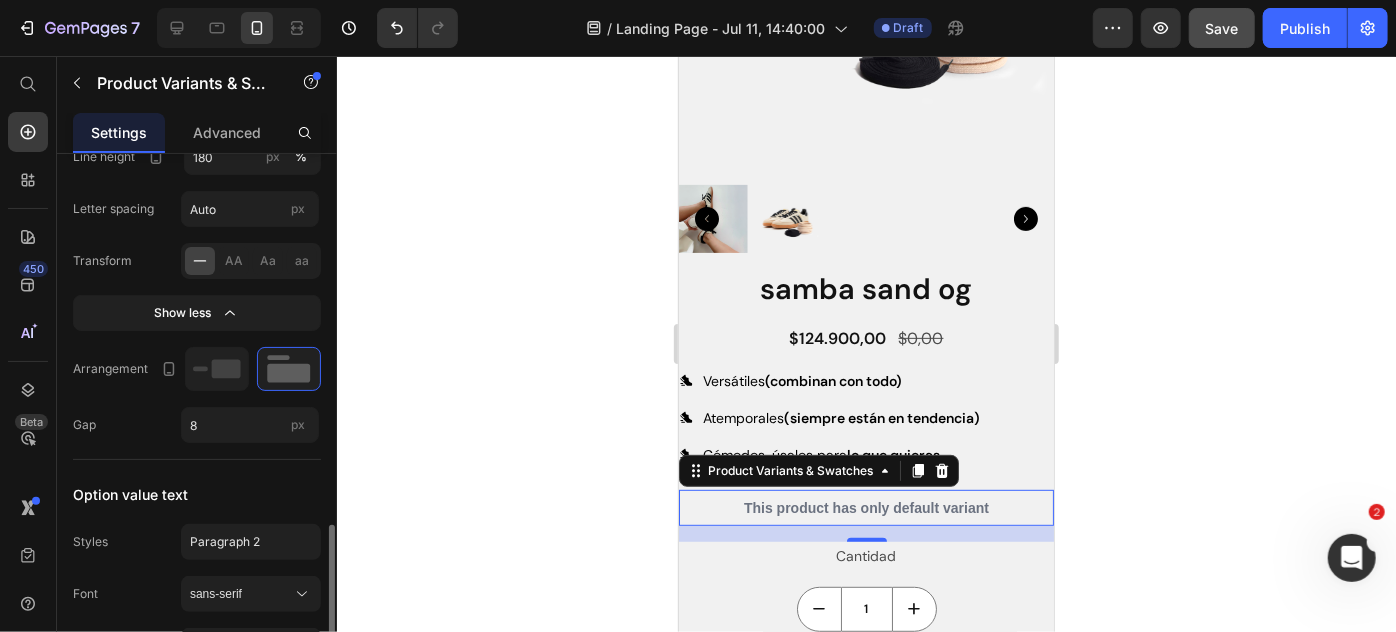 scroll, scrollTop: 937, scrollLeft: 0, axis: vertical 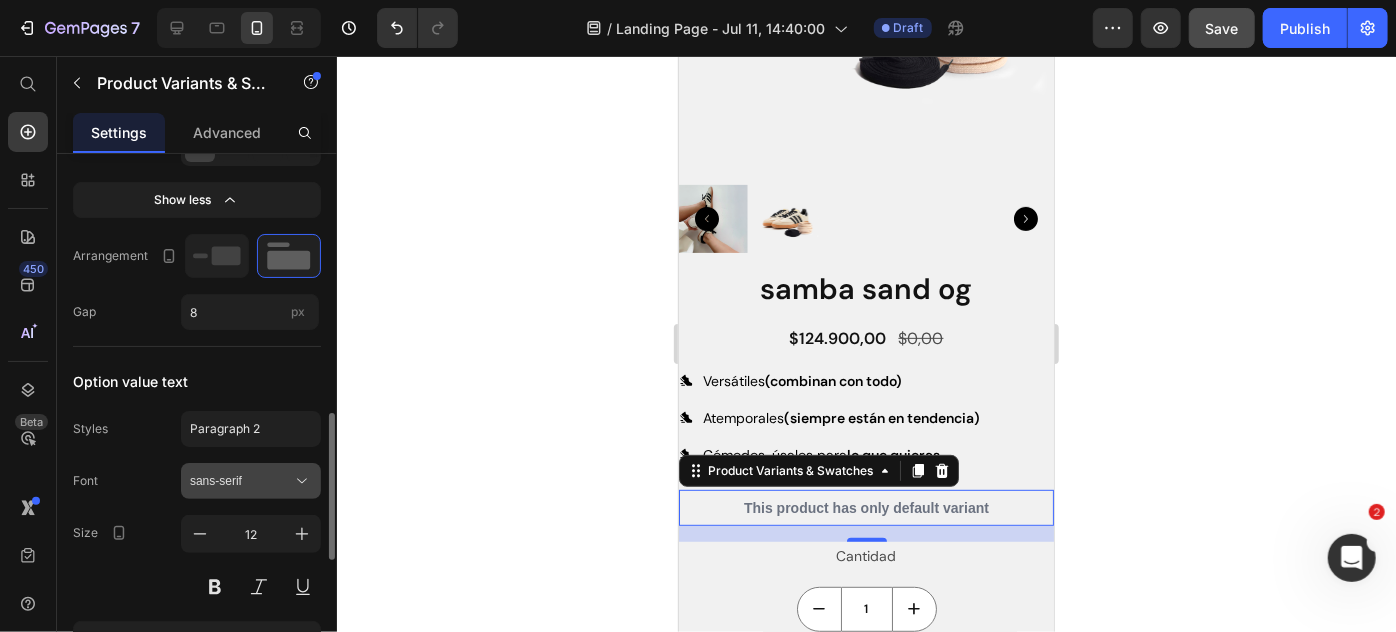 click on "sans-serif" at bounding box center (241, 481) 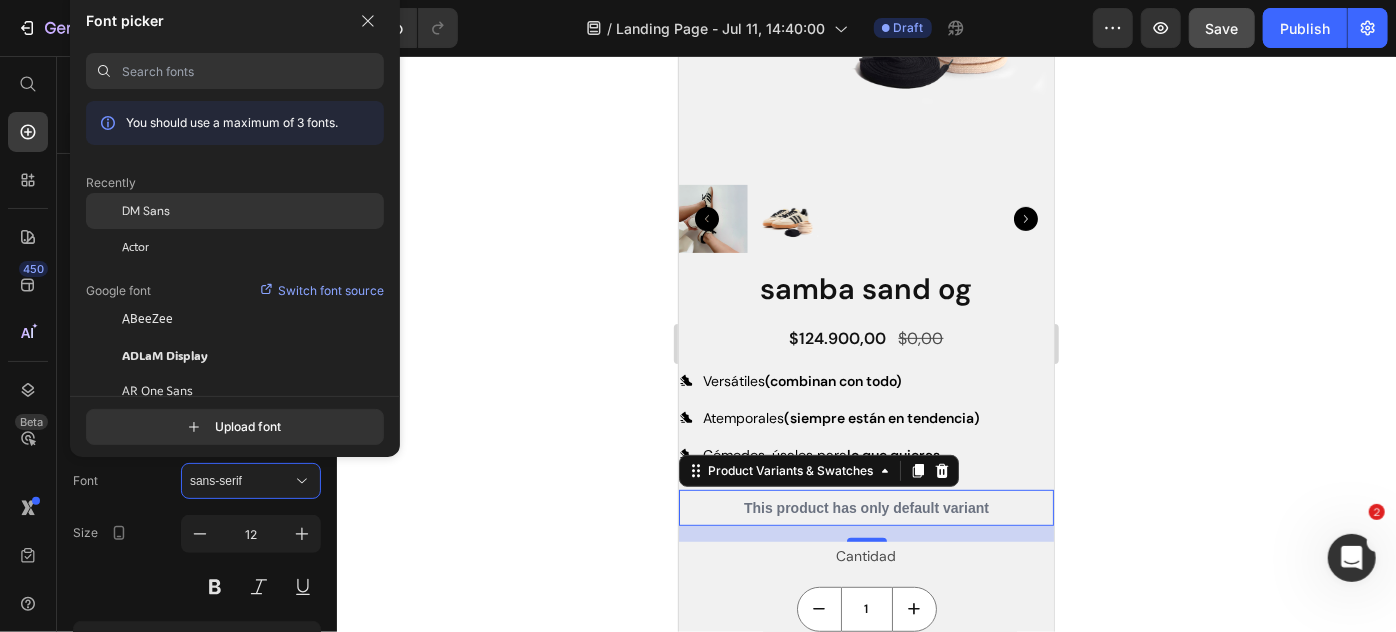 click on "DM Sans" 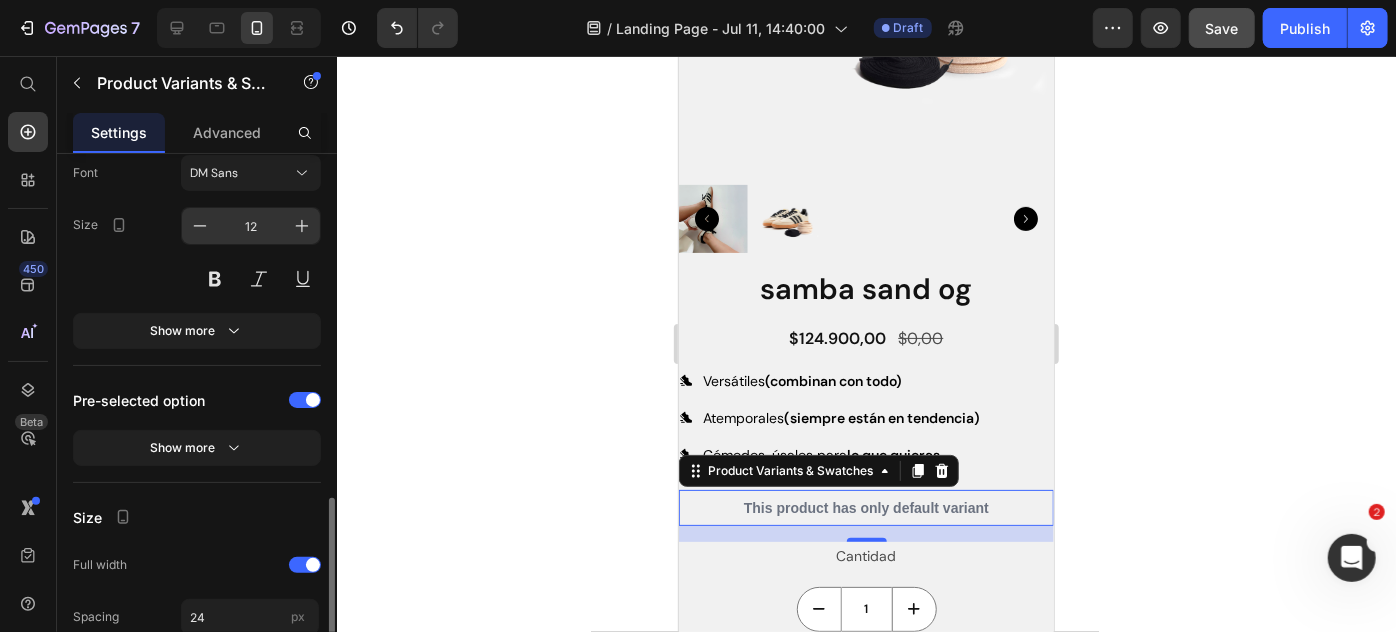 scroll, scrollTop: 1245, scrollLeft: 0, axis: vertical 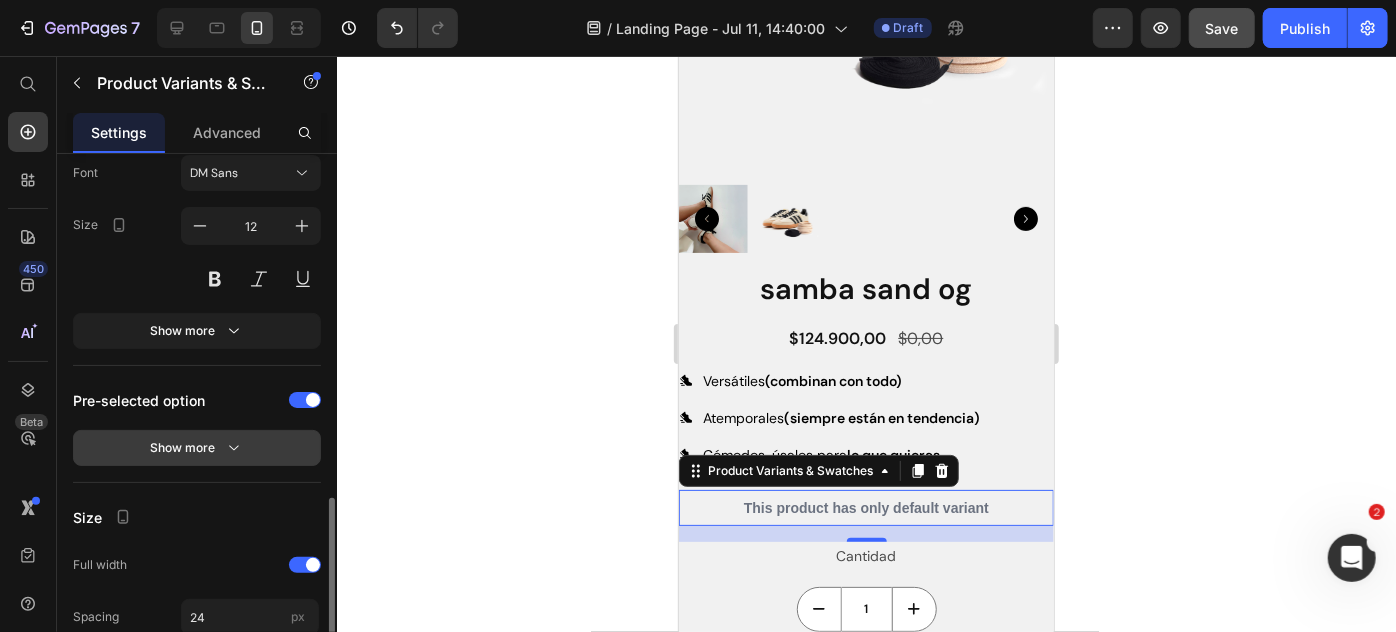 click on "Show more" at bounding box center (197, 448) 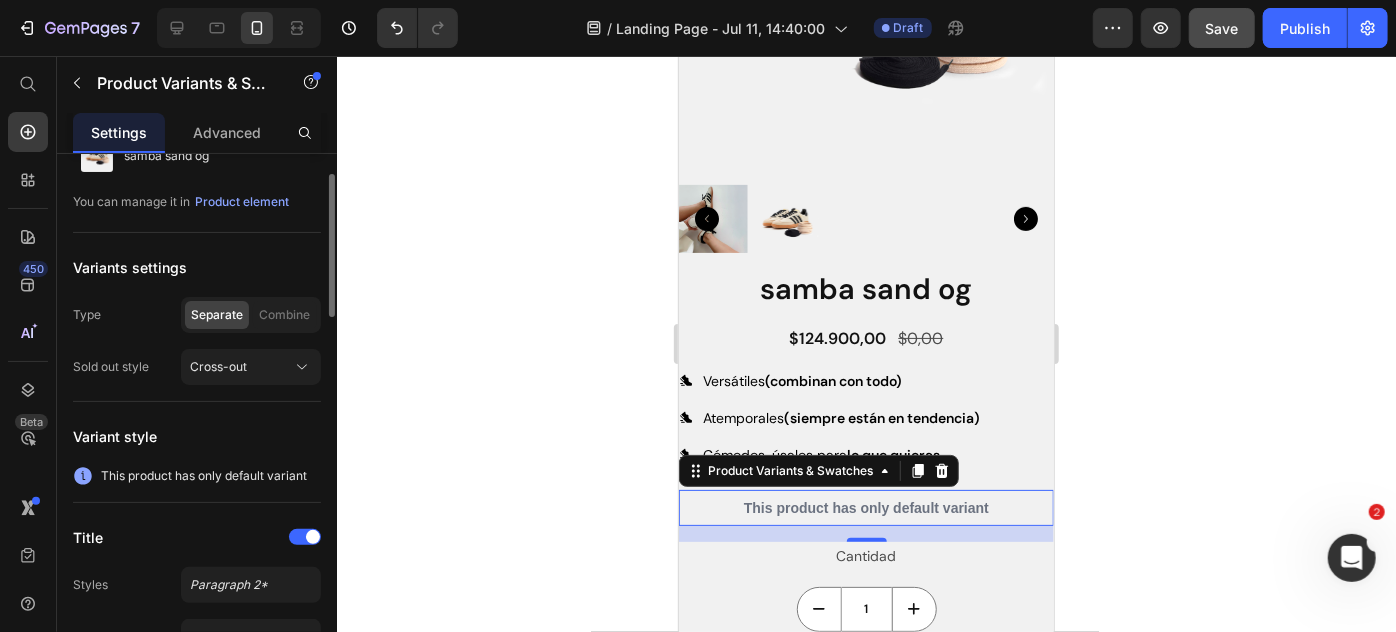 scroll, scrollTop: 81, scrollLeft: 0, axis: vertical 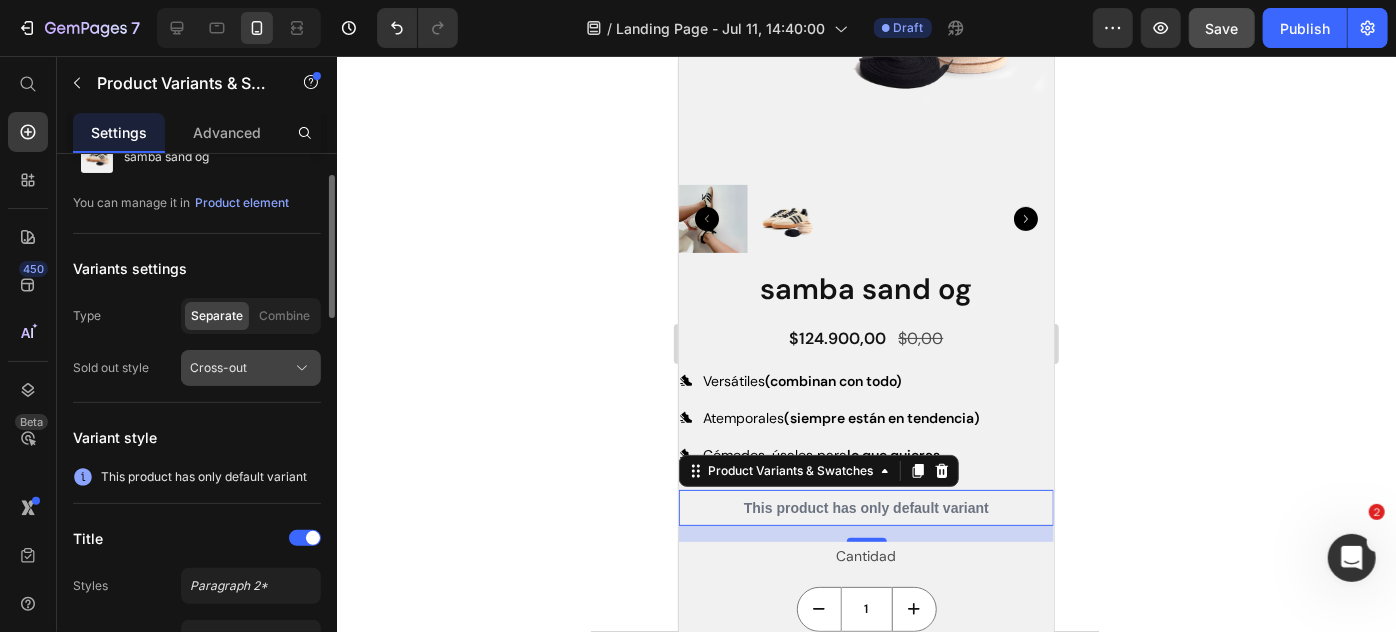 click on "Cross-out" at bounding box center [251, 368] 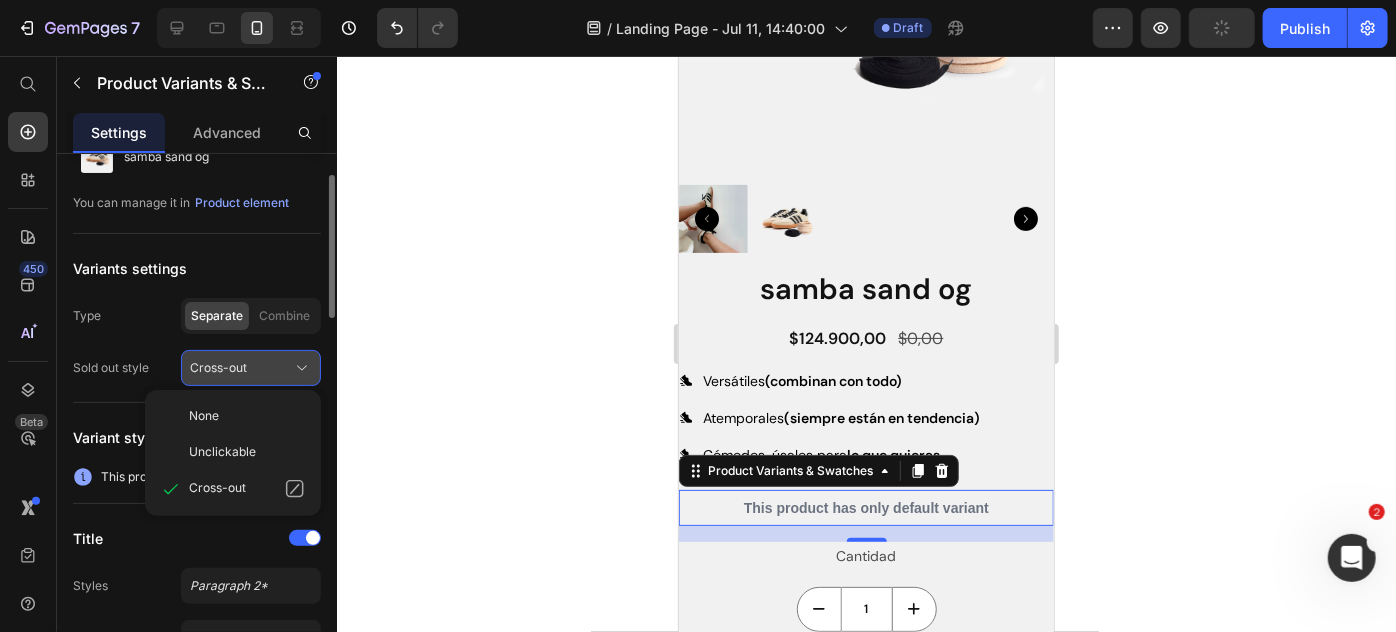 click on "Cross-out" at bounding box center [251, 368] 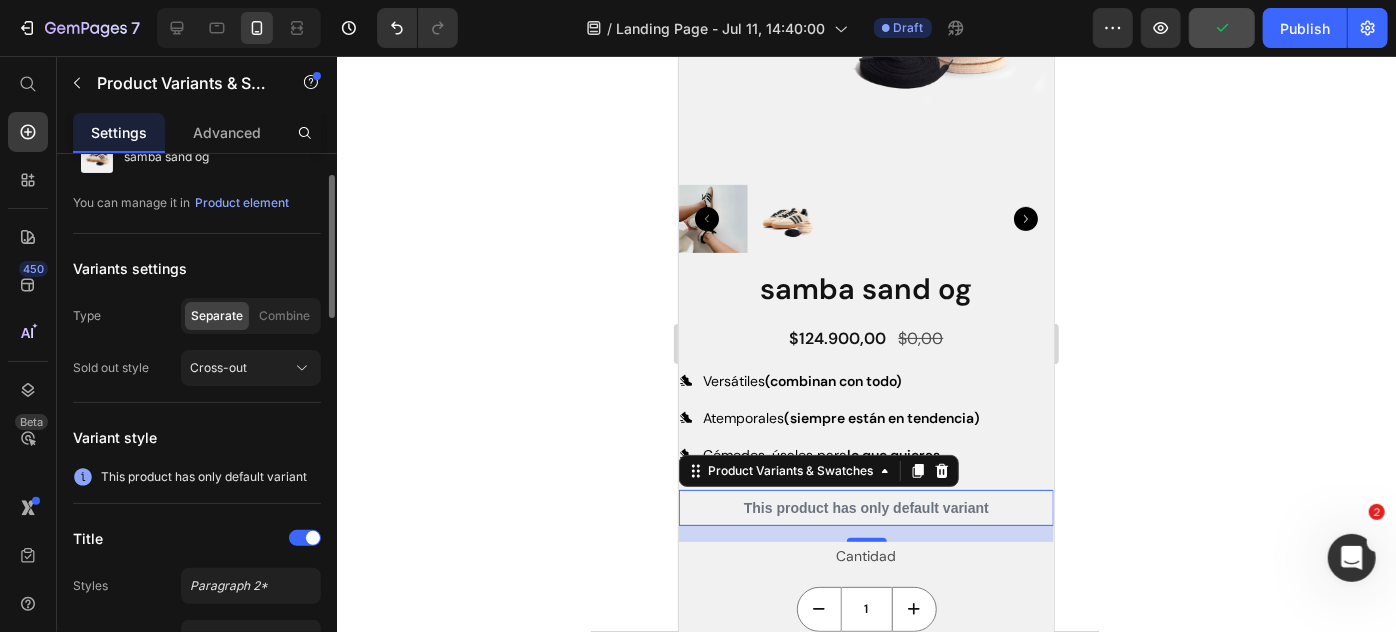 click on "This product has only default variant" at bounding box center (204, 477) 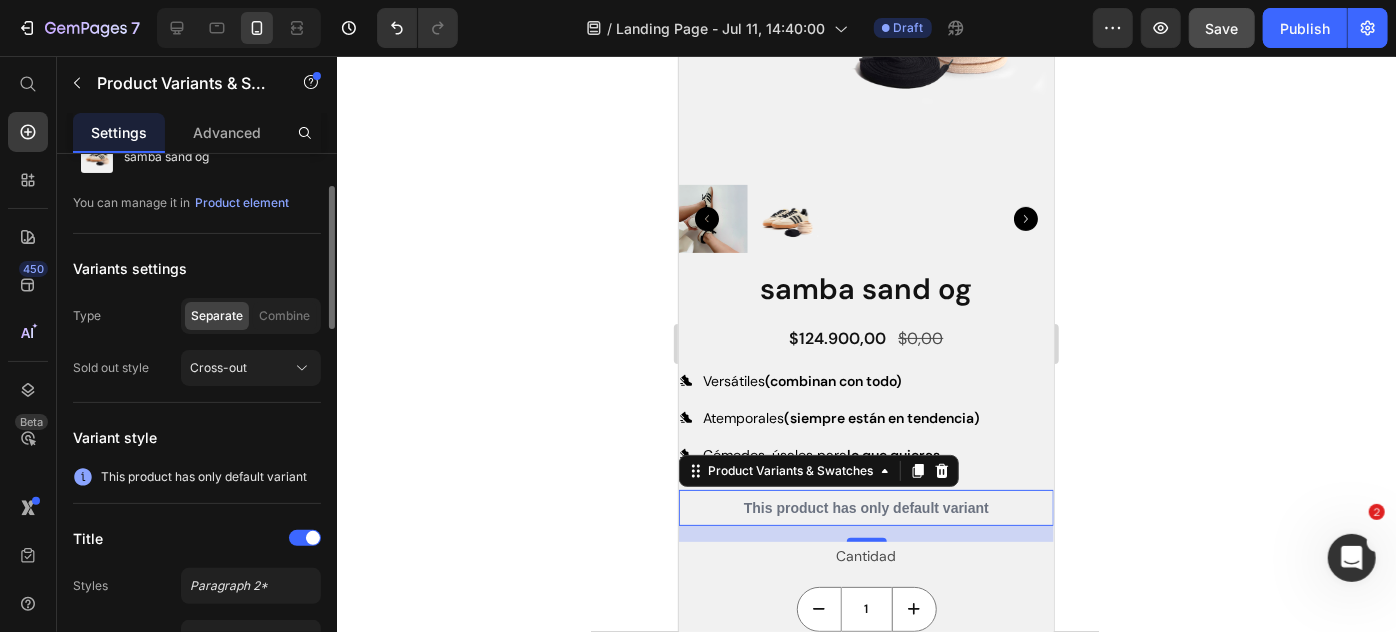 scroll, scrollTop: 200, scrollLeft: 0, axis: vertical 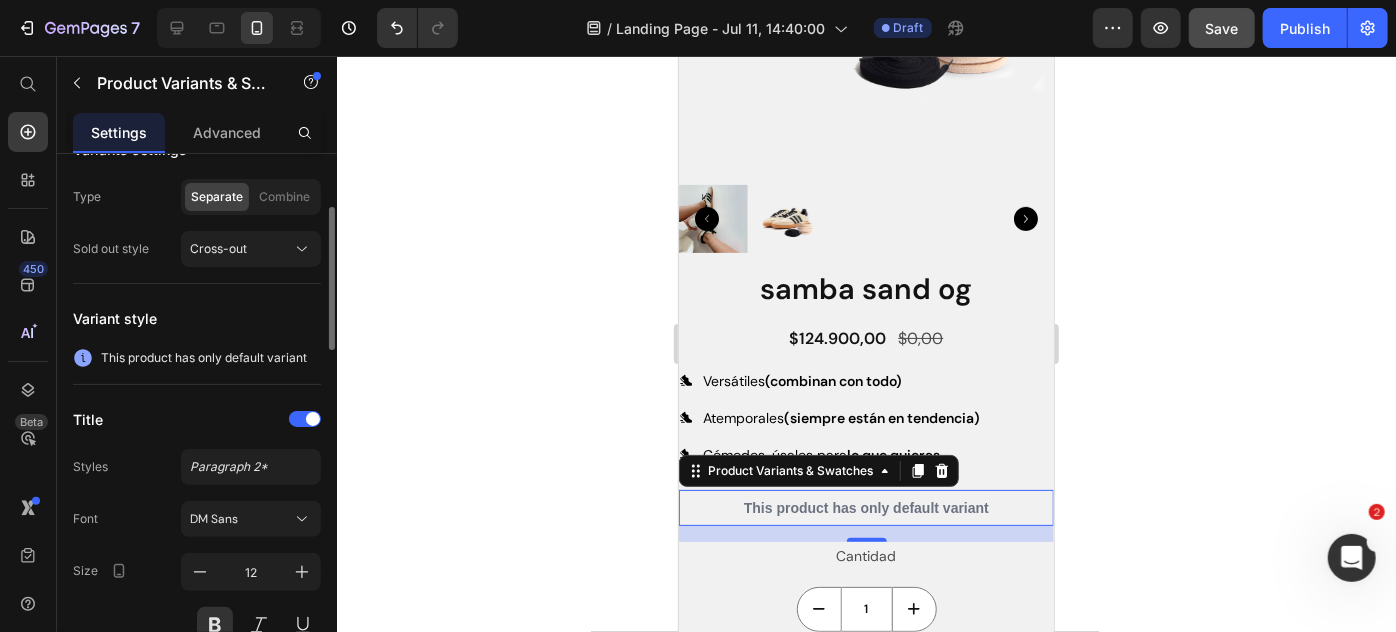 click 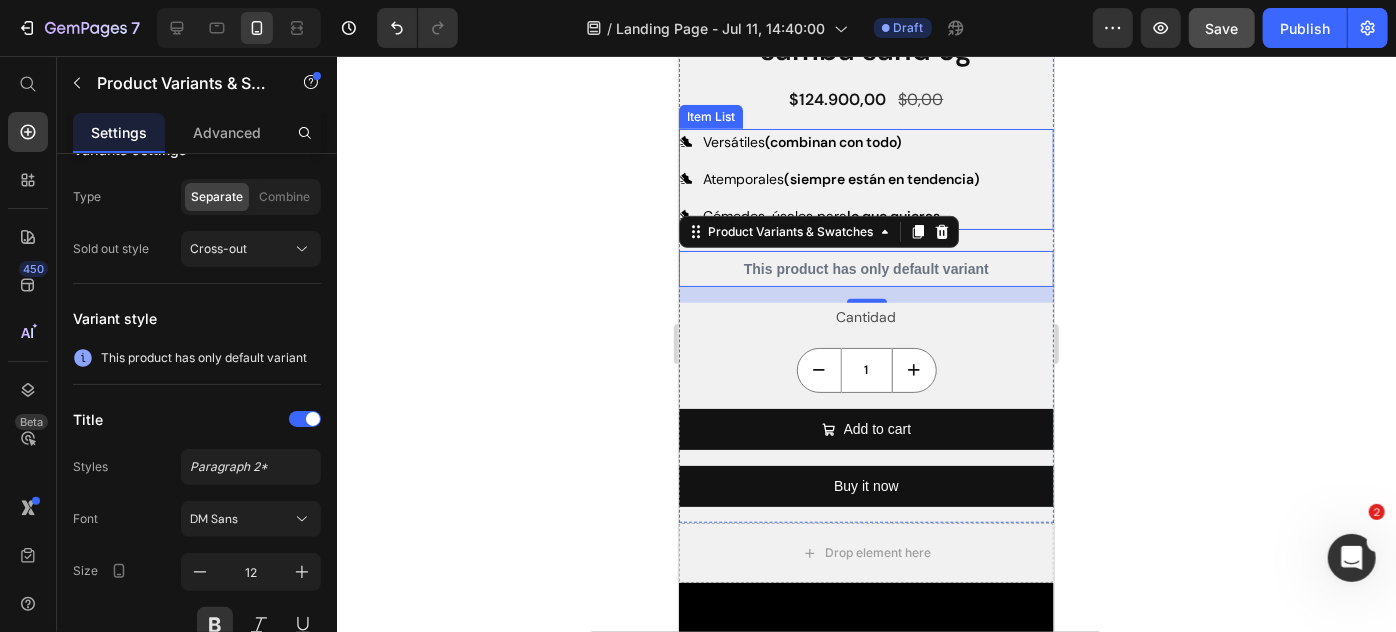 scroll, scrollTop: 535, scrollLeft: 0, axis: vertical 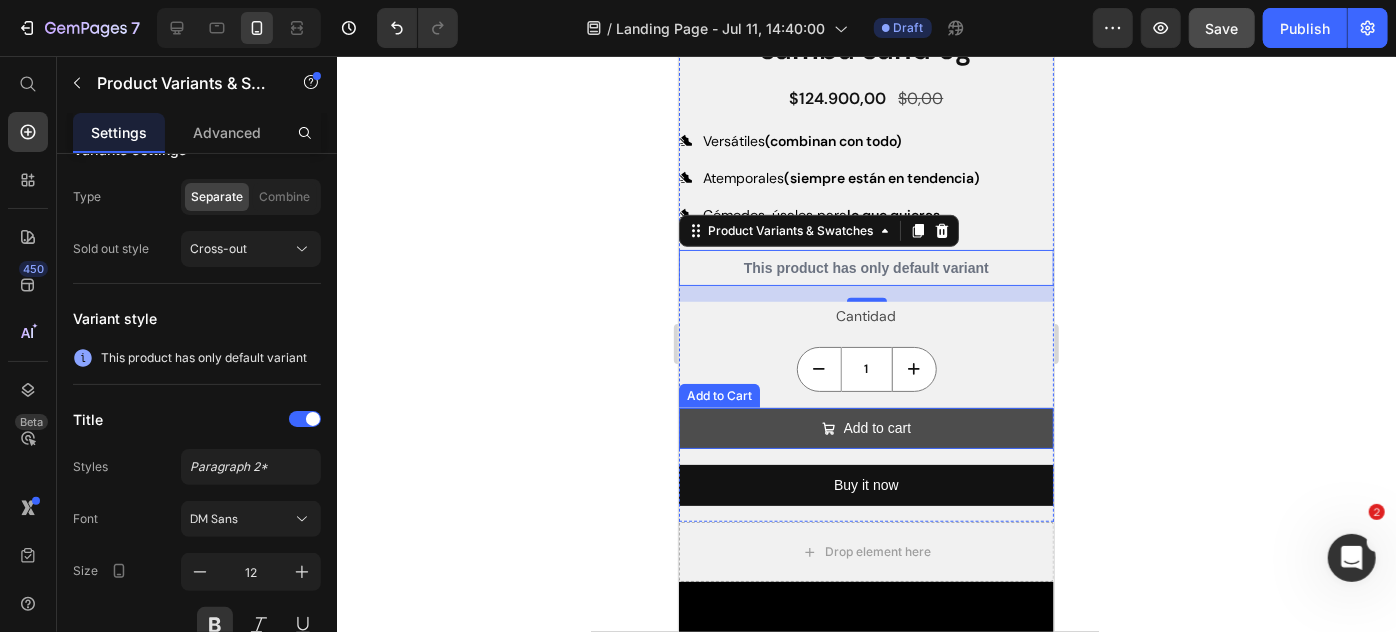 click on "Add to cart" at bounding box center [865, 427] 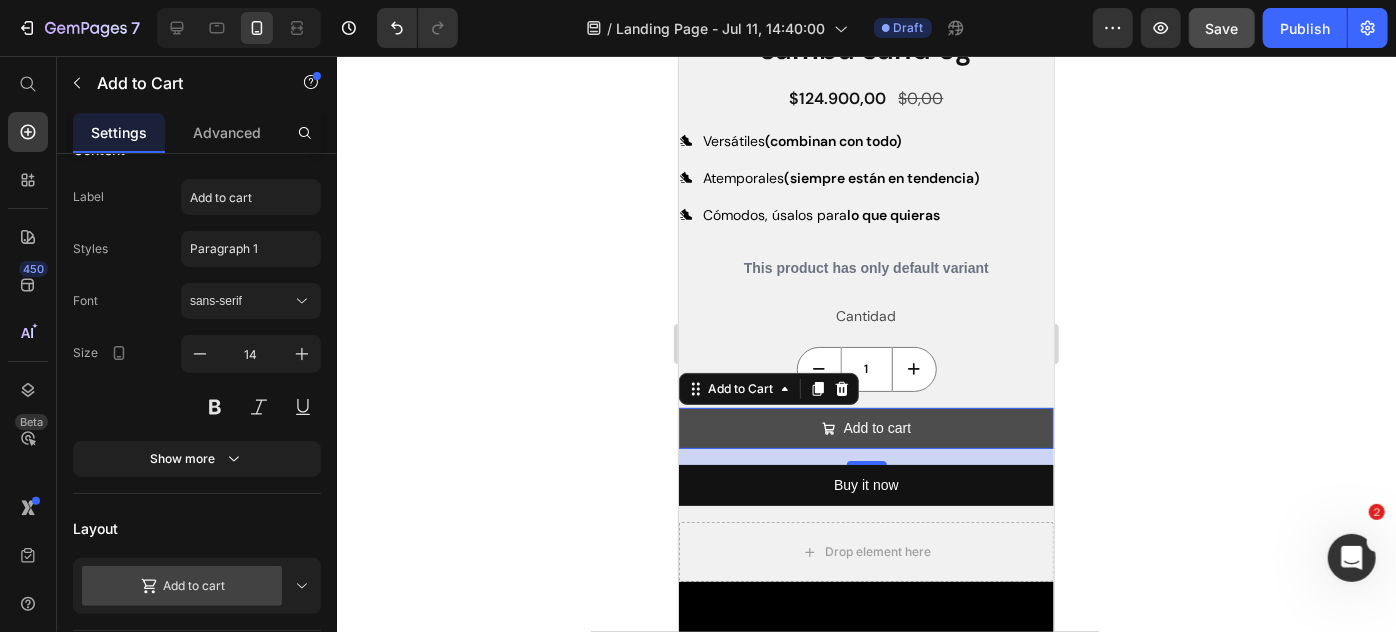 scroll, scrollTop: 0, scrollLeft: 0, axis: both 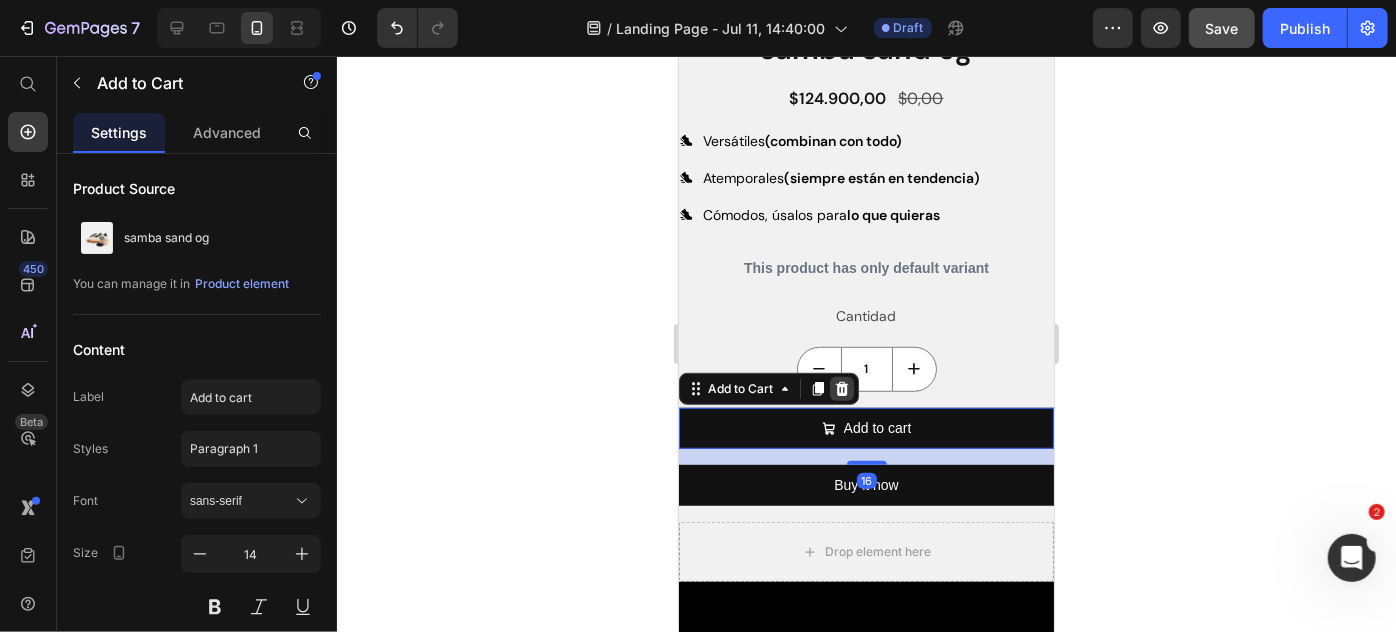 click 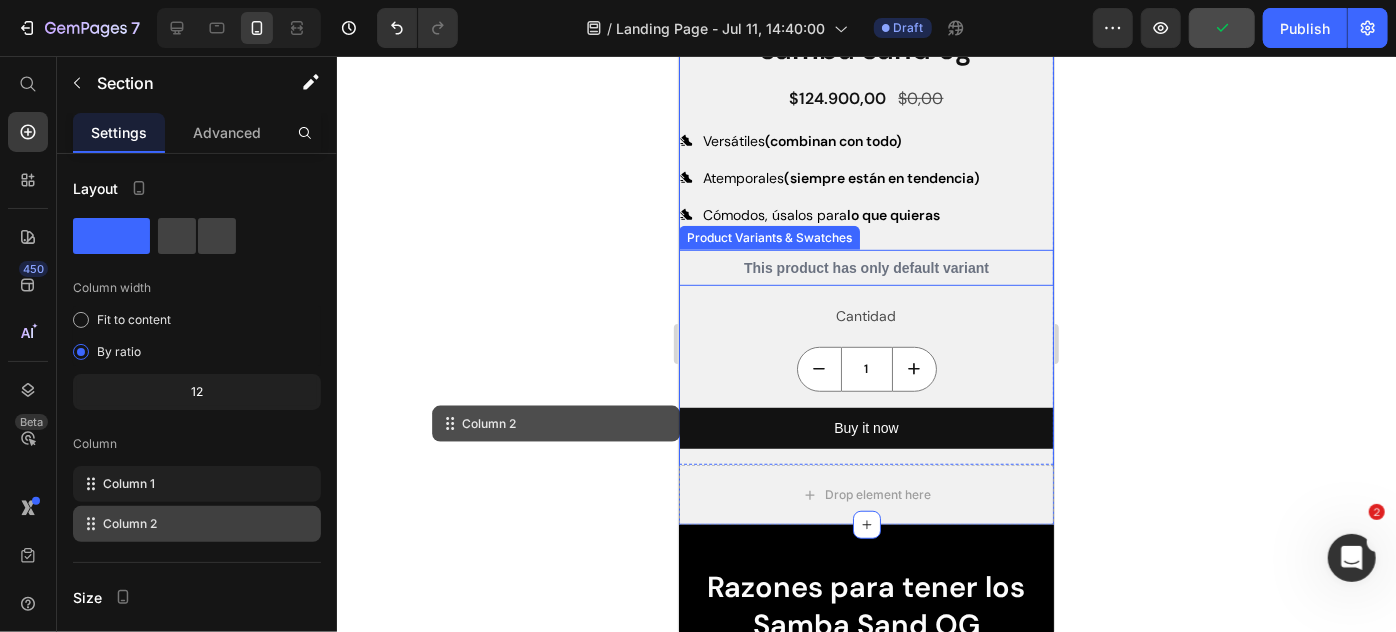 click on "This product has only default variant" at bounding box center (865, 267) 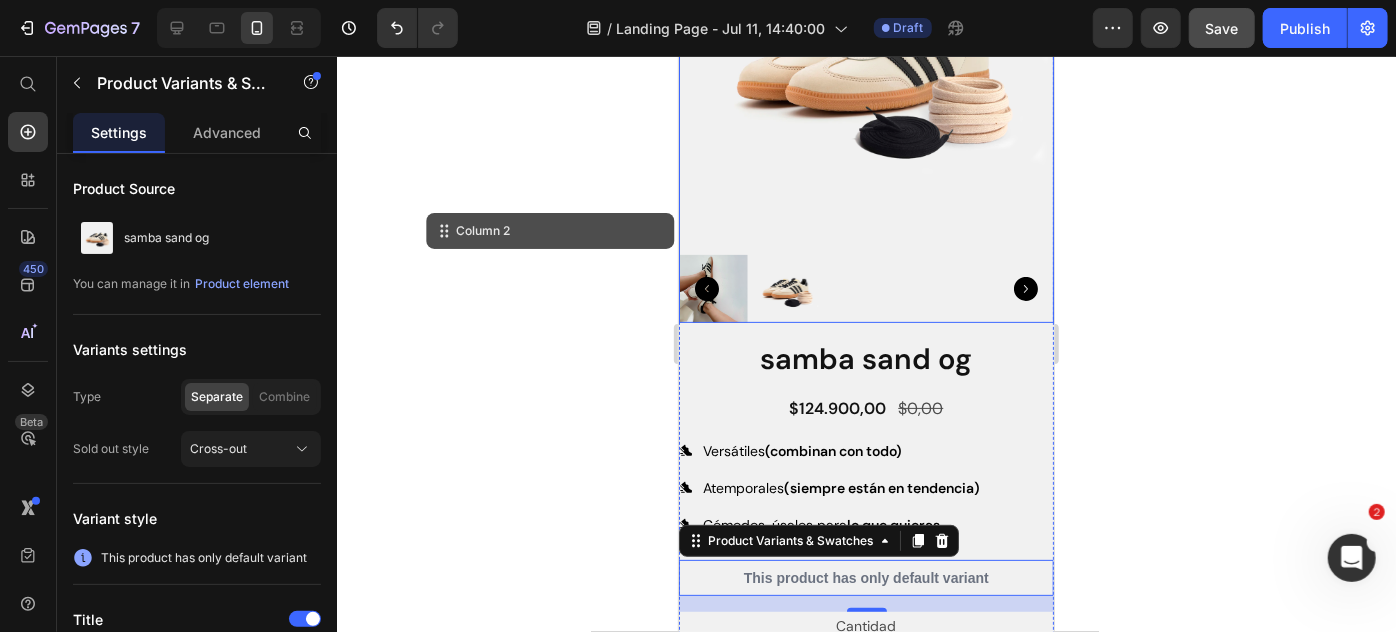 scroll, scrollTop: 236, scrollLeft: 0, axis: vertical 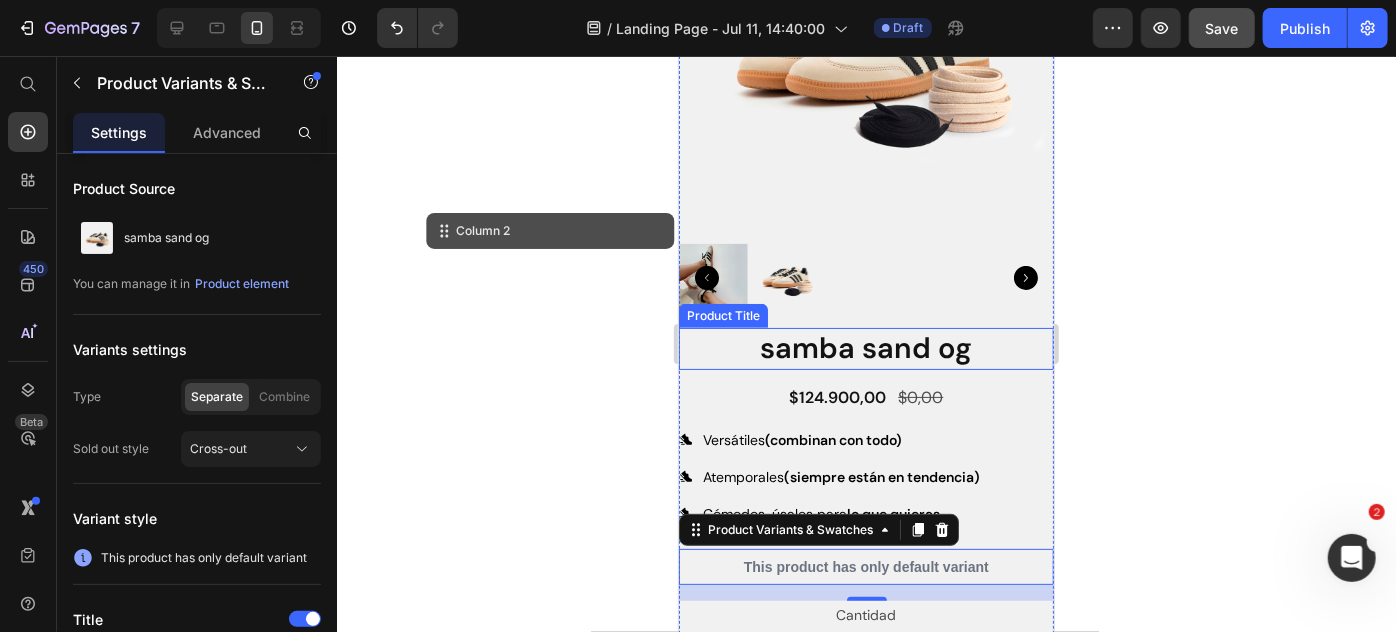 click on "samba sand og" at bounding box center (865, 348) 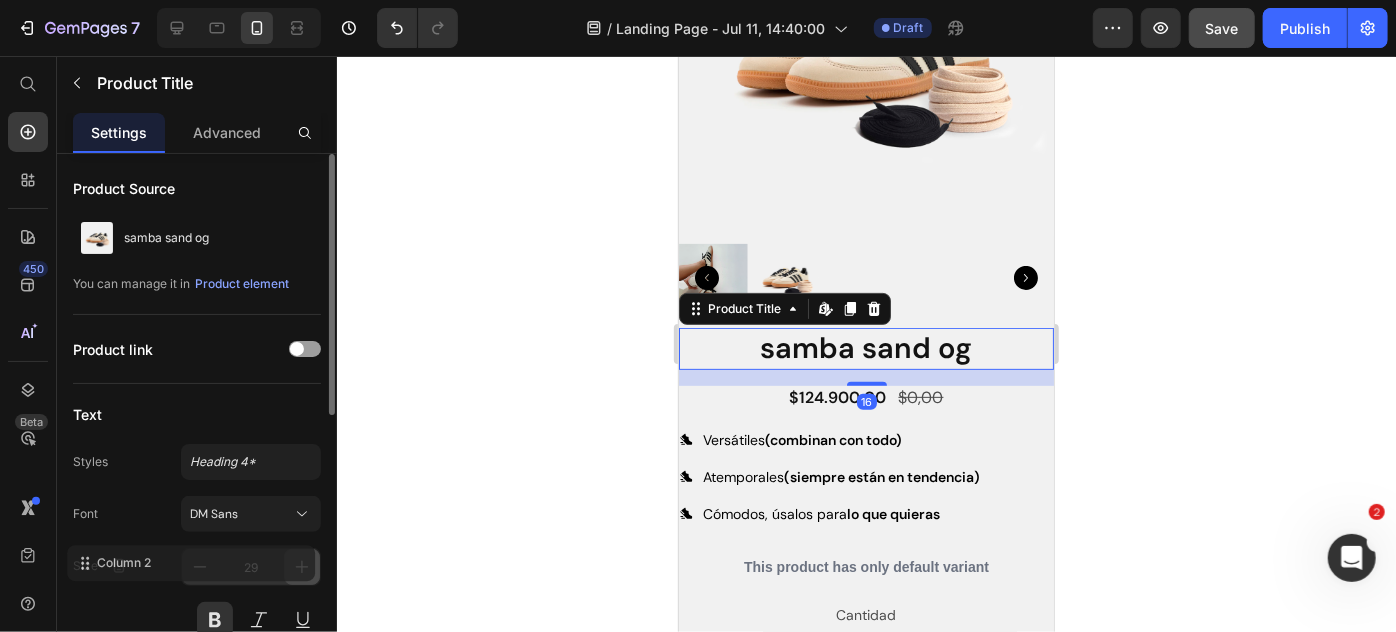 click 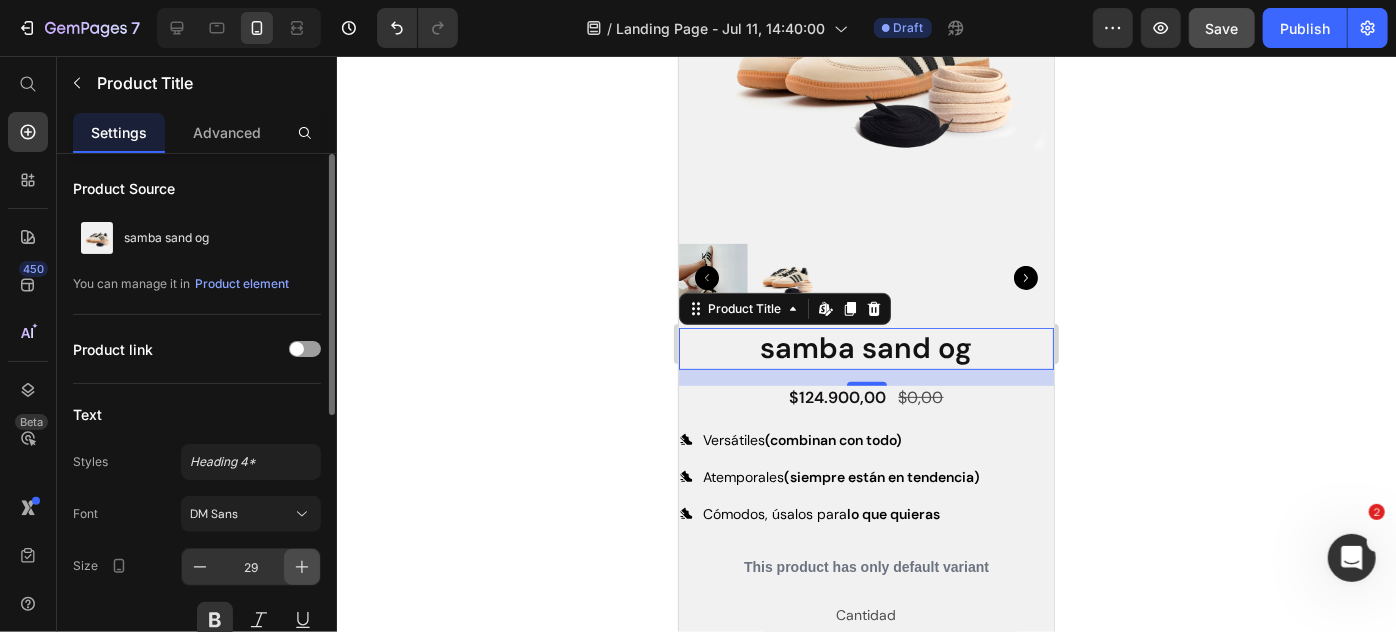 click 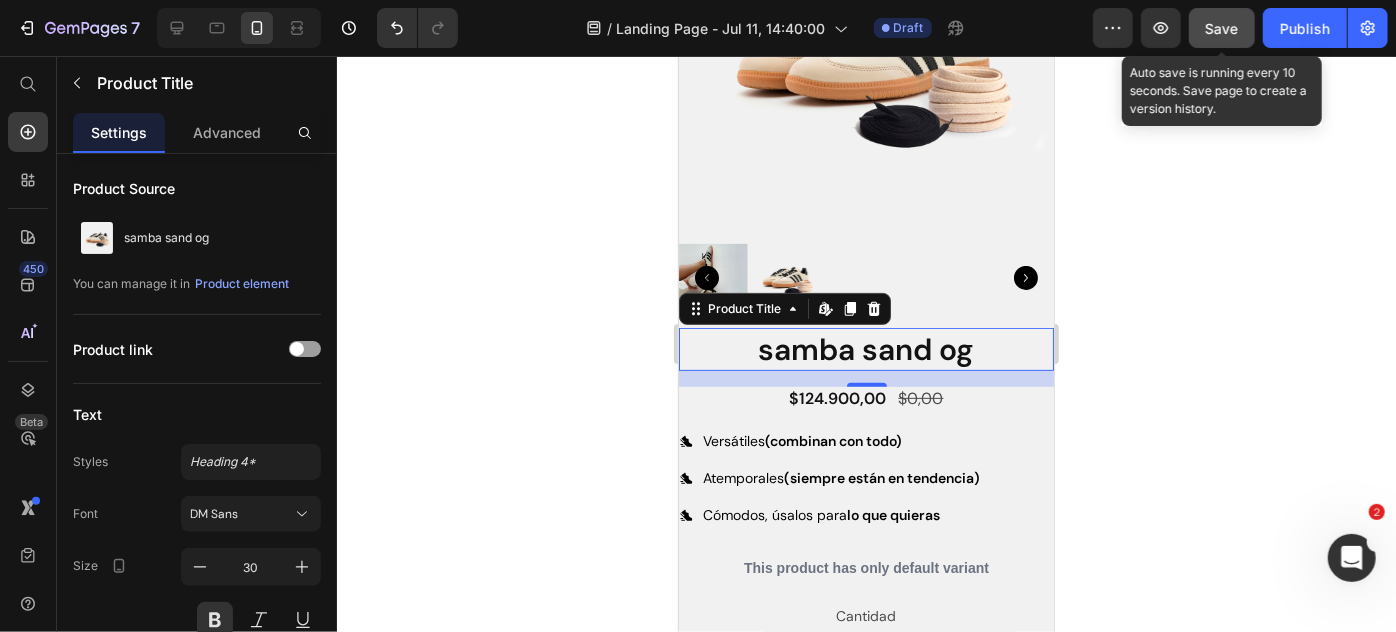 click on "Save" 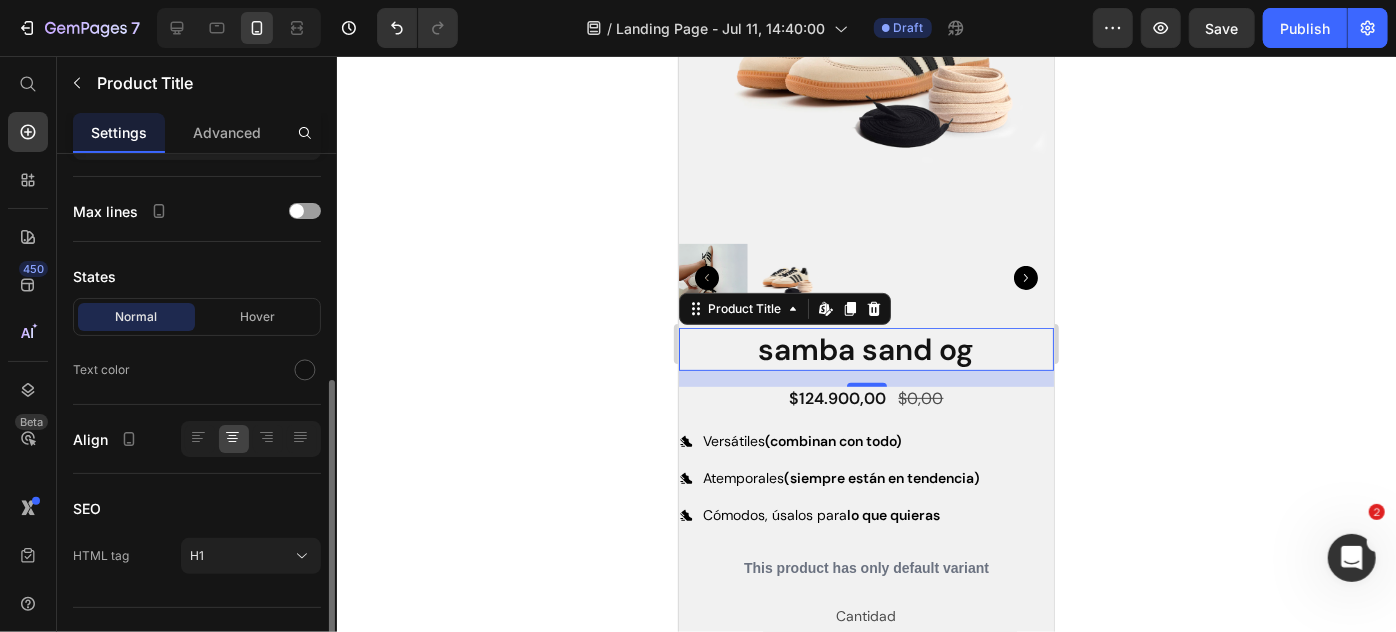 scroll, scrollTop: 560, scrollLeft: 0, axis: vertical 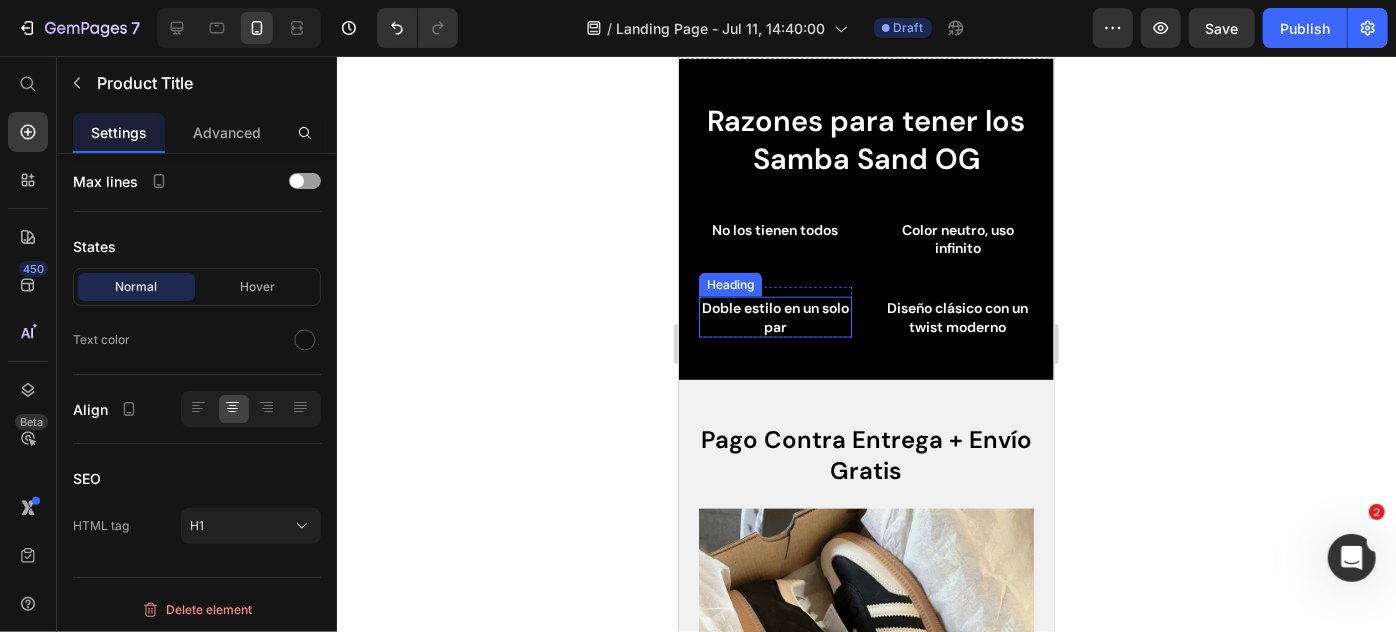 click on "Doble estilo en un solo par" at bounding box center [774, 316] 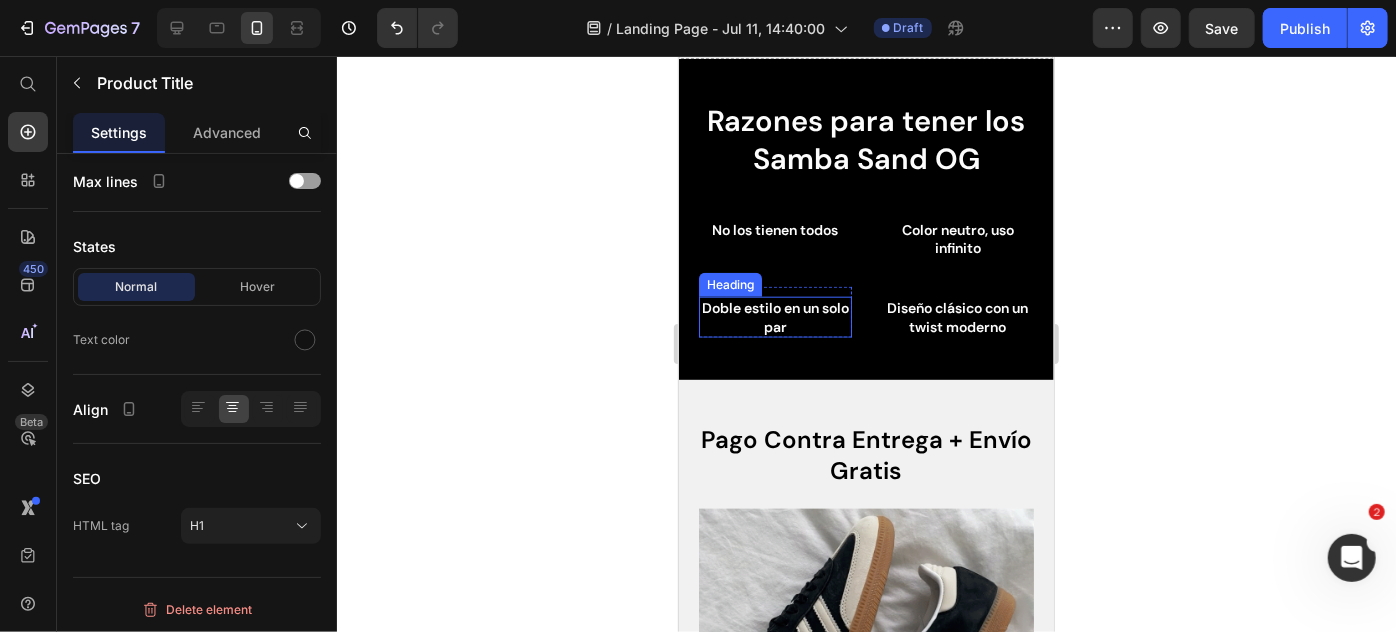 click on "Doble estilo en un solo par" at bounding box center [774, 316] 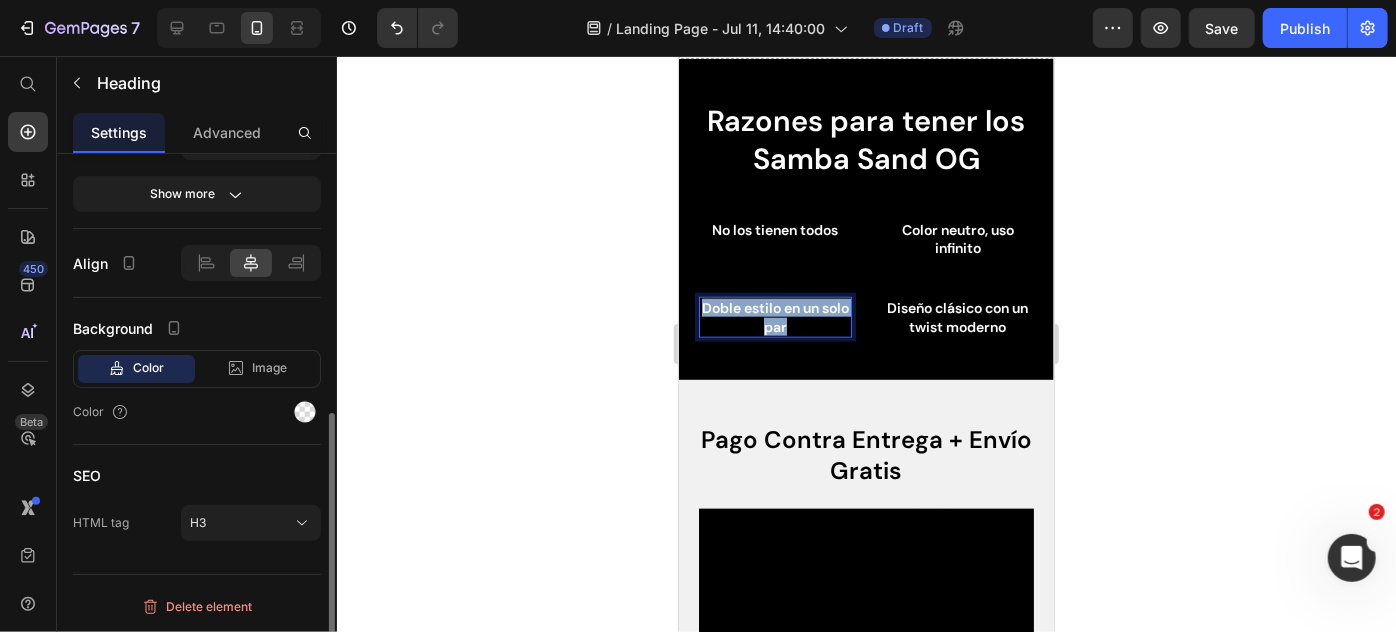 scroll, scrollTop: 0, scrollLeft: 0, axis: both 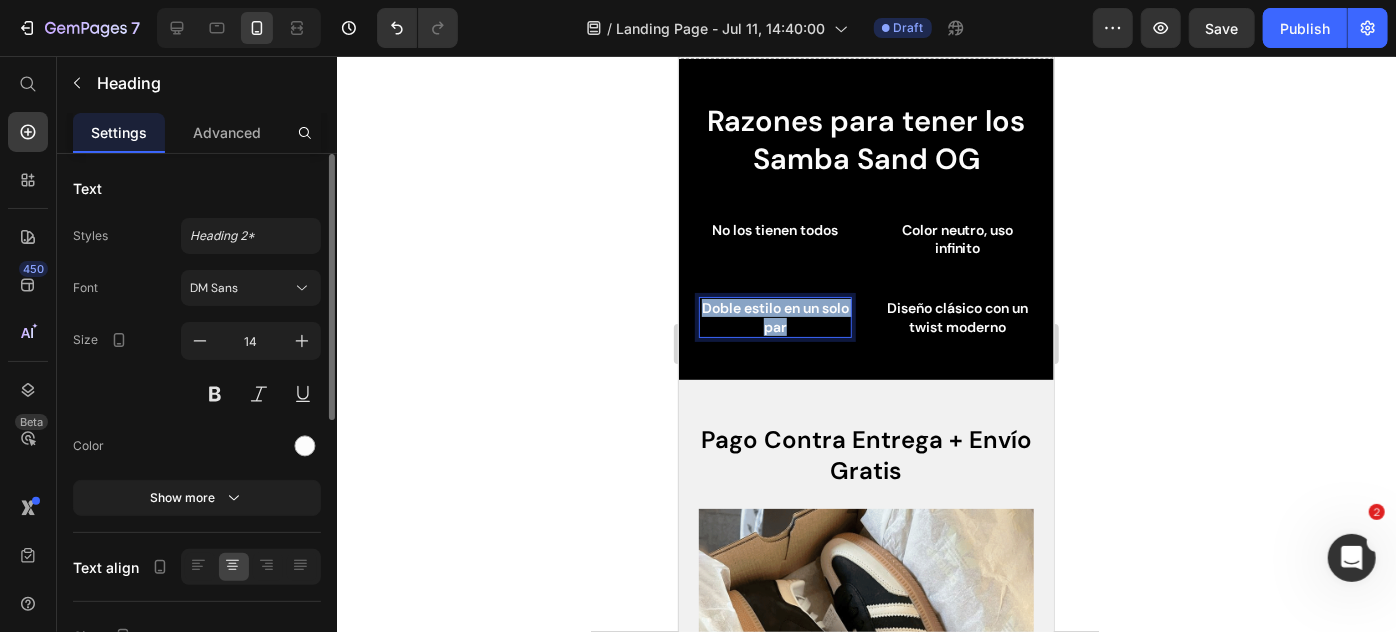 click on "Doble estilo en un solo par" at bounding box center [774, 316] 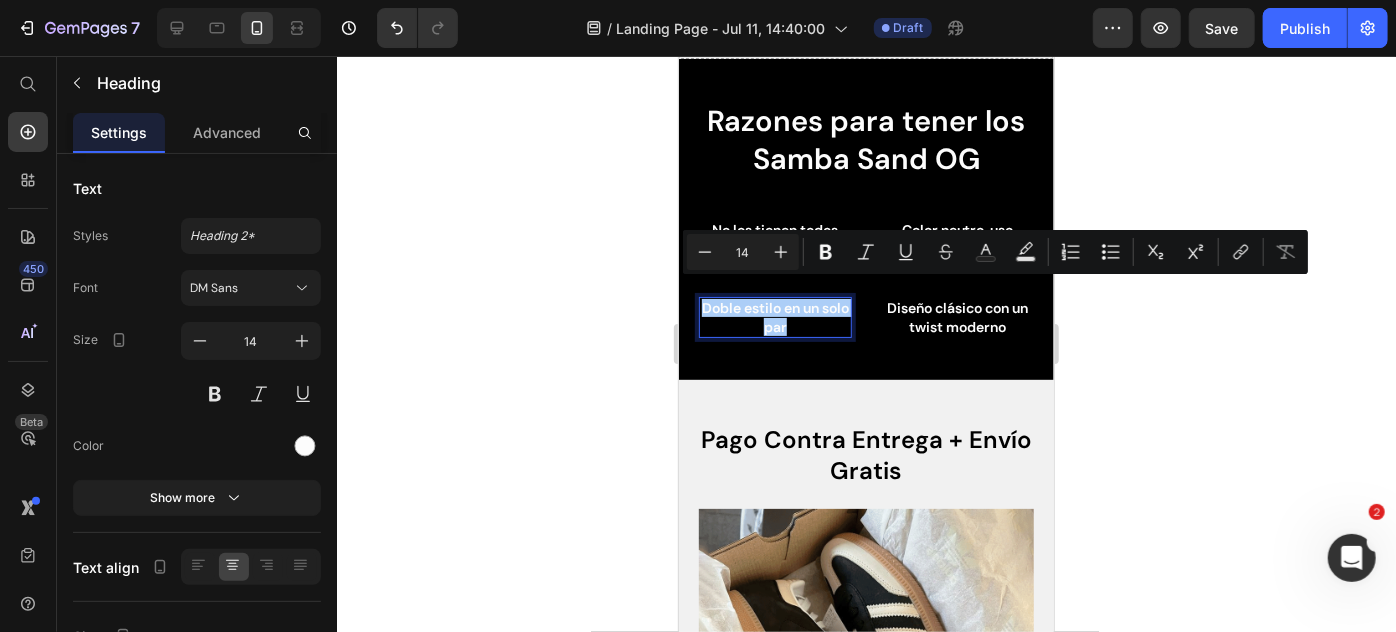 click 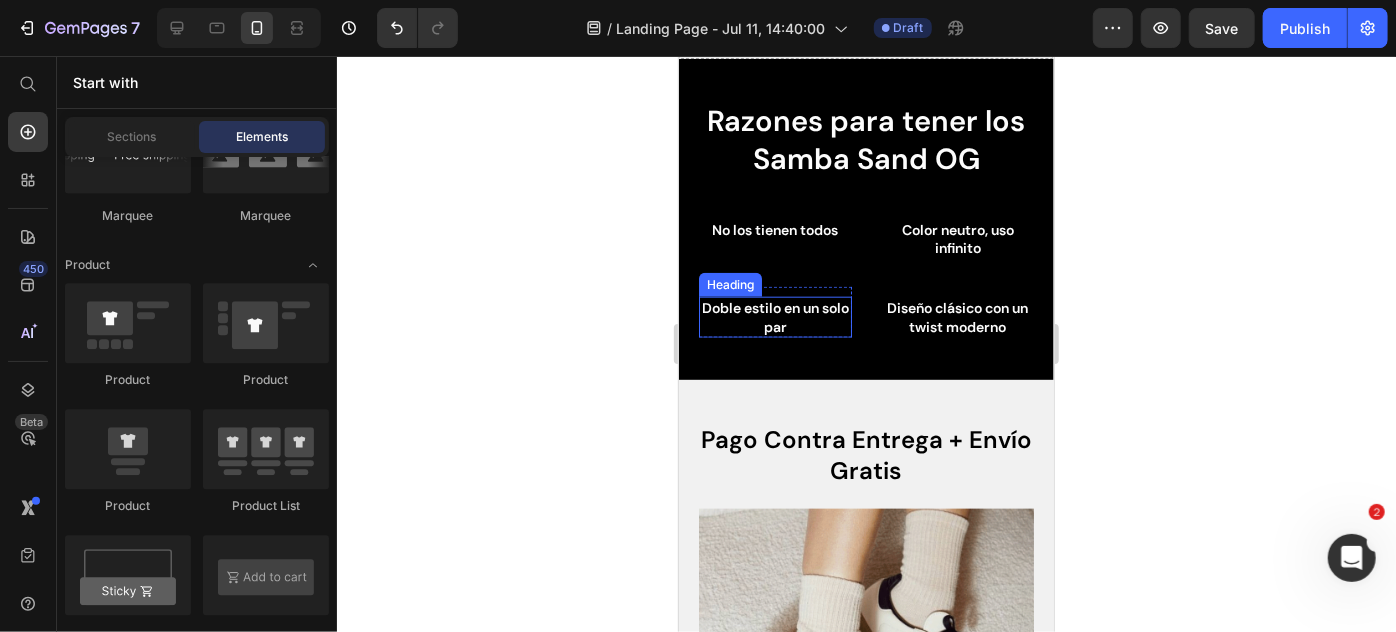 click on "Doble estilo en un solo par" at bounding box center [774, 316] 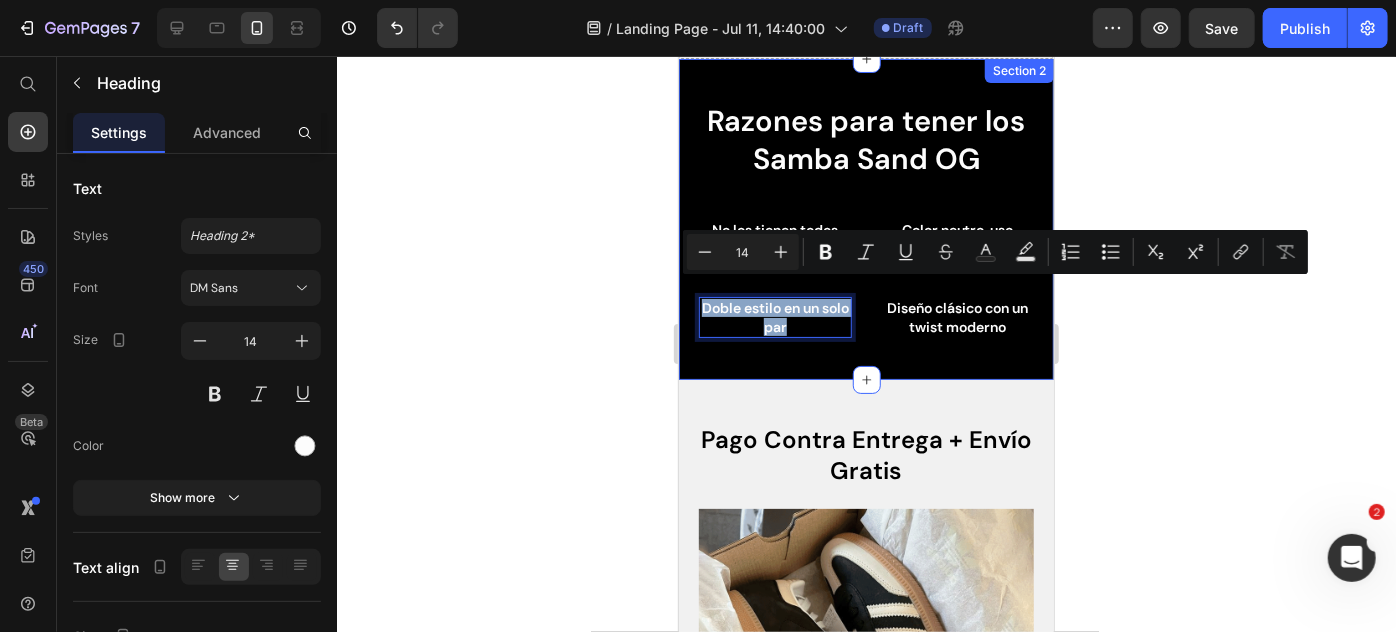 drag, startPoint x: 710, startPoint y: 290, endPoint x: 803, endPoint y: 324, distance: 99.0202 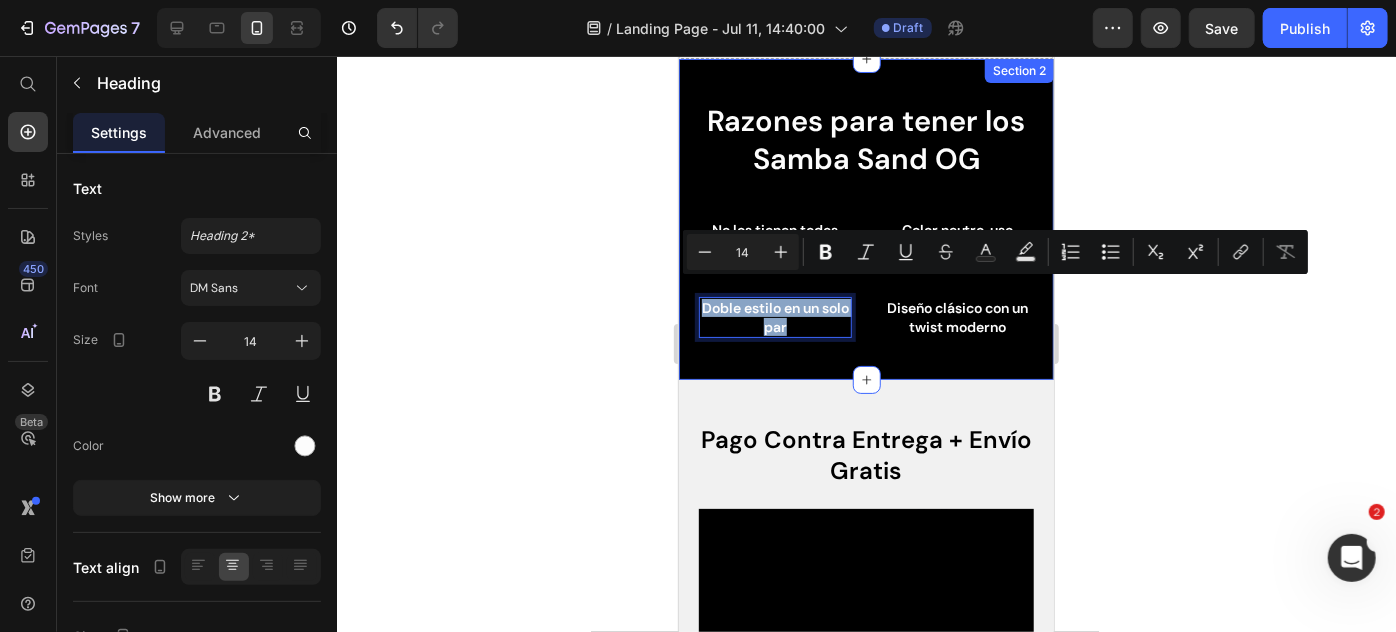 click on "Razones para tener los Samba Sand OG Heading No los tienen todos Heading Row Color neutro, uso infinito Heading Row Doble estilo en un solo par Heading   0 Row Diseño clásico con un twist moderno Heading Row Row Row Section 2" at bounding box center [865, 218] 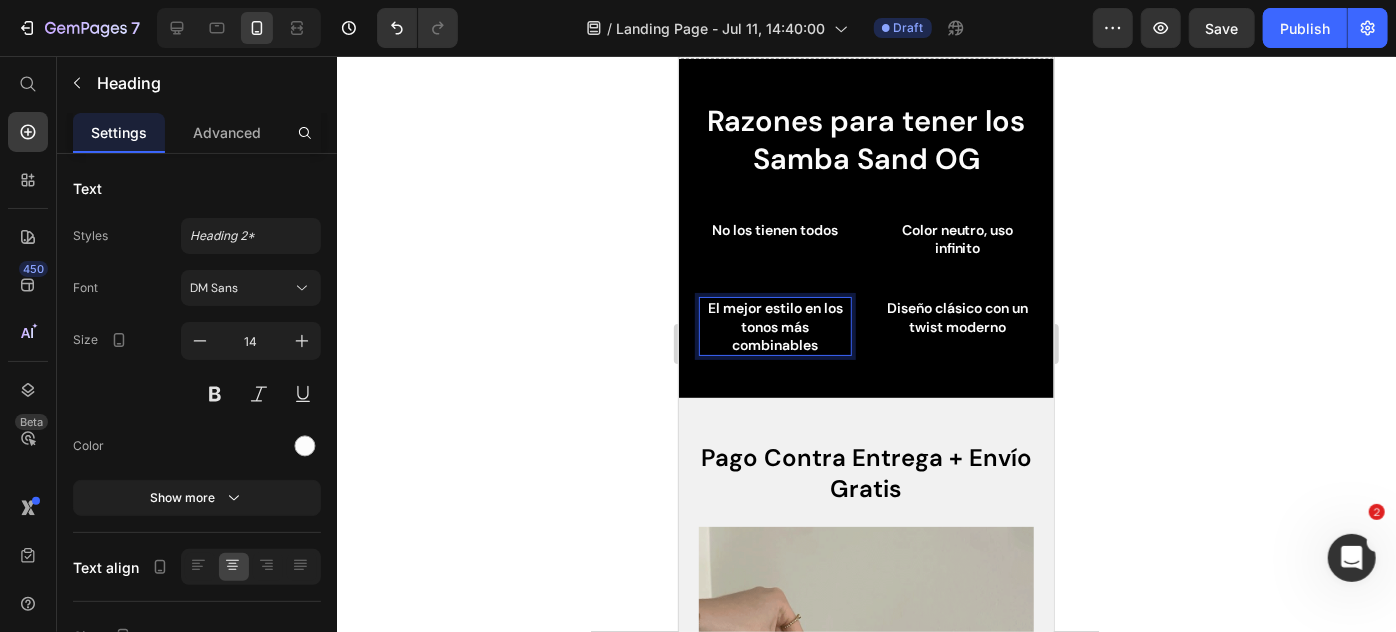 click on "El mejor estilo en los tonos más combinables" at bounding box center (774, 325) 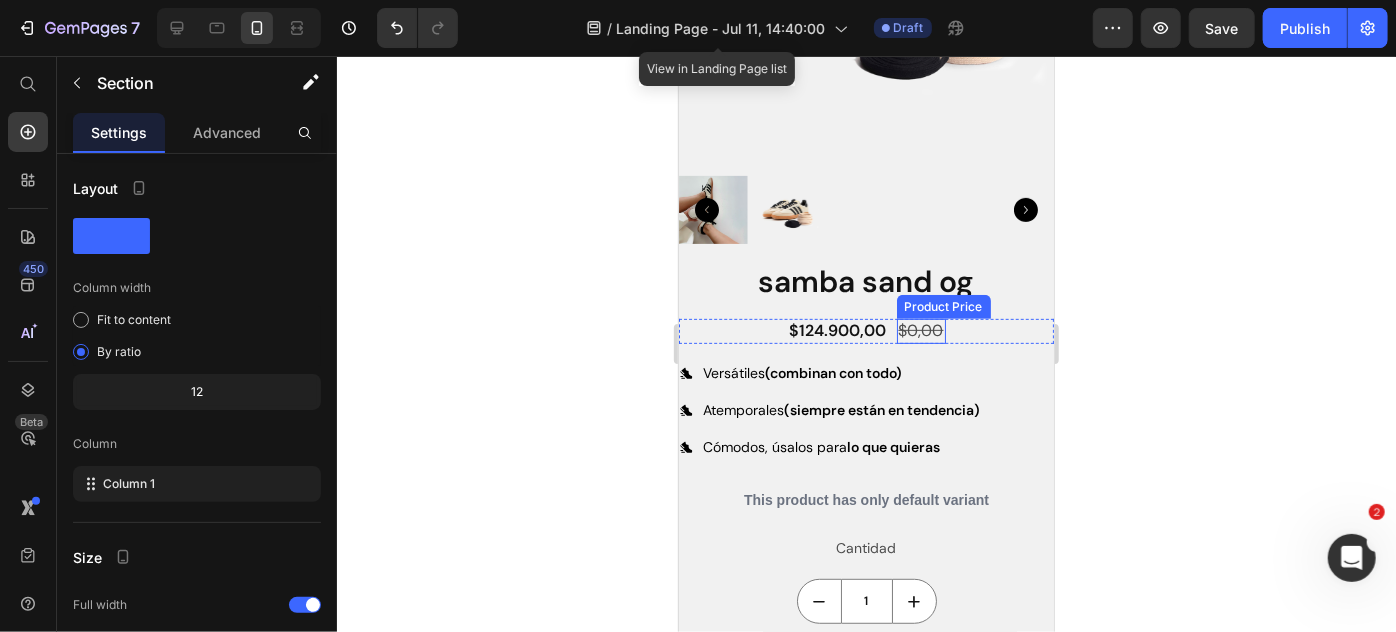 scroll, scrollTop: 305, scrollLeft: 0, axis: vertical 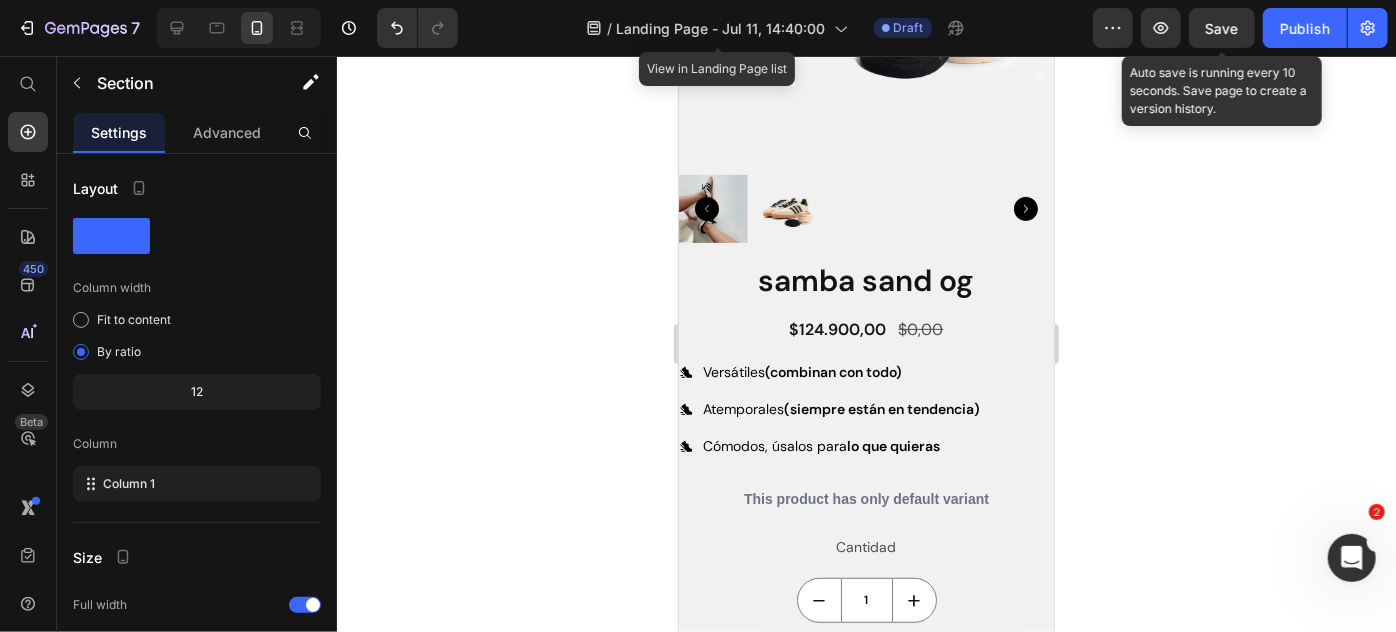 click on "Save" at bounding box center (1222, 28) 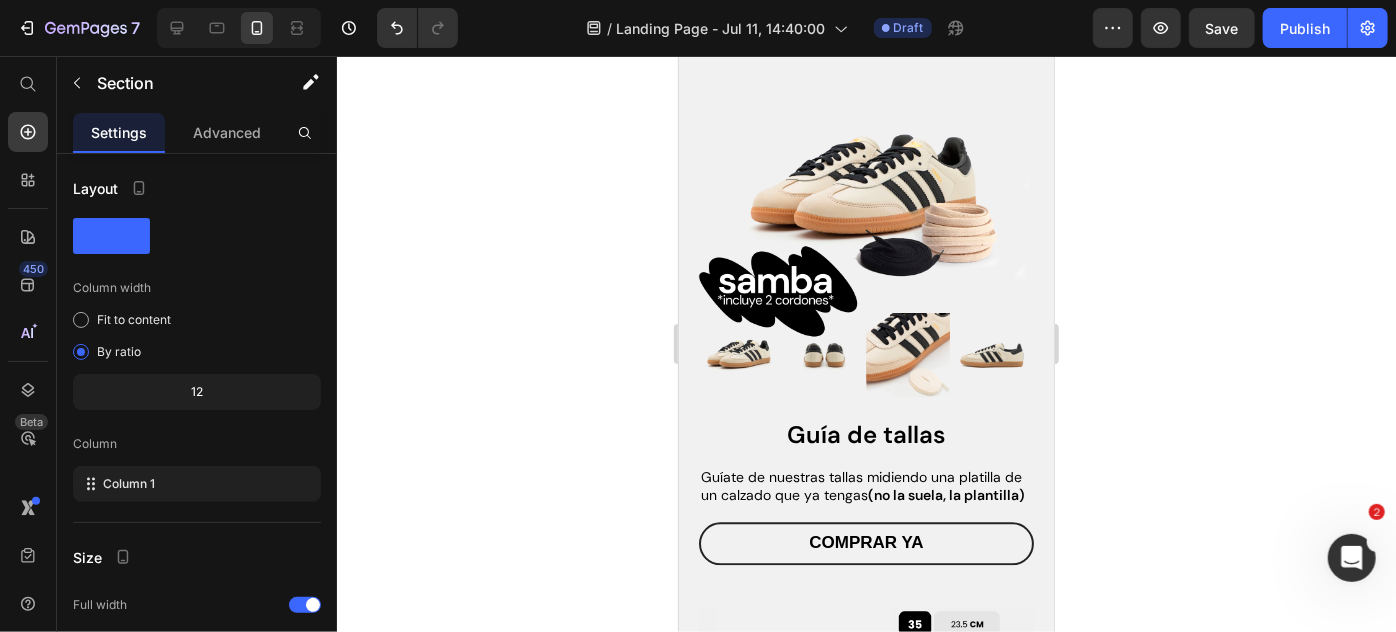 scroll, scrollTop: 1944, scrollLeft: 0, axis: vertical 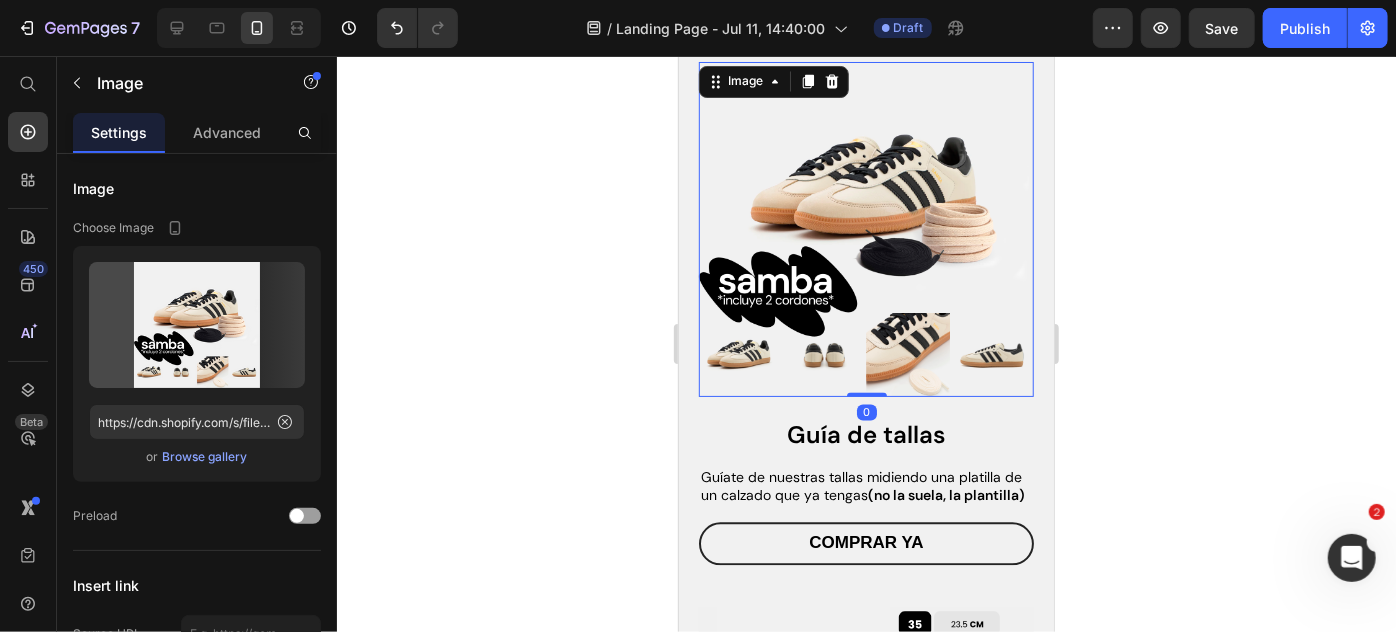 click at bounding box center [865, 228] 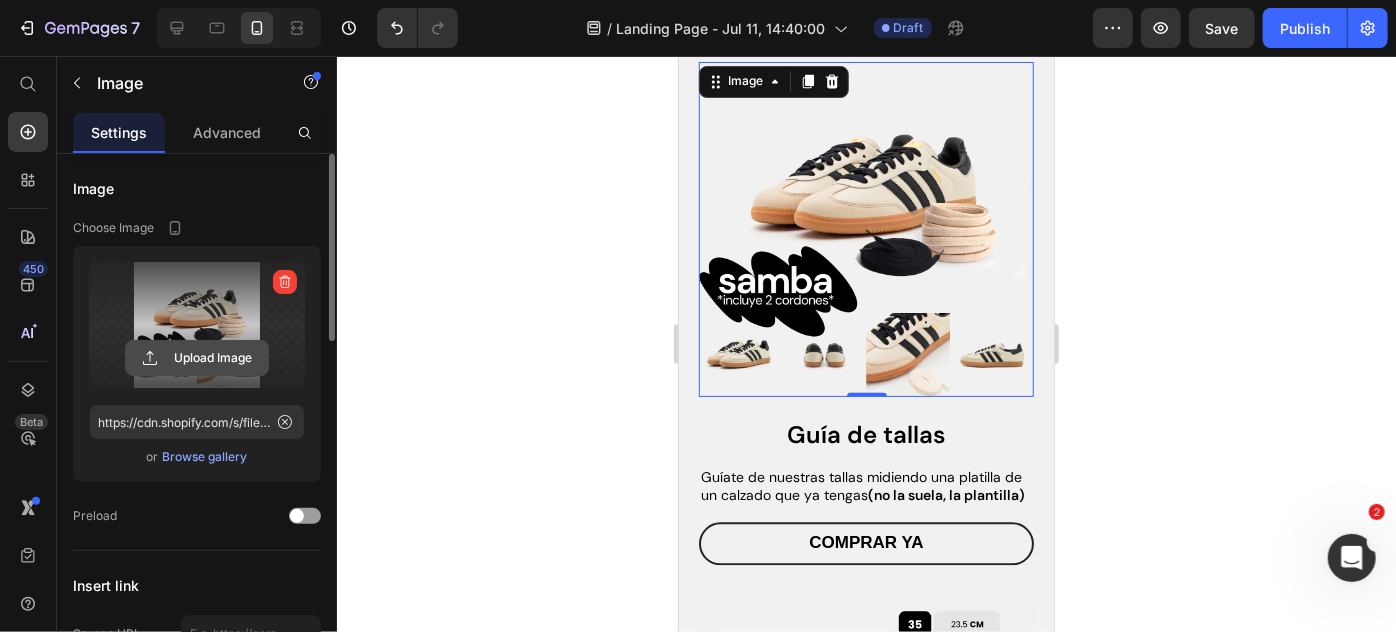 click 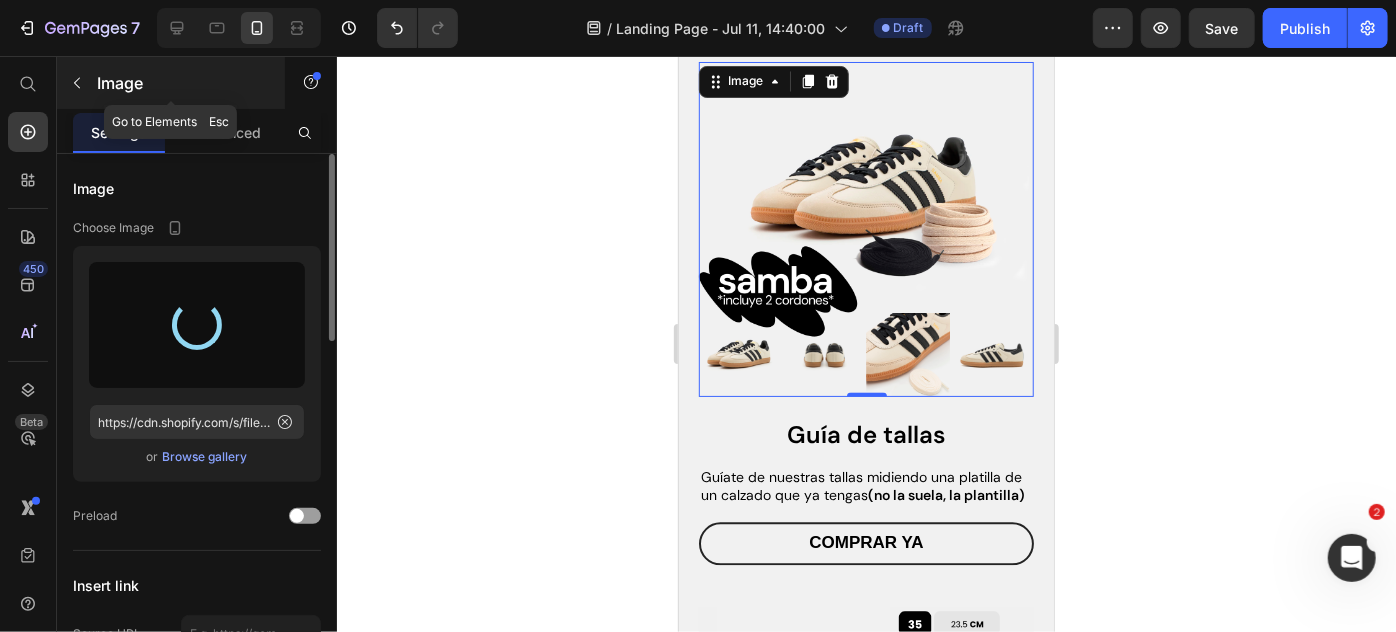 type on "https://cdn.shopify.com/s/files/1/0895/8676/2098/files/gempages_553120673636025472-937a2458-939b-4eb3-9d9a-6785364a8a22.png" 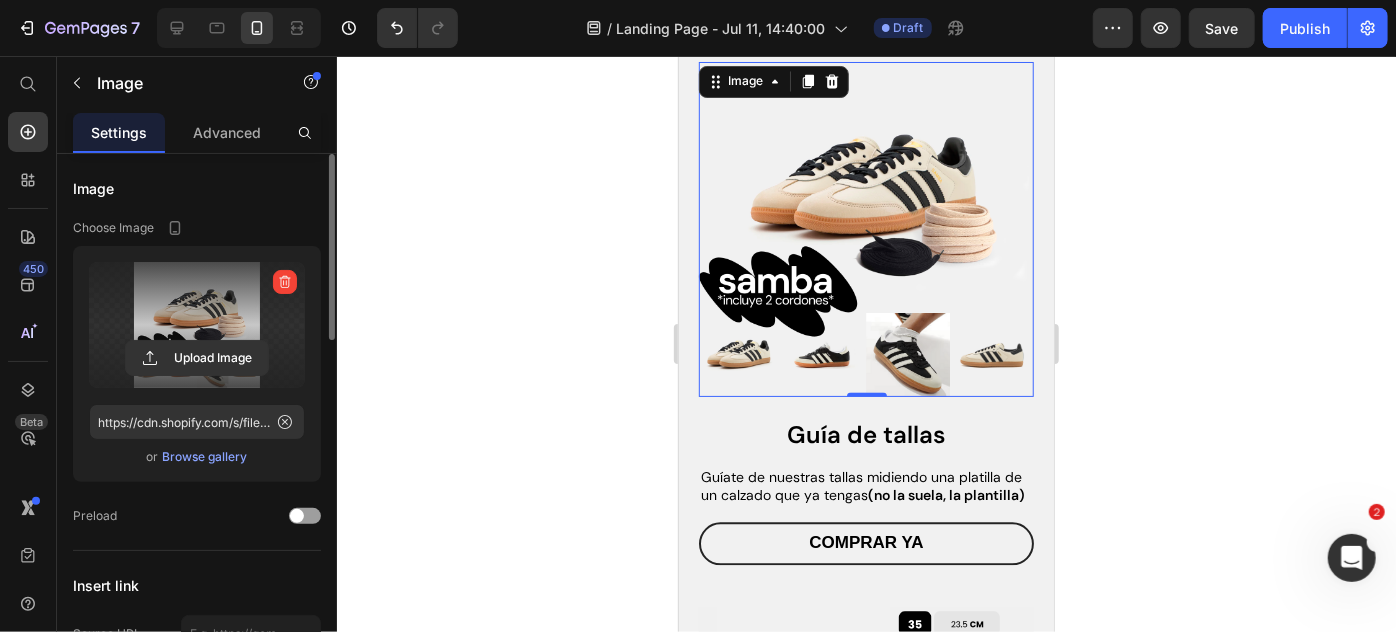 click 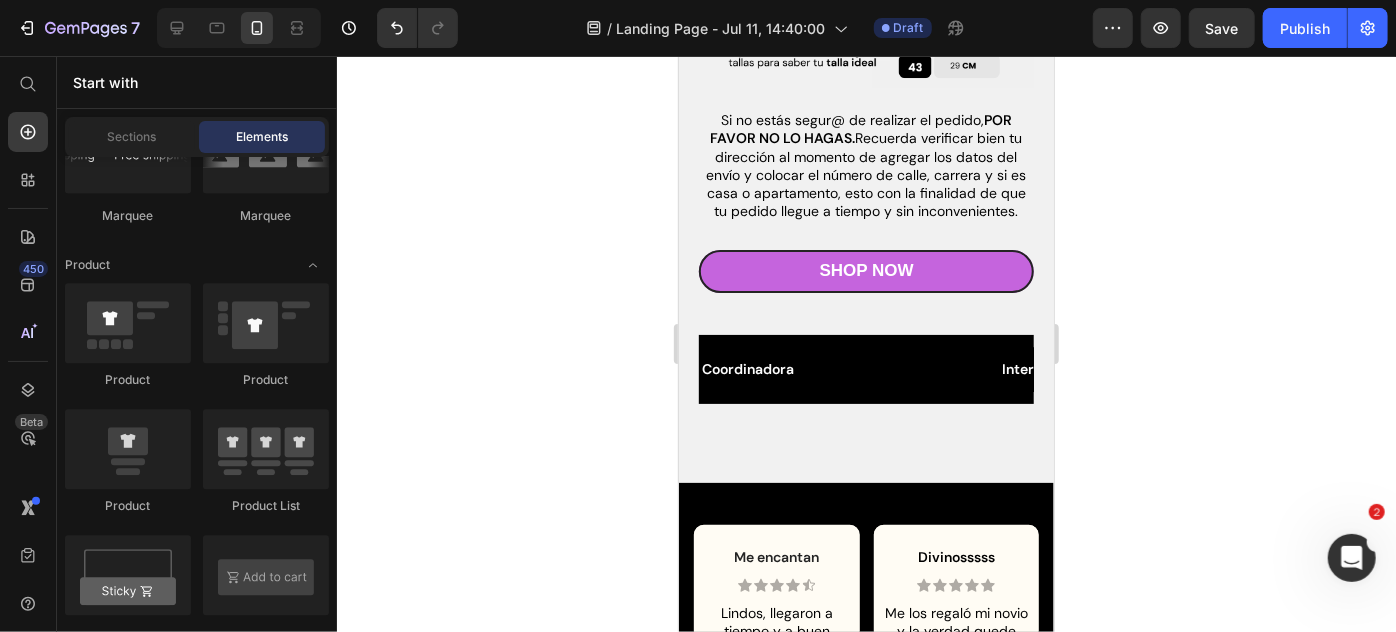 scroll, scrollTop: 2704, scrollLeft: 0, axis: vertical 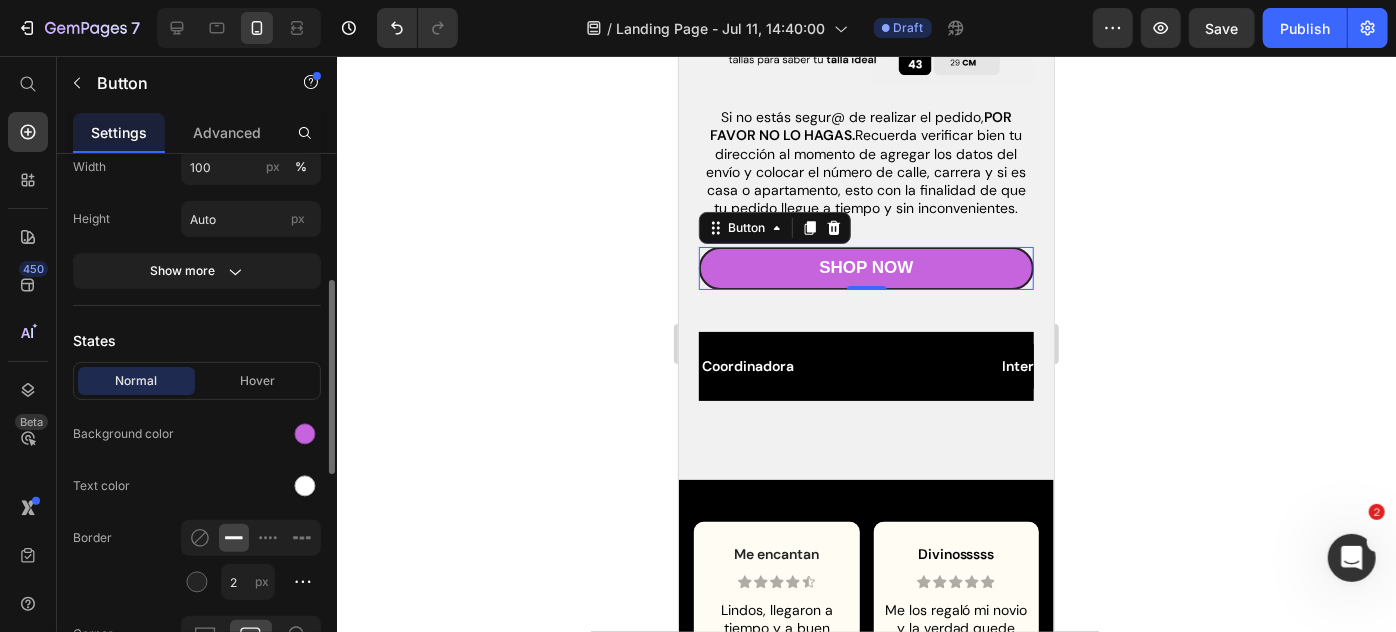click at bounding box center [305, 434] 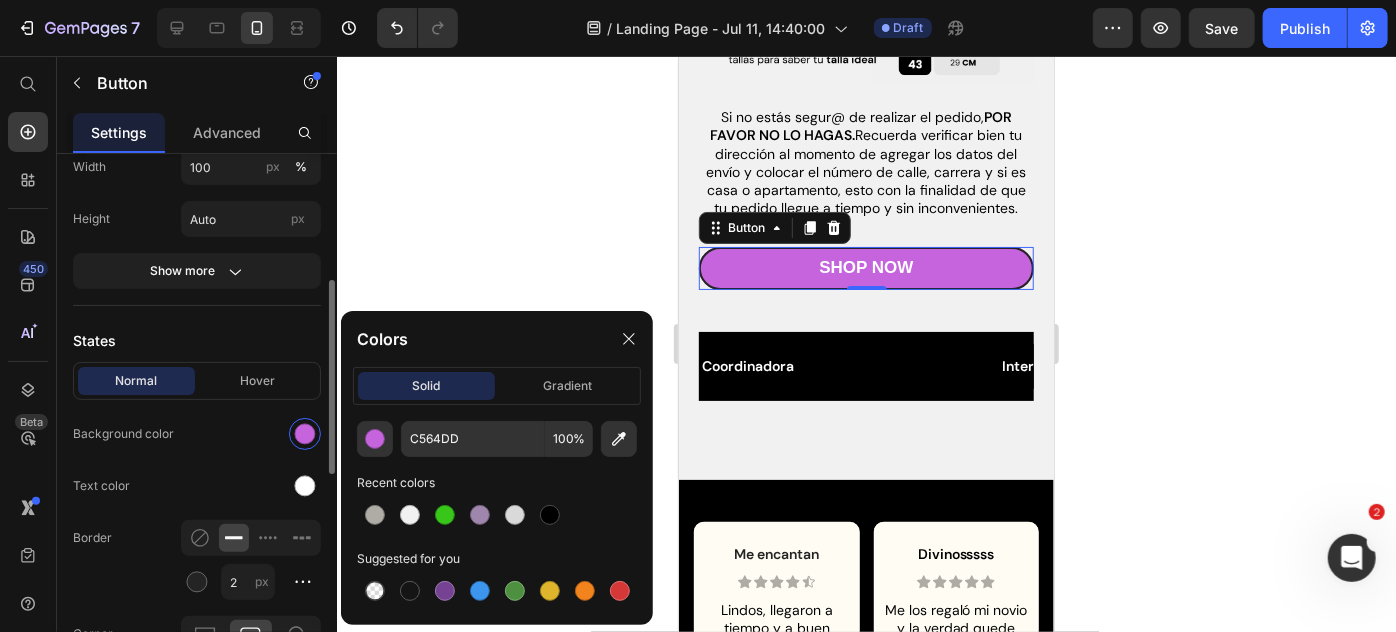 click at bounding box center (305, 434) 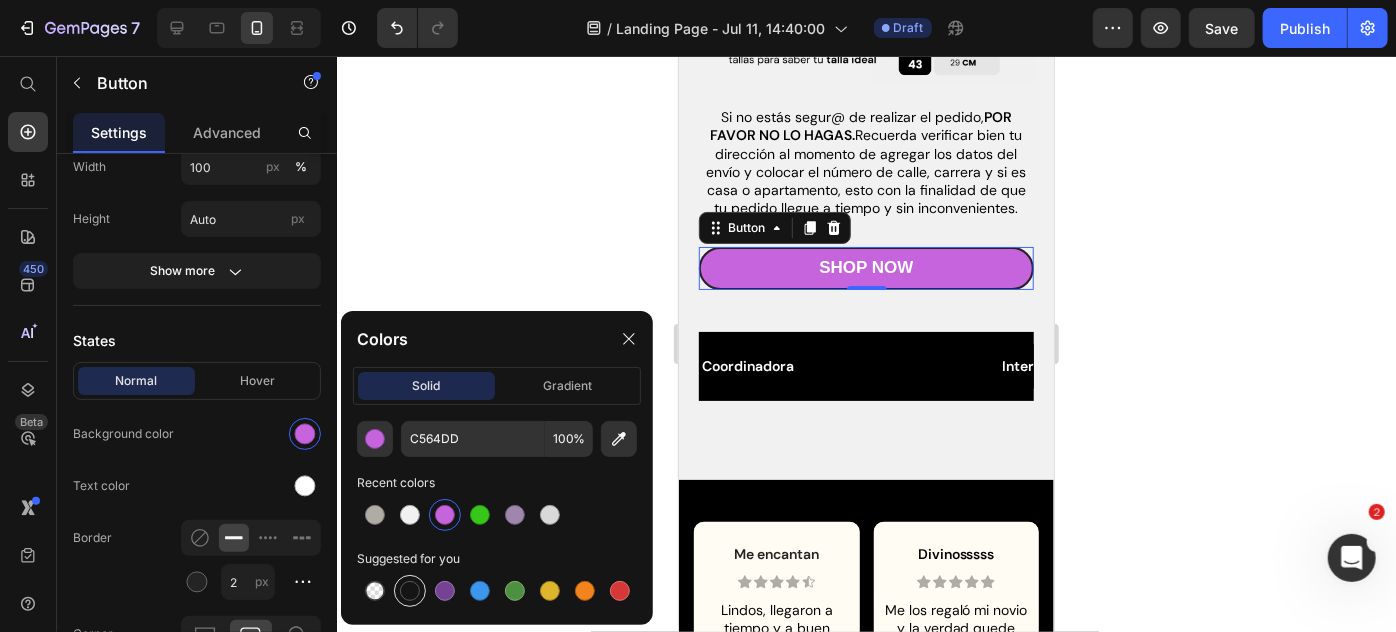 click at bounding box center (410, 591) 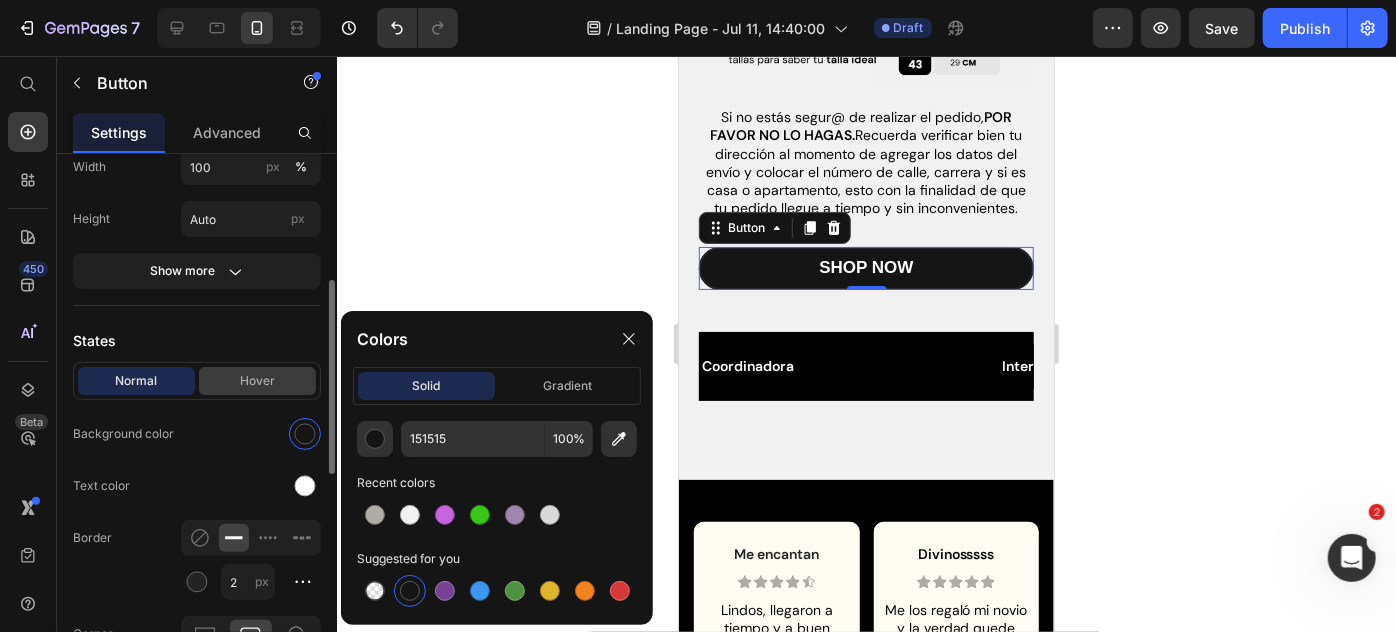 click on "Hover" at bounding box center (257, 381) 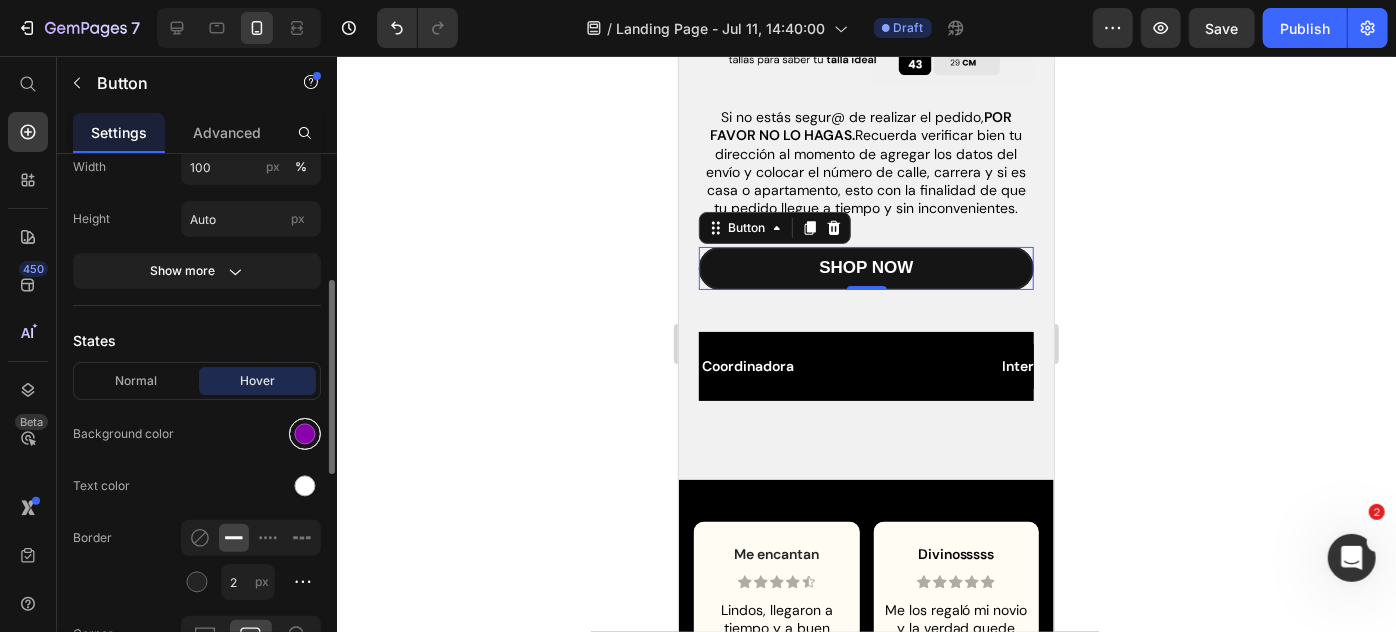 click at bounding box center [305, 434] 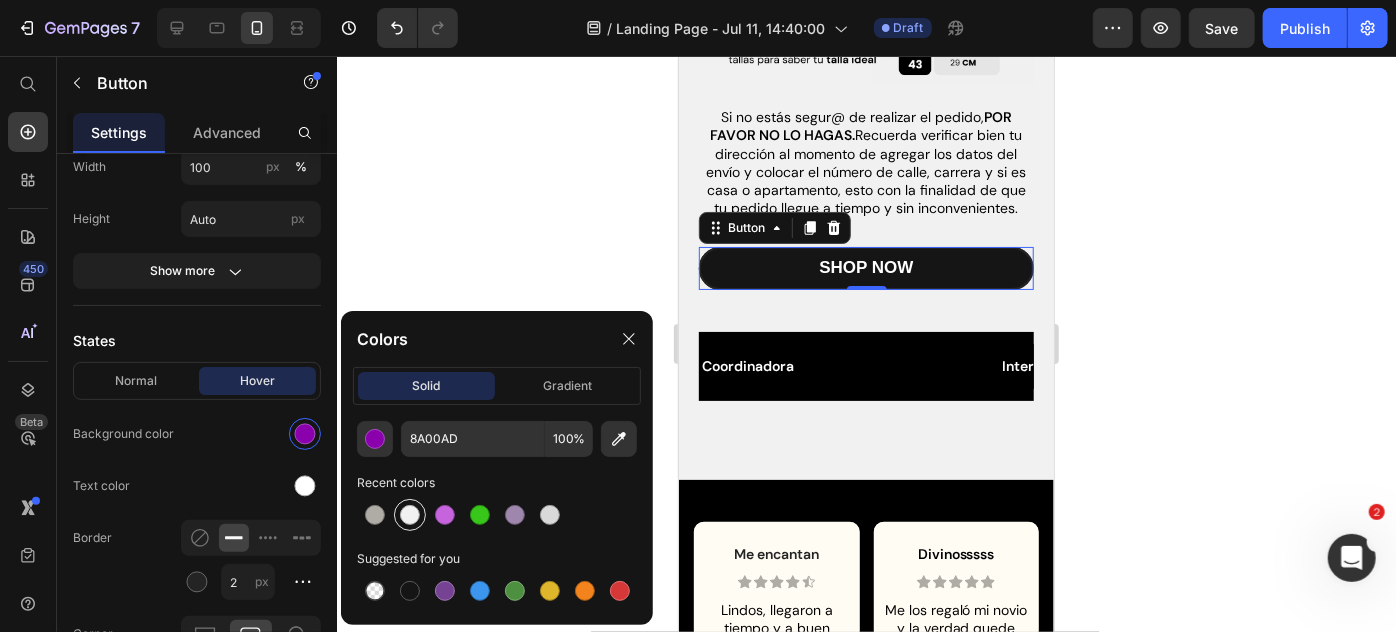 click at bounding box center [410, 515] 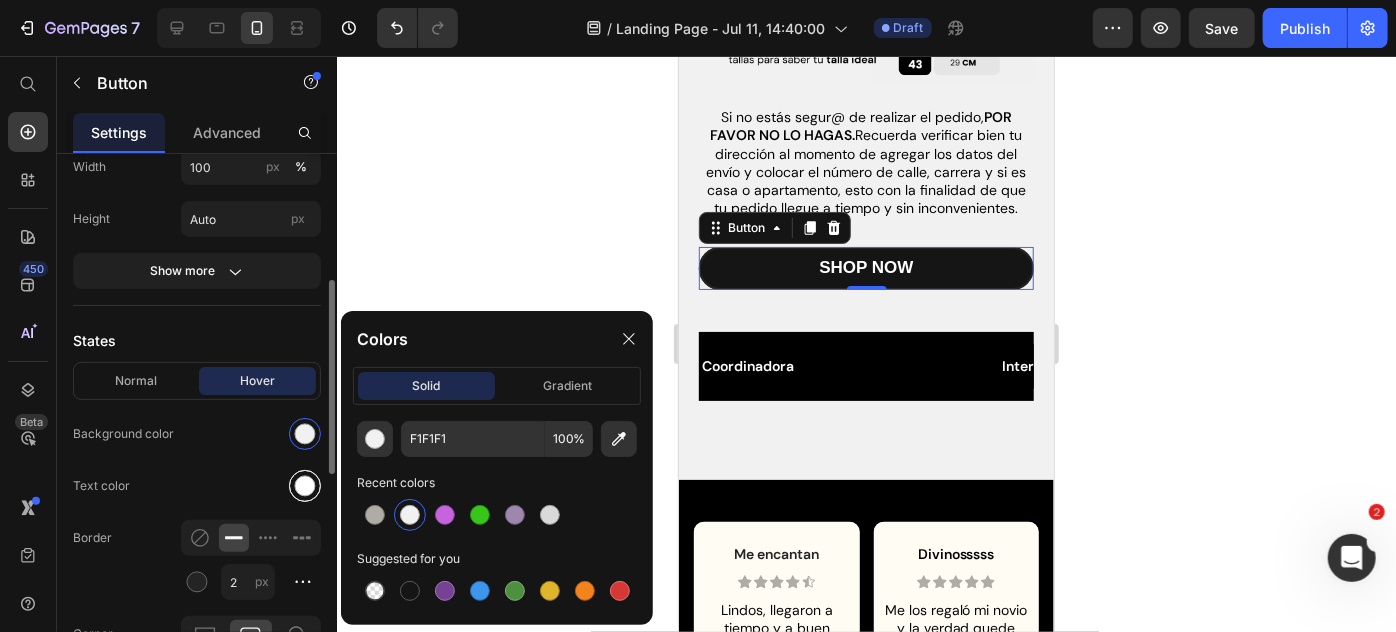 click at bounding box center (305, 486) 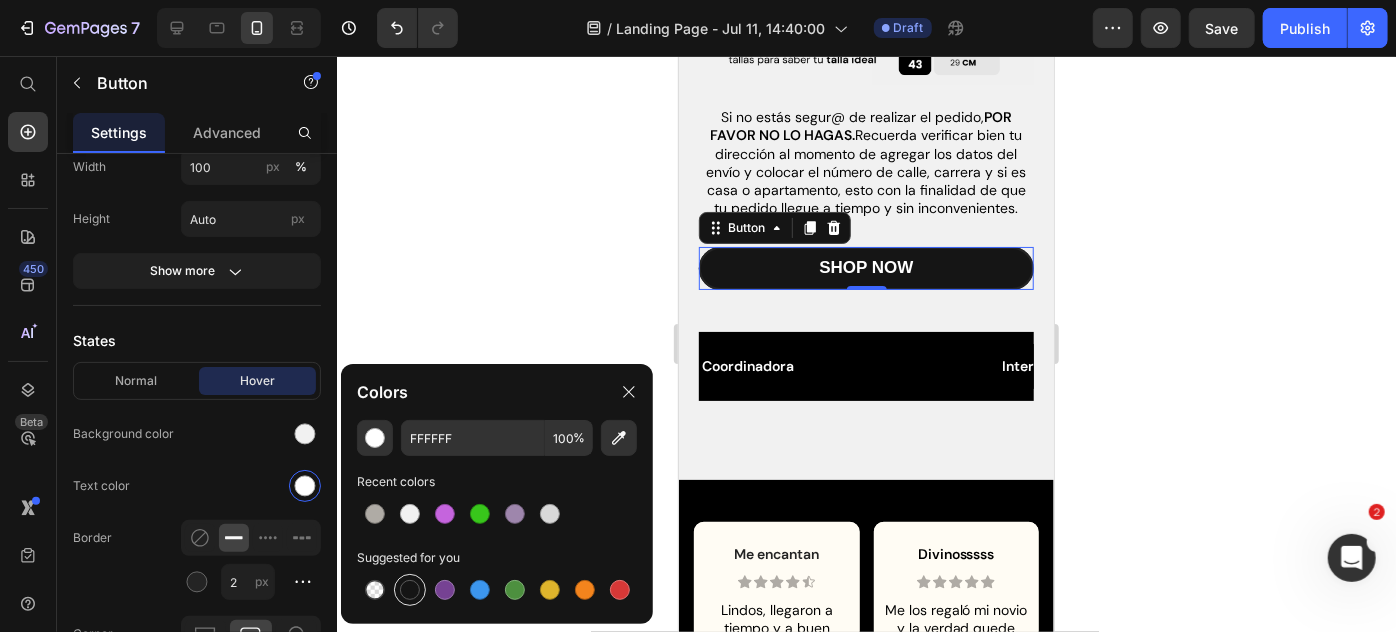 click at bounding box center [410, 590] 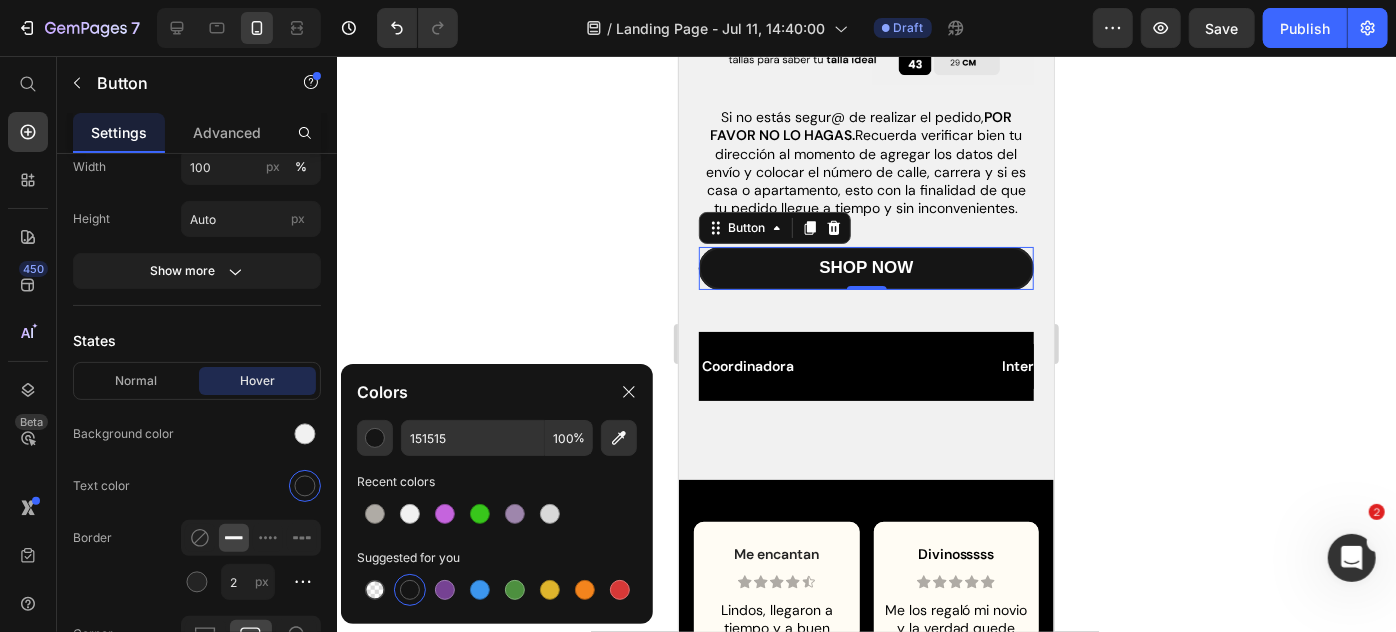 click 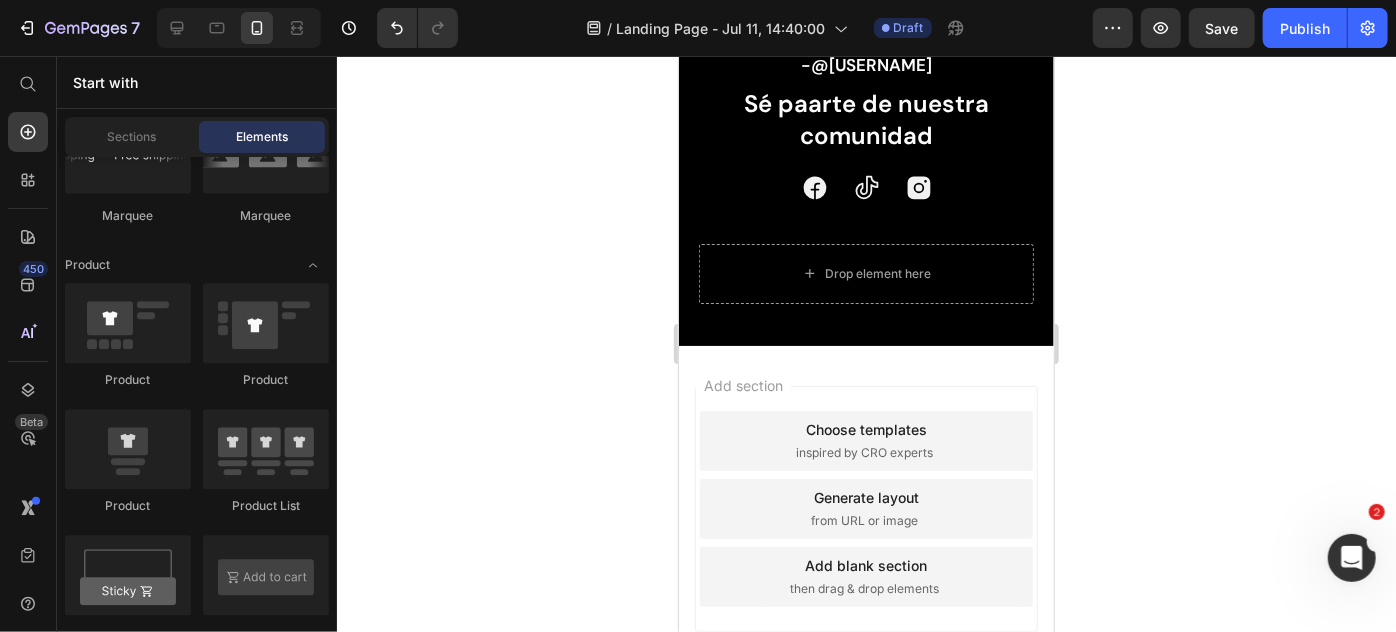 scroll, scrollTop: 3940, scrollLeft: 0, axis: vertical 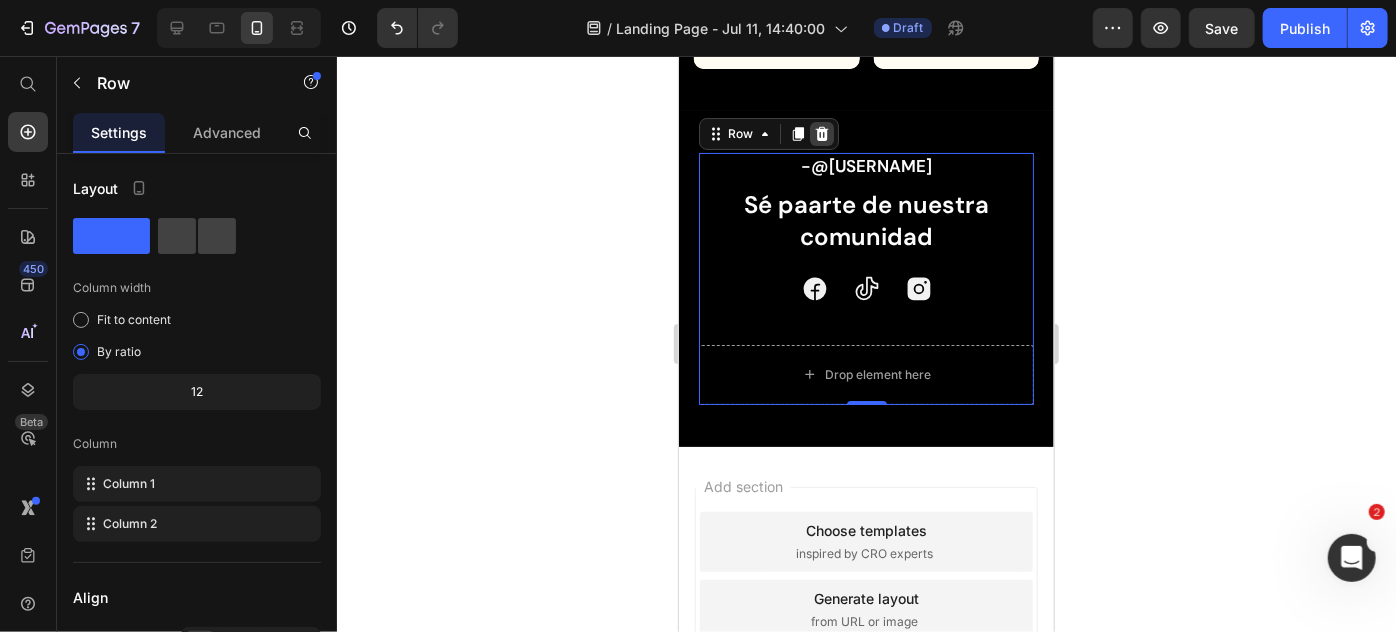 click 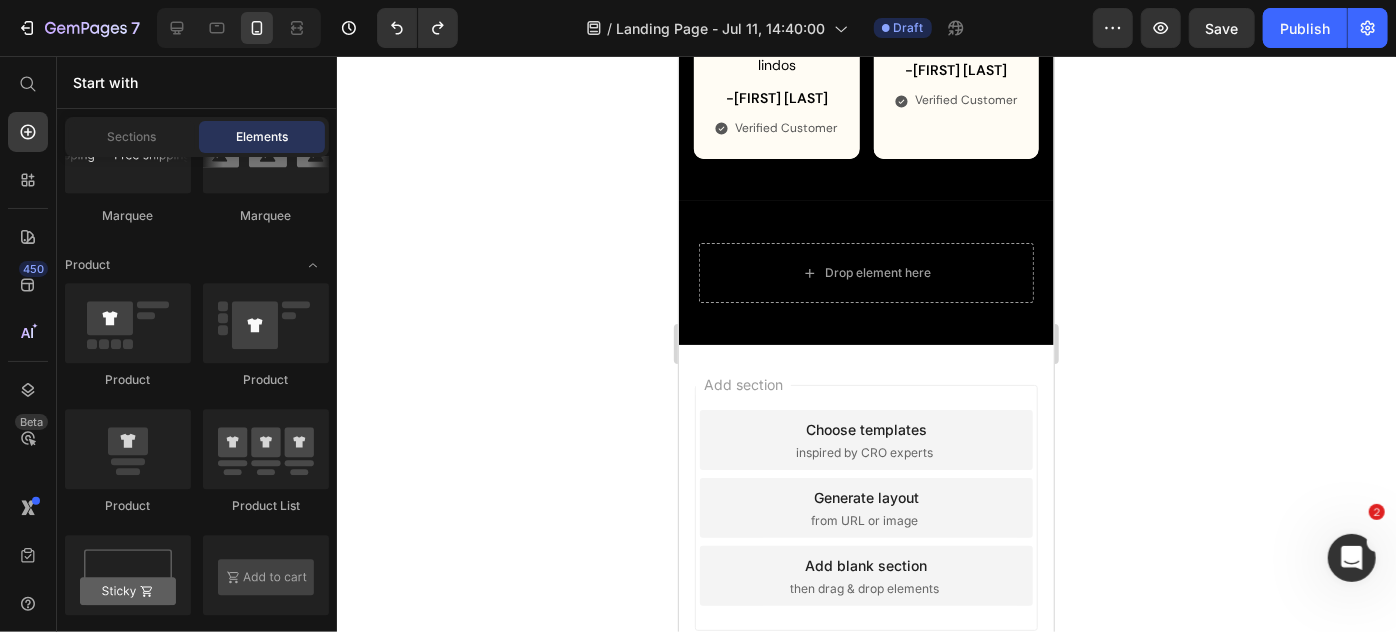 scroll, scrollTop: 3940, scrollLeft: 0, axis: vertical 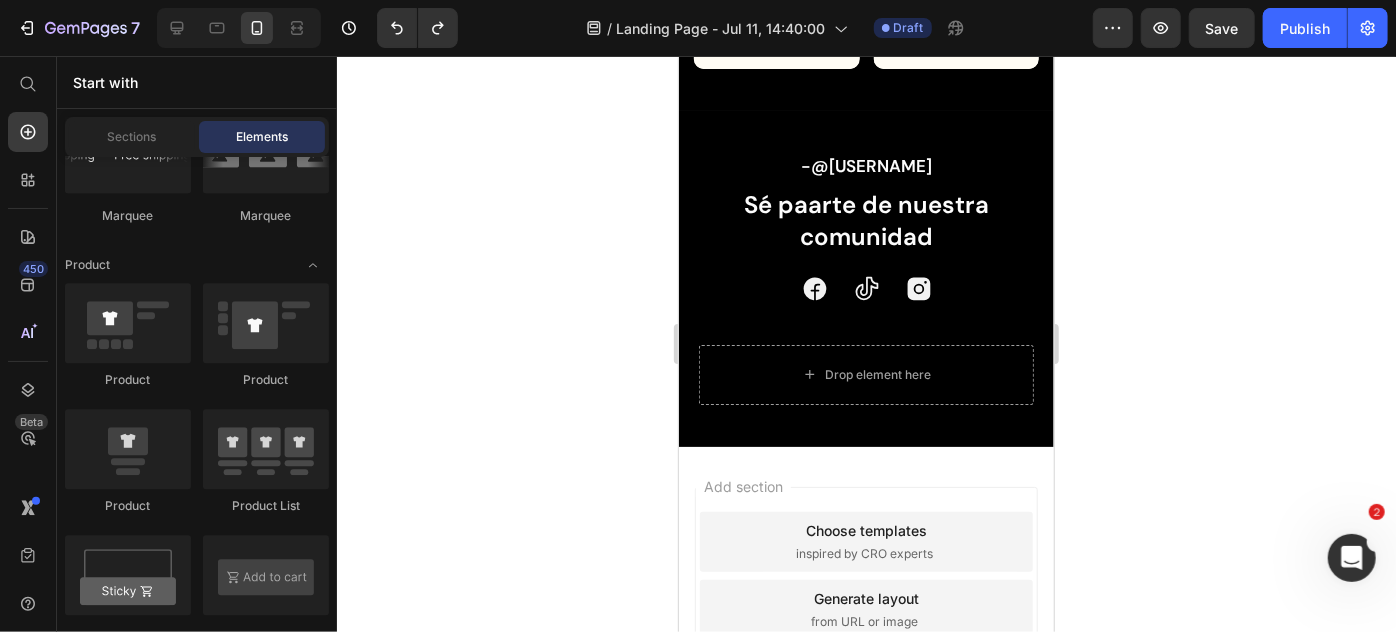click 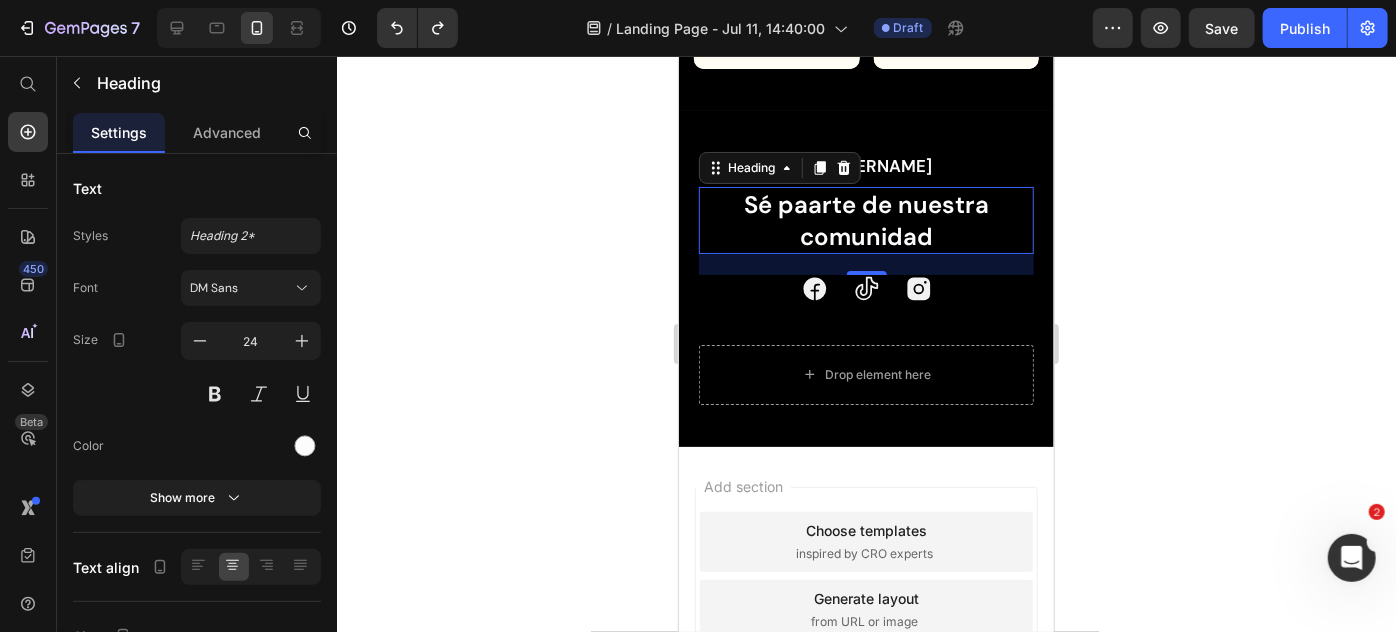 click on "Sé paarte de nuestra comunidad" at bounding box center [865, 219] 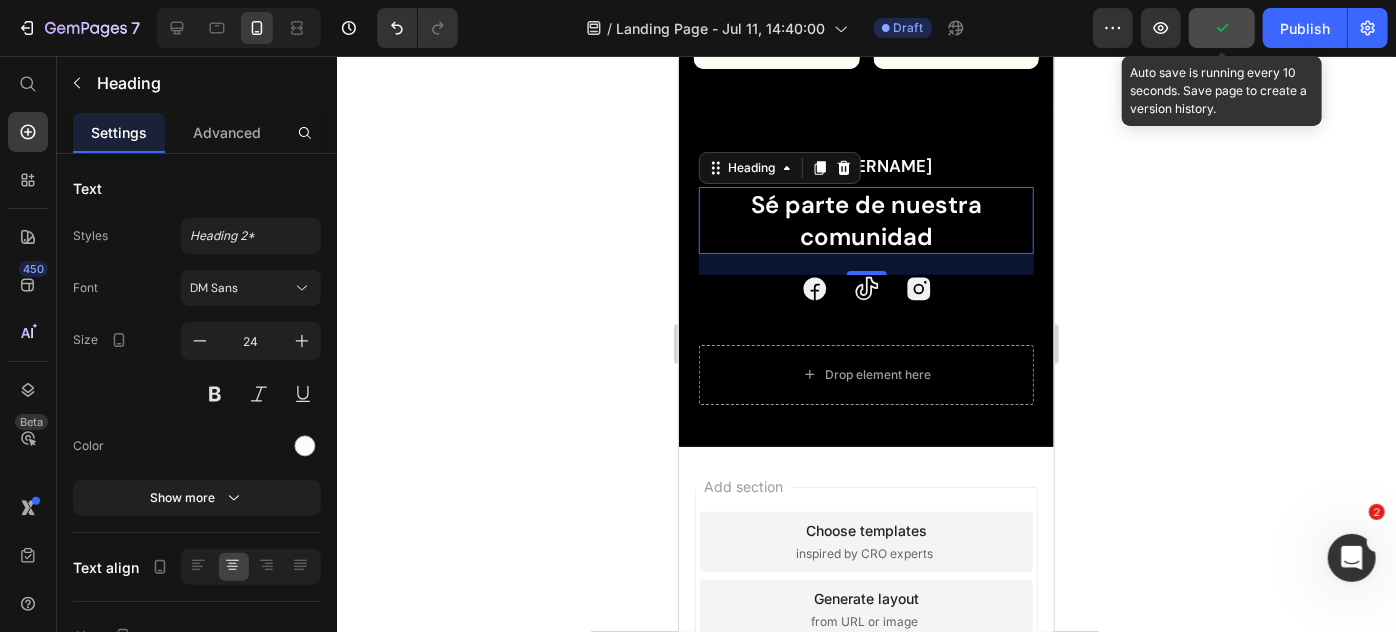 click 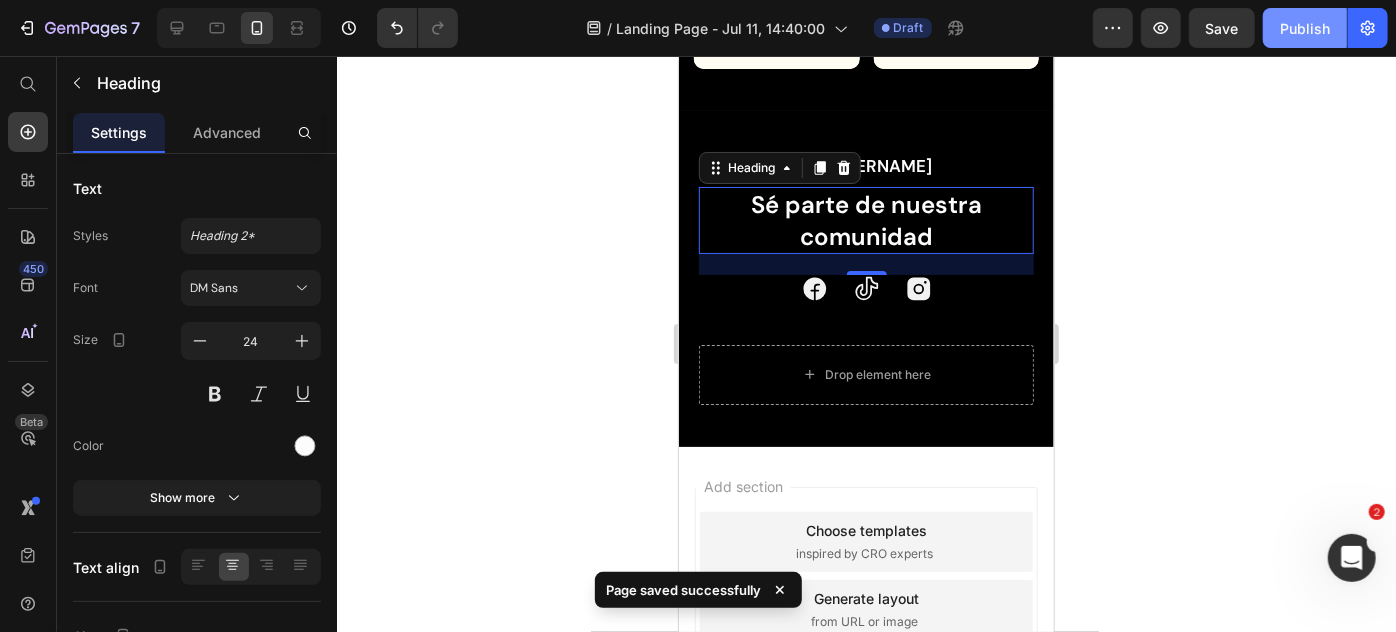 click on "Publish" at bounding box center (1305, 28) 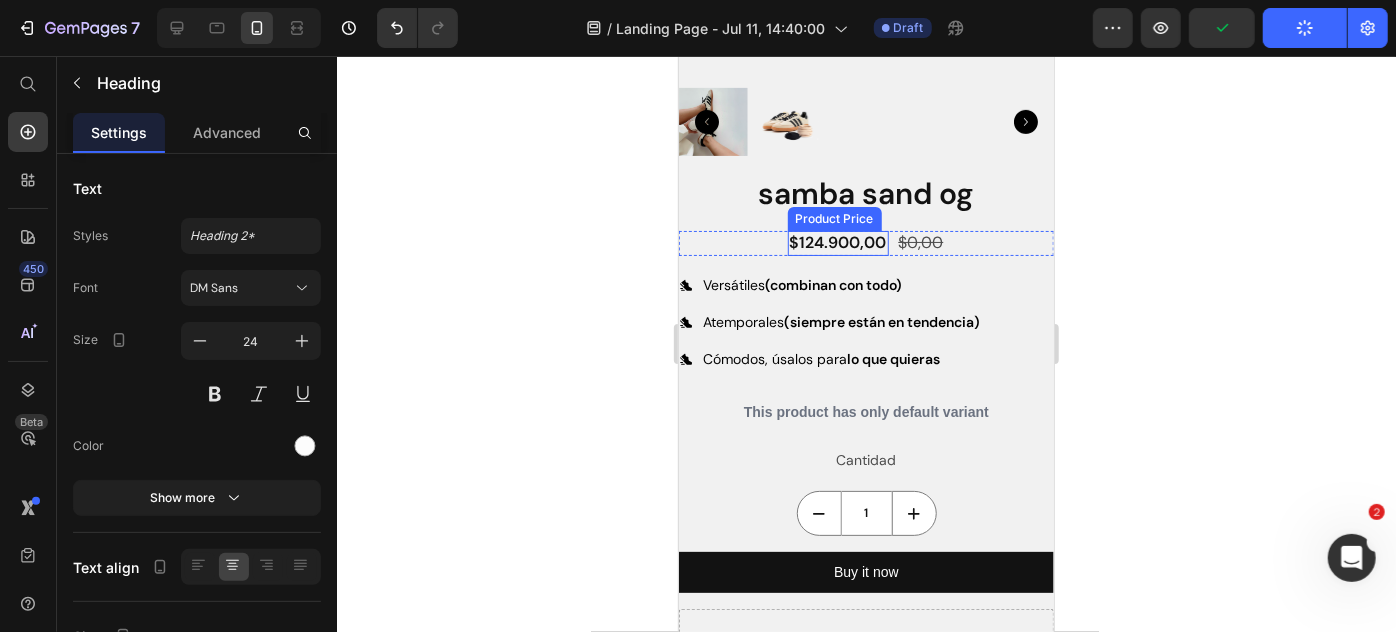 scroll, scrollTop: 393, scrollLeft: 0, axis: vertical 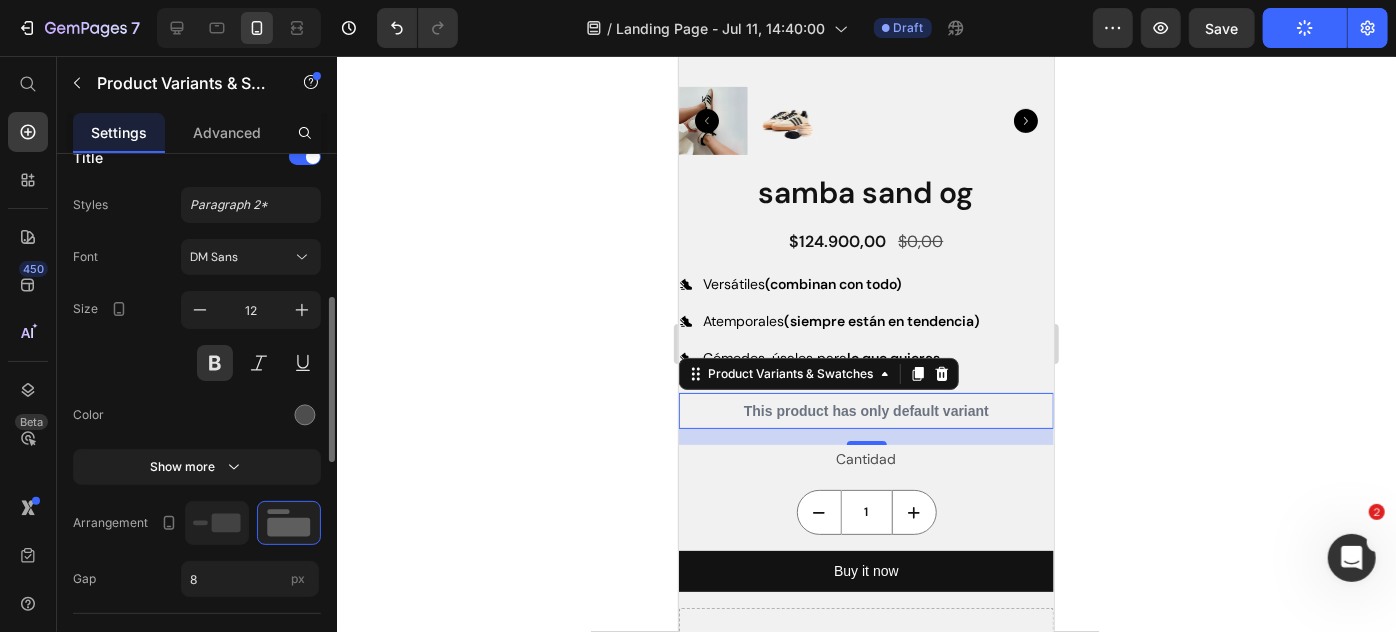 click on "Show more" at bounding box center (197, 467) 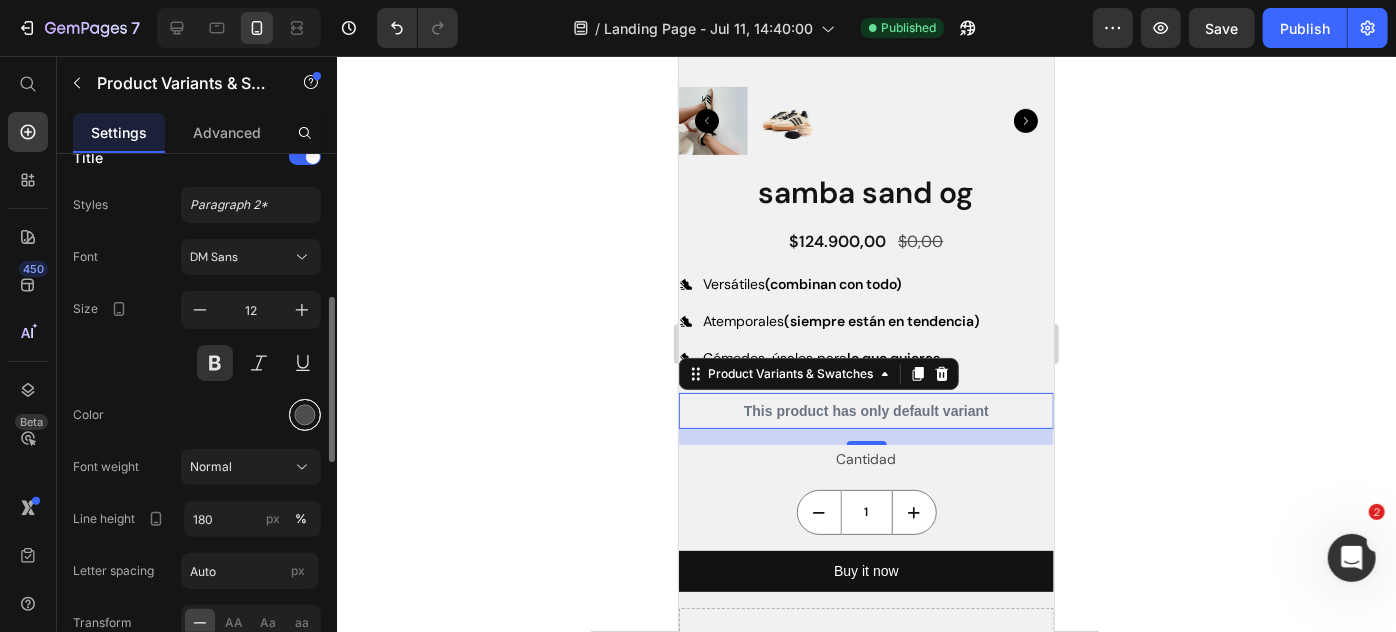 click at bounding box center [305, 415] 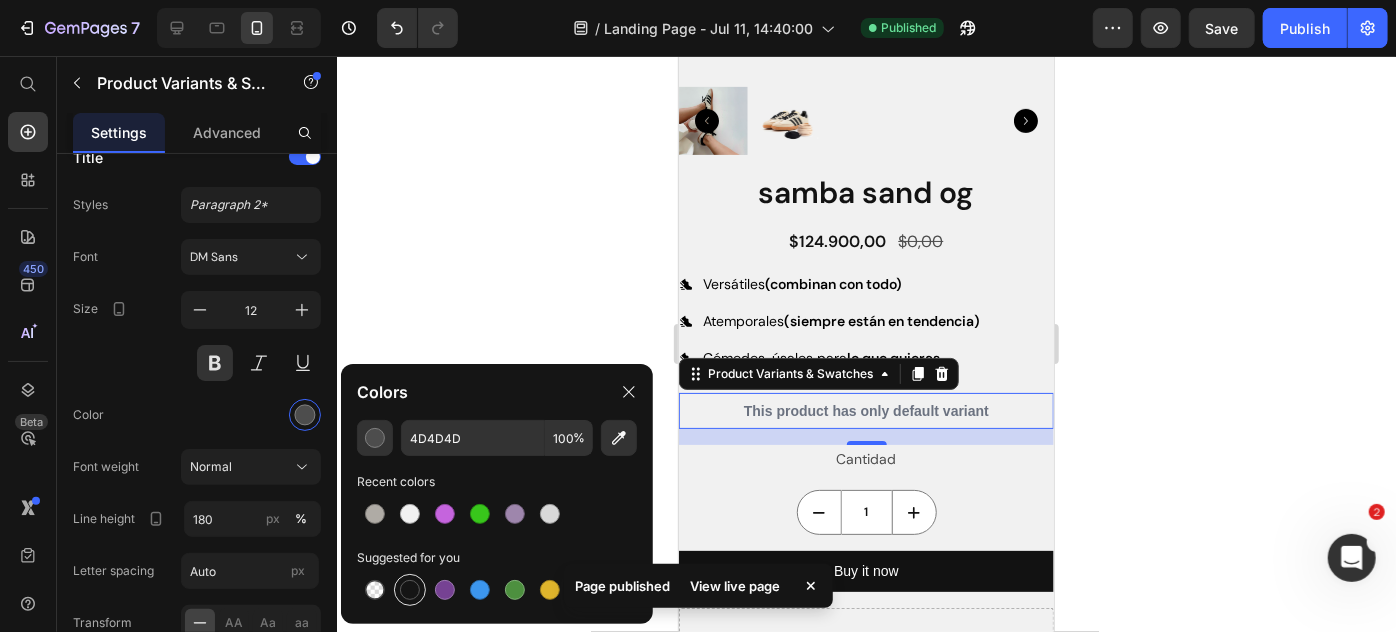 click at bounding box center [410, 590] 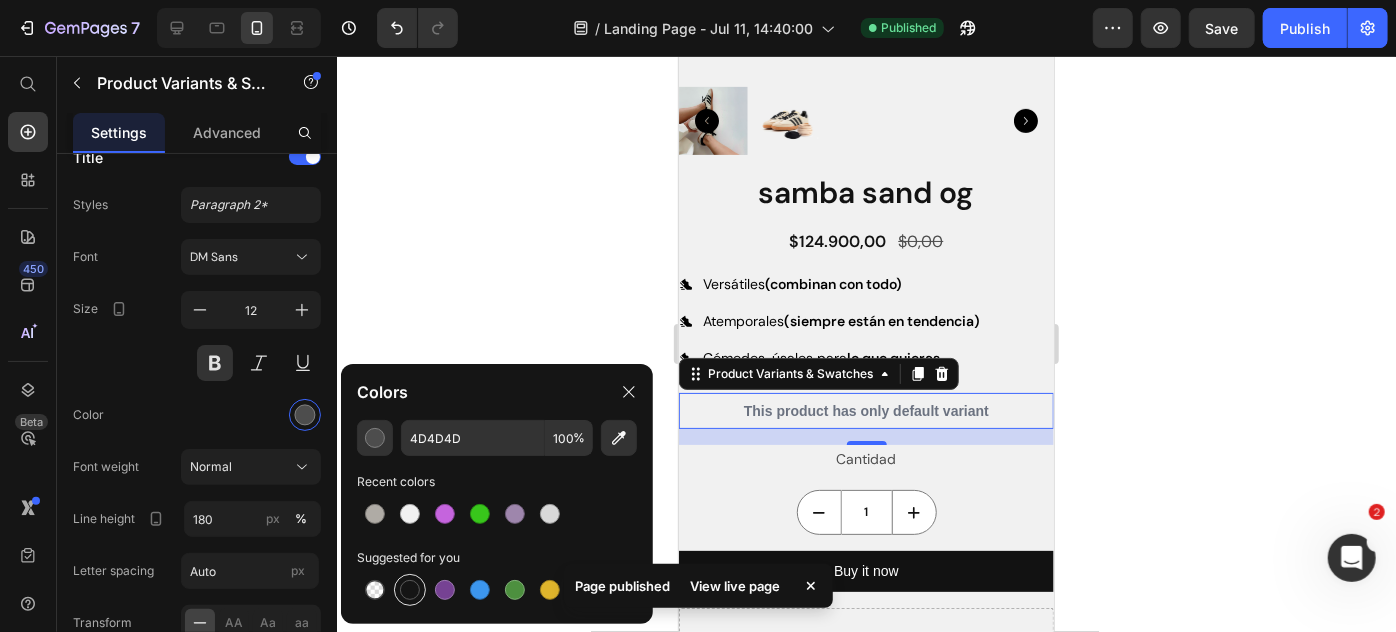 type on "151515" 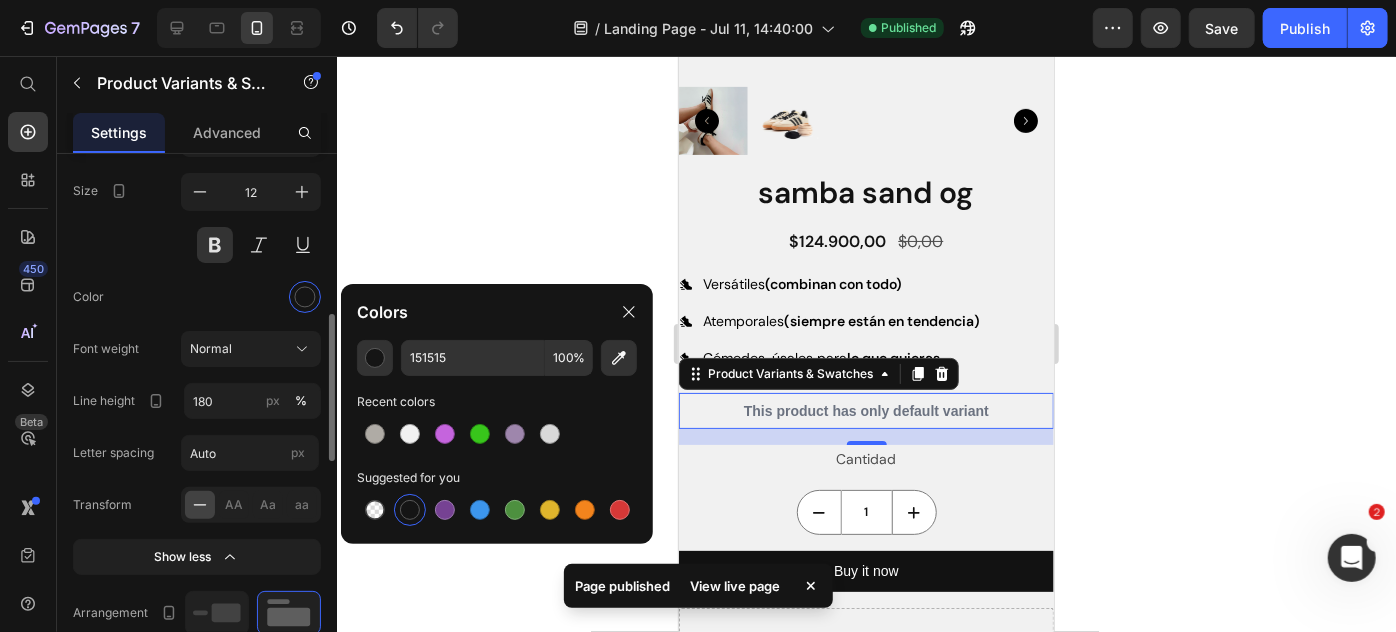 scroll, scrollTop: 683, scrollLeft: 0, axis: vertical 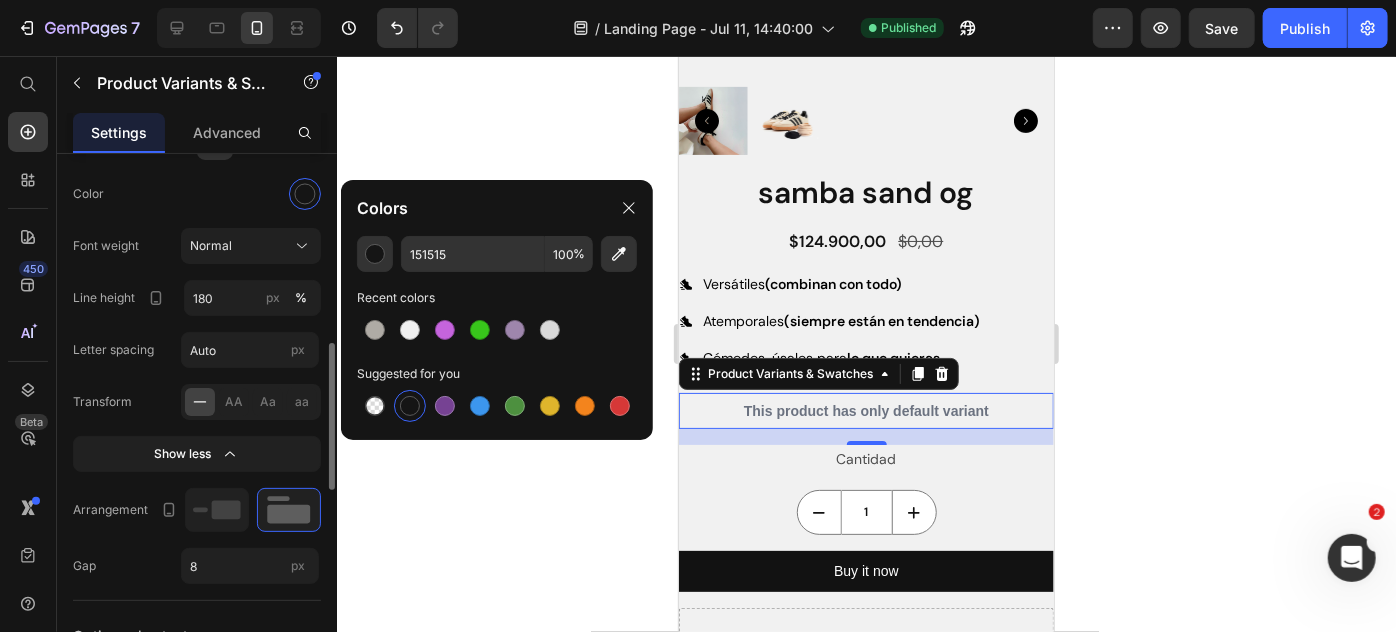 click 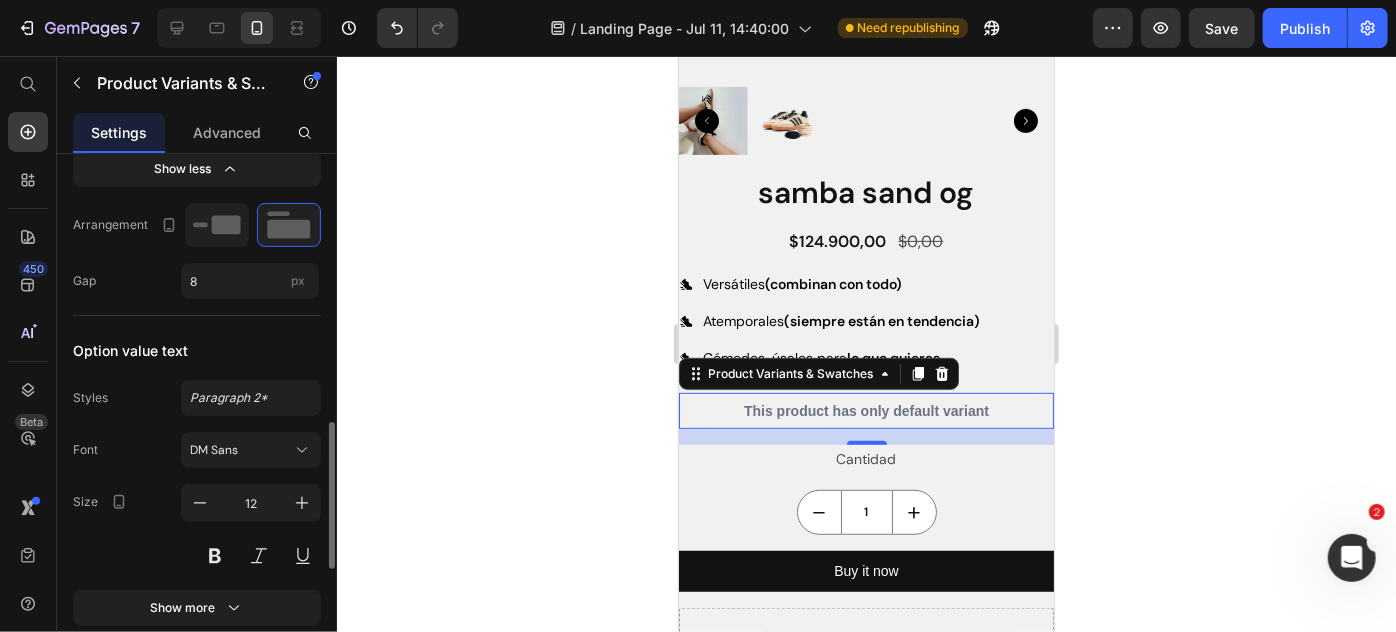 scroll, scrollTop: 969, scrollLeft: 0, axis: vertical 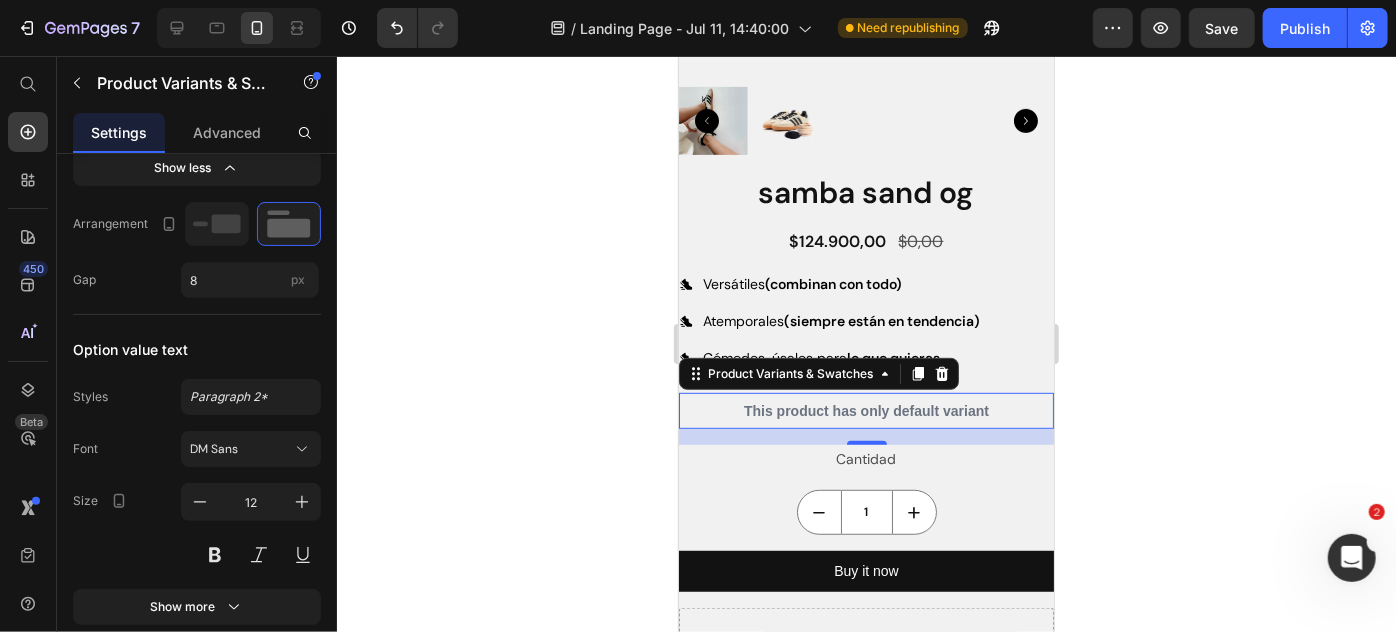 click 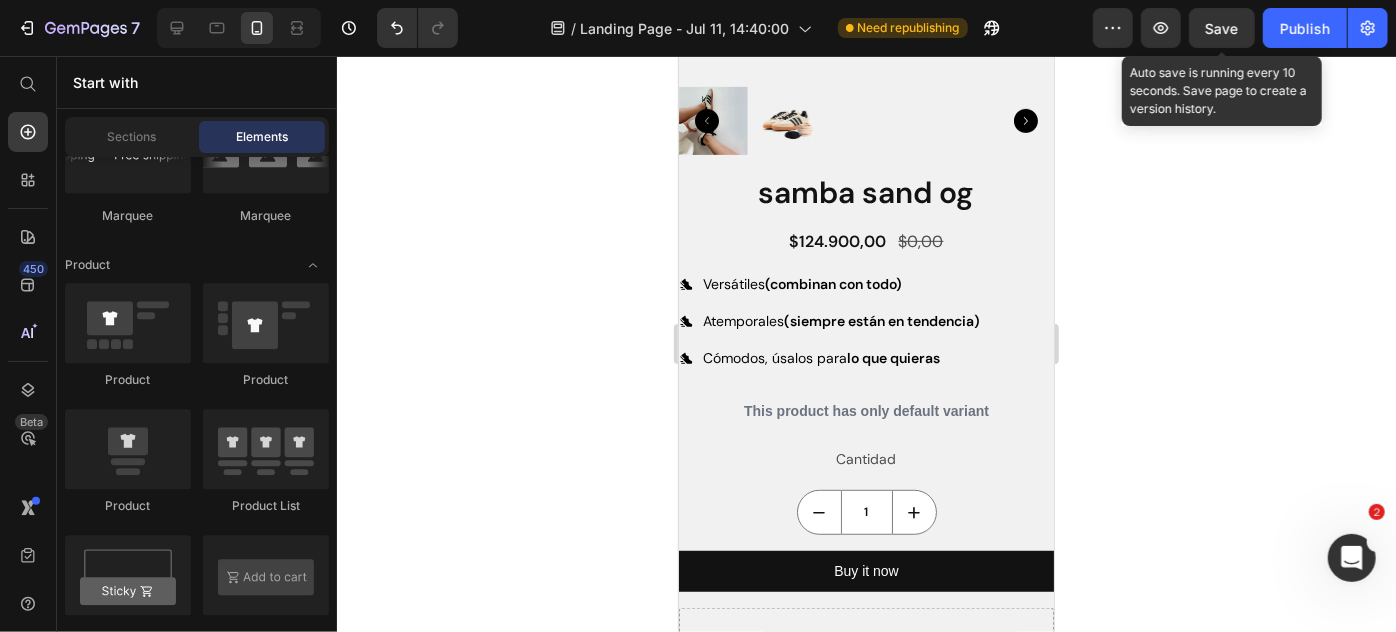 click on "Save" at bounding box center (1222, 28) 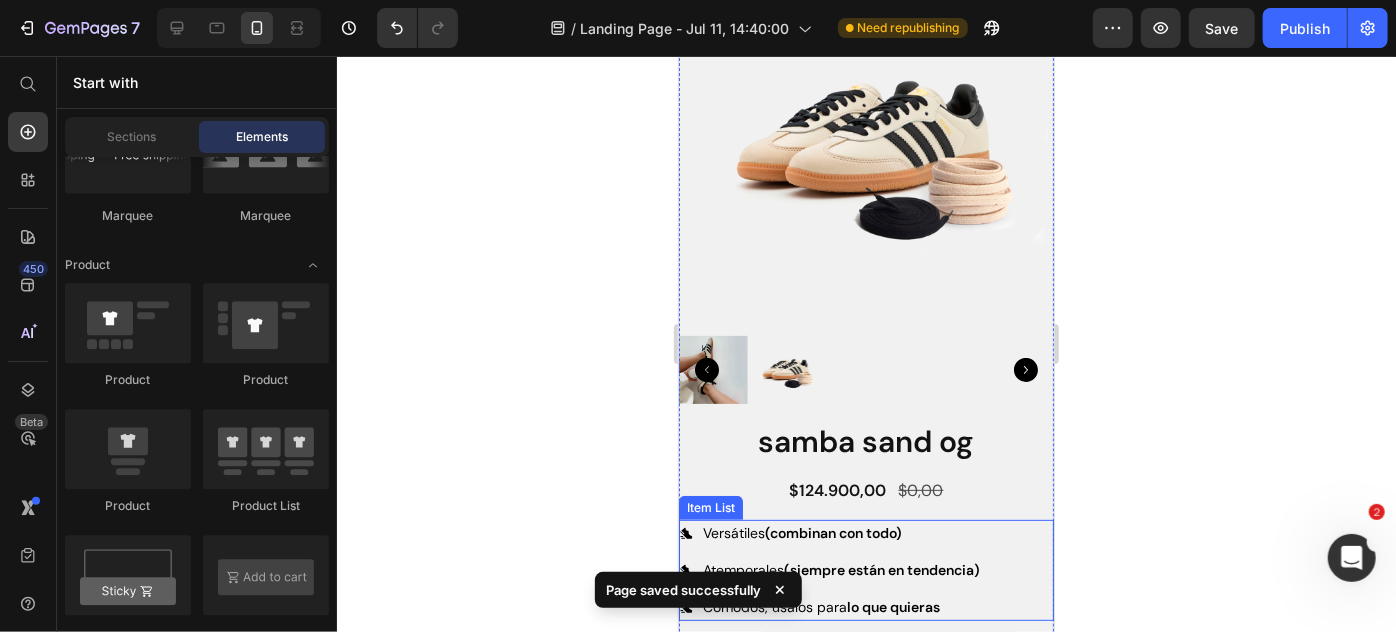 scroll, scrollTop: 0, scrollLeft: 0, axis: both 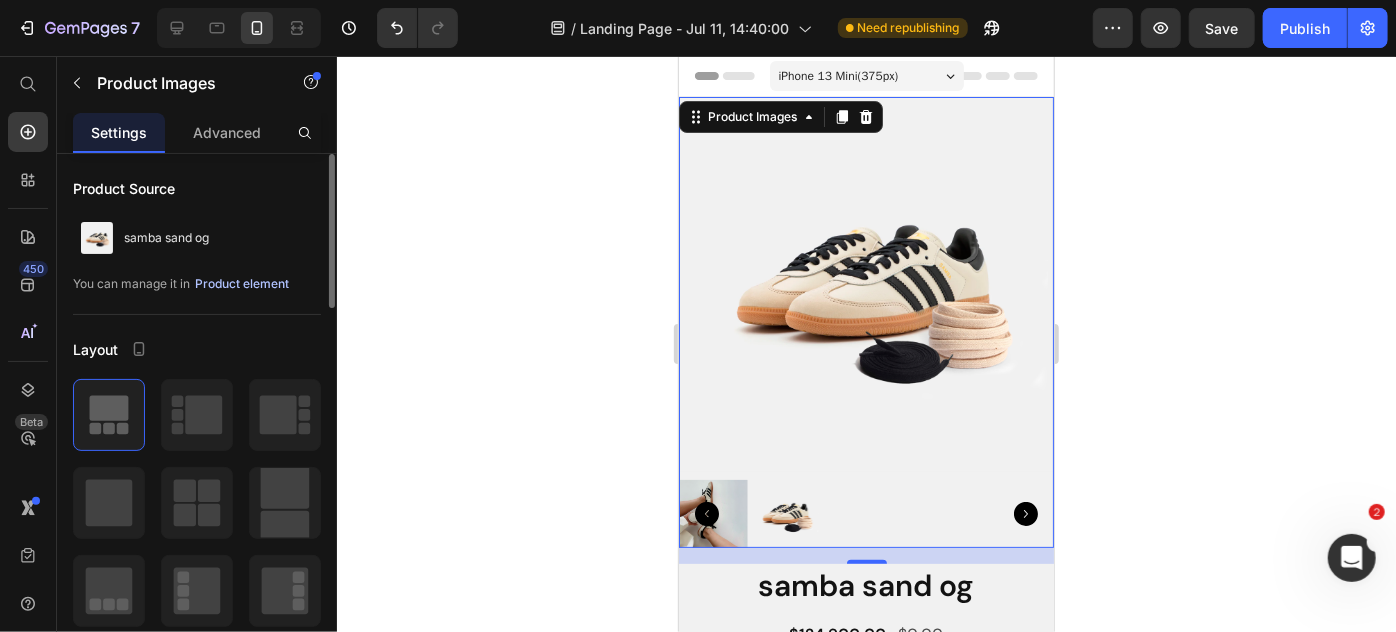 click on "Product element" at bounding box center [242, 284] 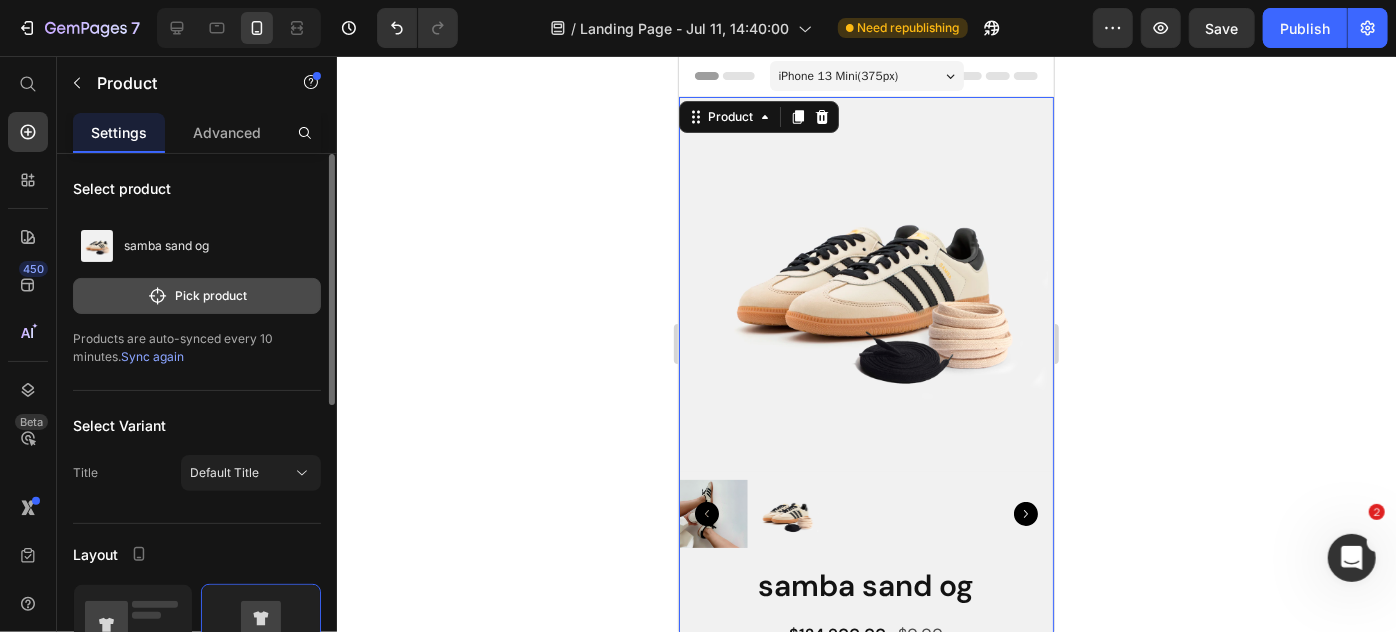 click on "Pick product" at bounding box center (197, 296) 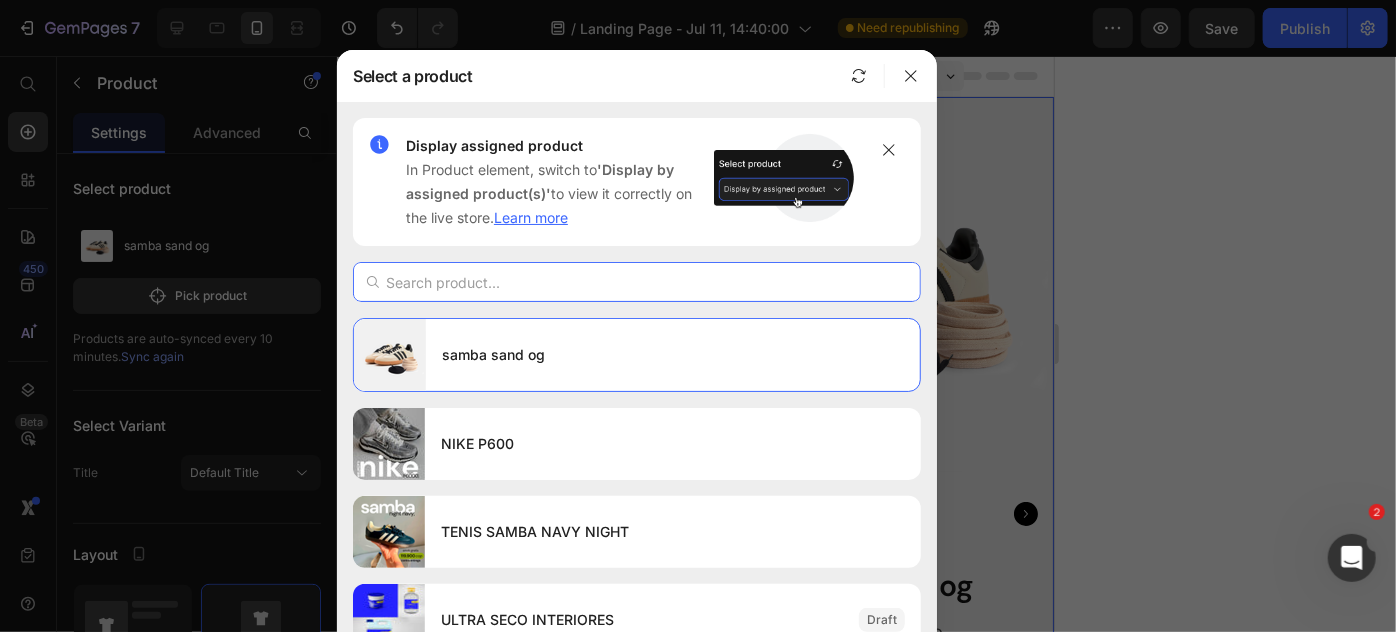 click at bounding box center [637, 282] 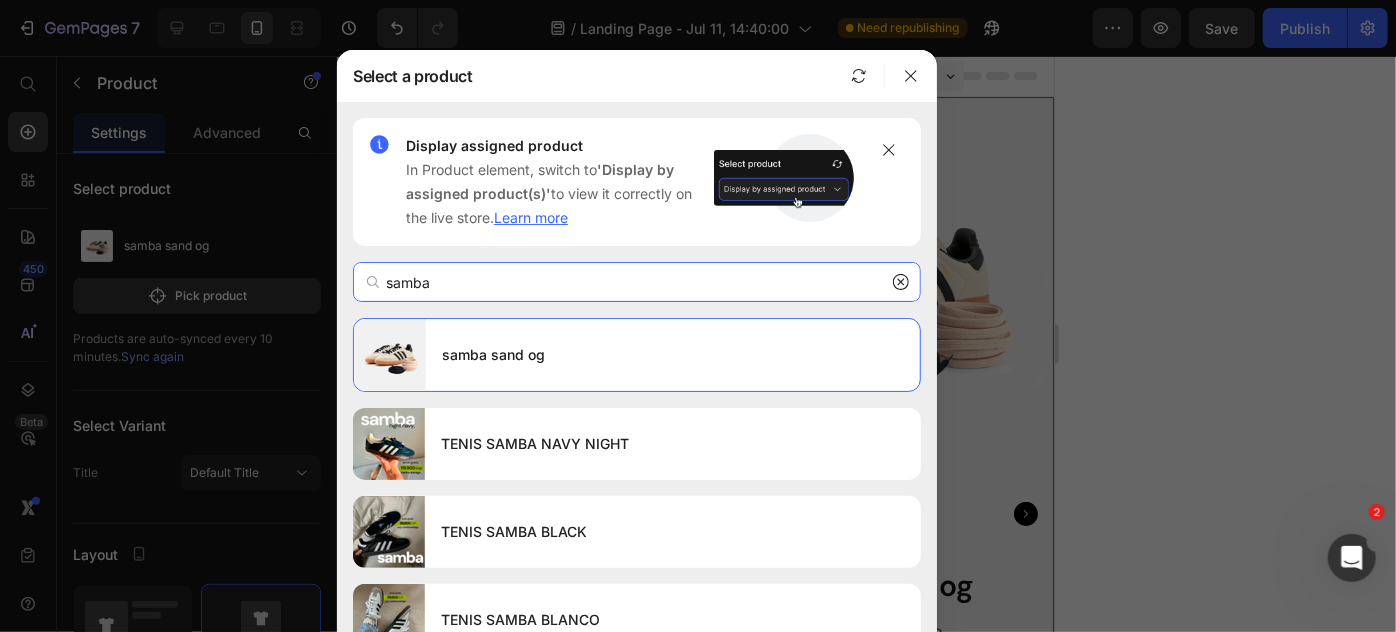 type on "samba" 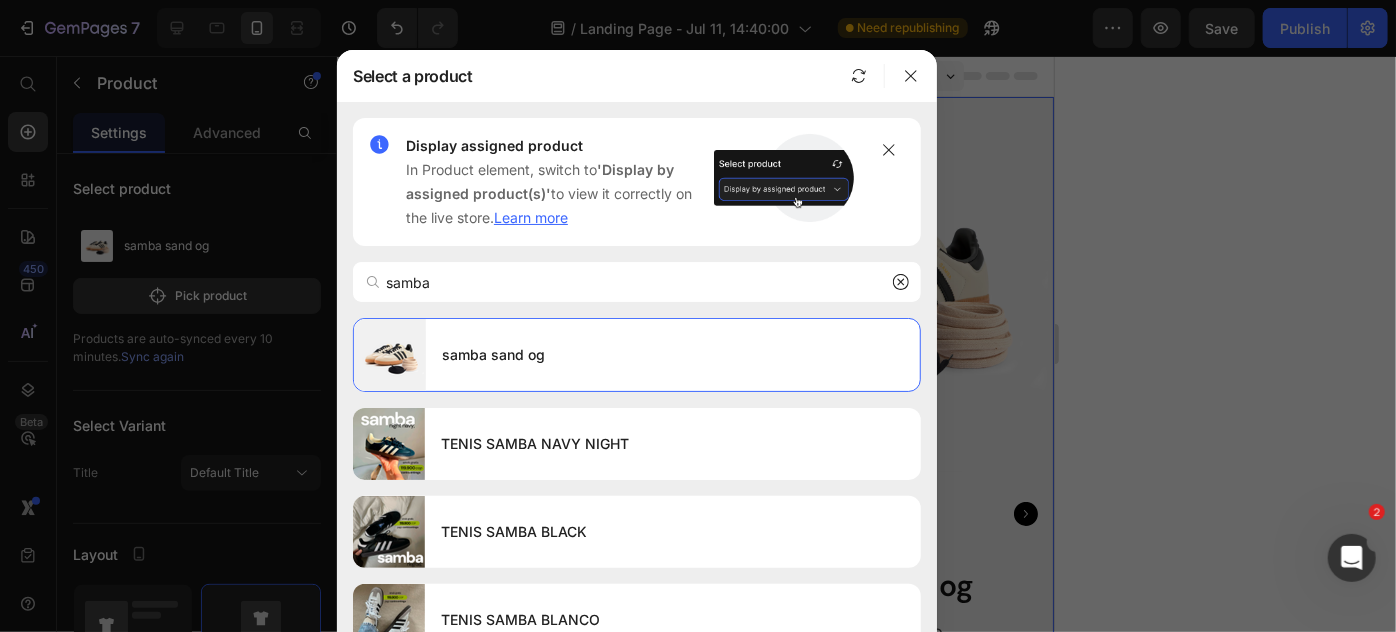click on "samba sand og" at bounding box center [673, 355] 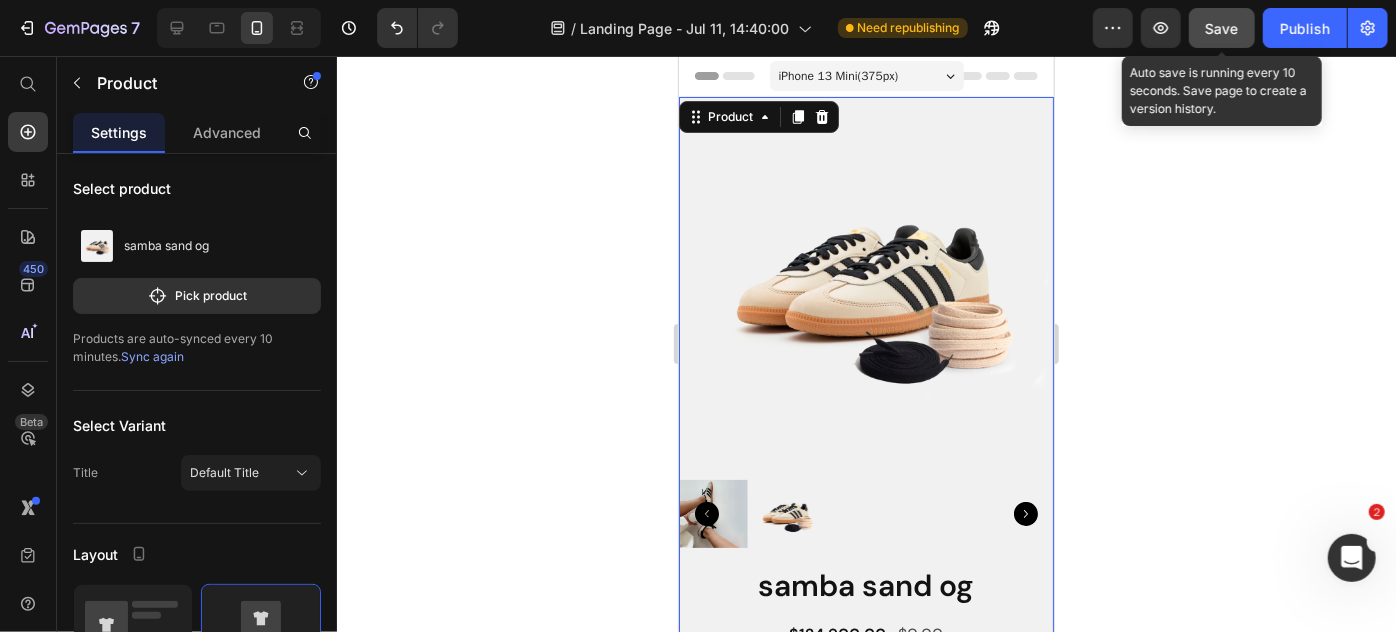 click on "Save" 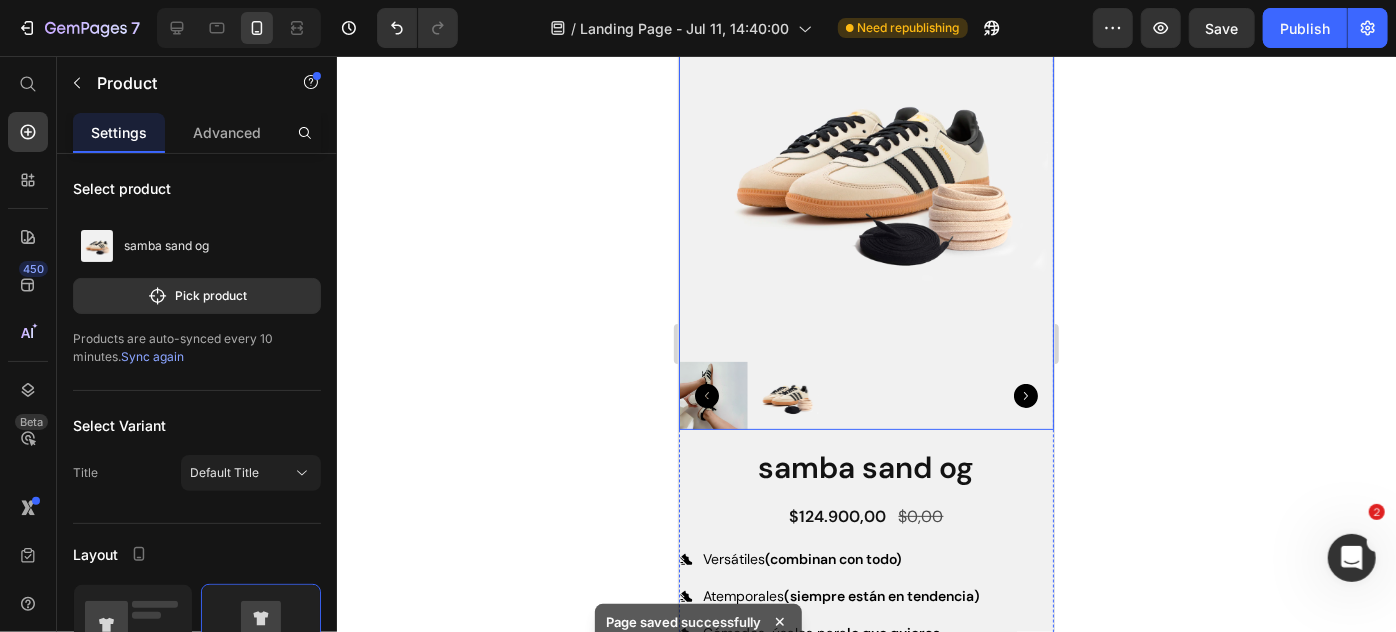 scroll, scrollTop: 117, scrollLeft: 0, axis: vertical 